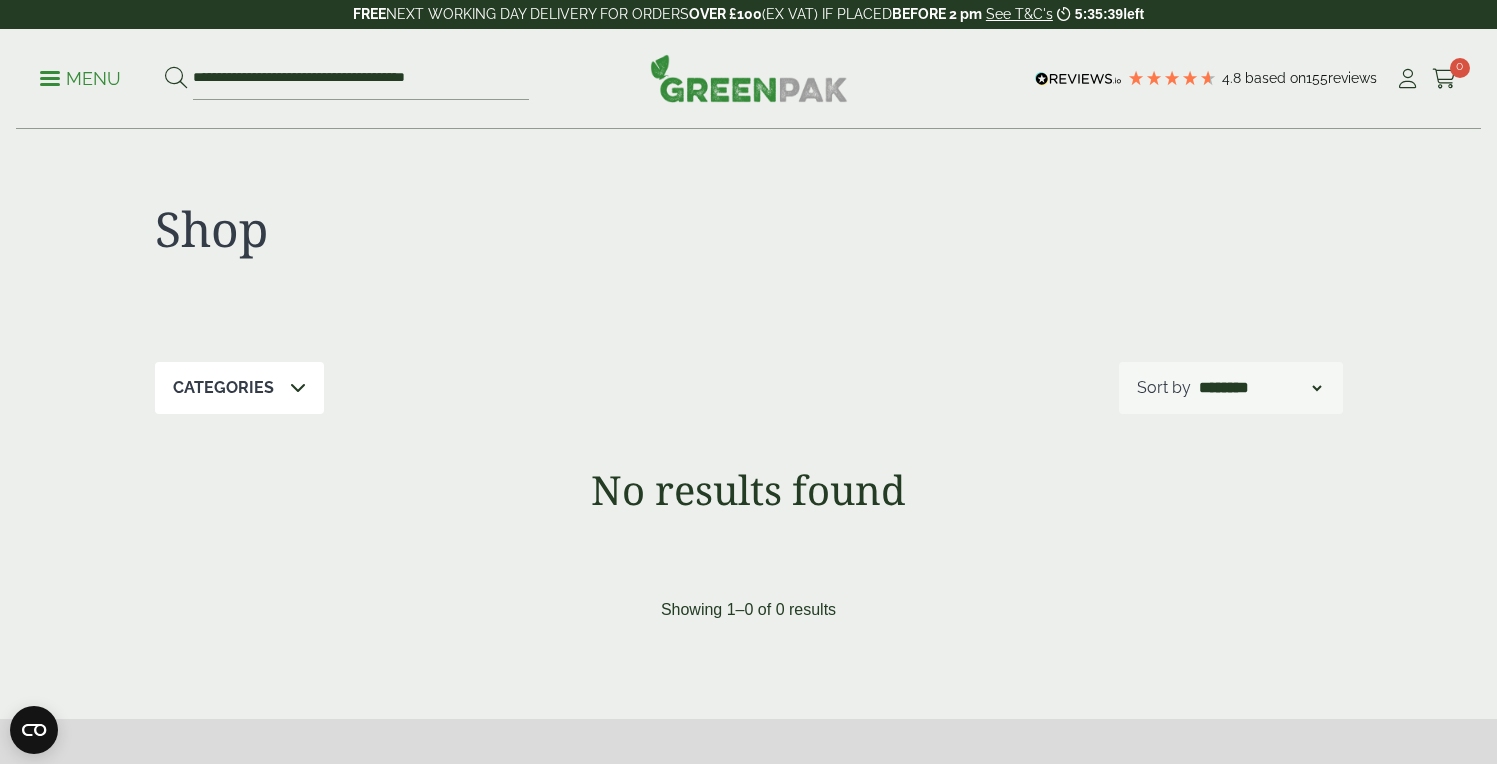 scroll, scrollTop: 0, scrollLeft: 0, axis: both 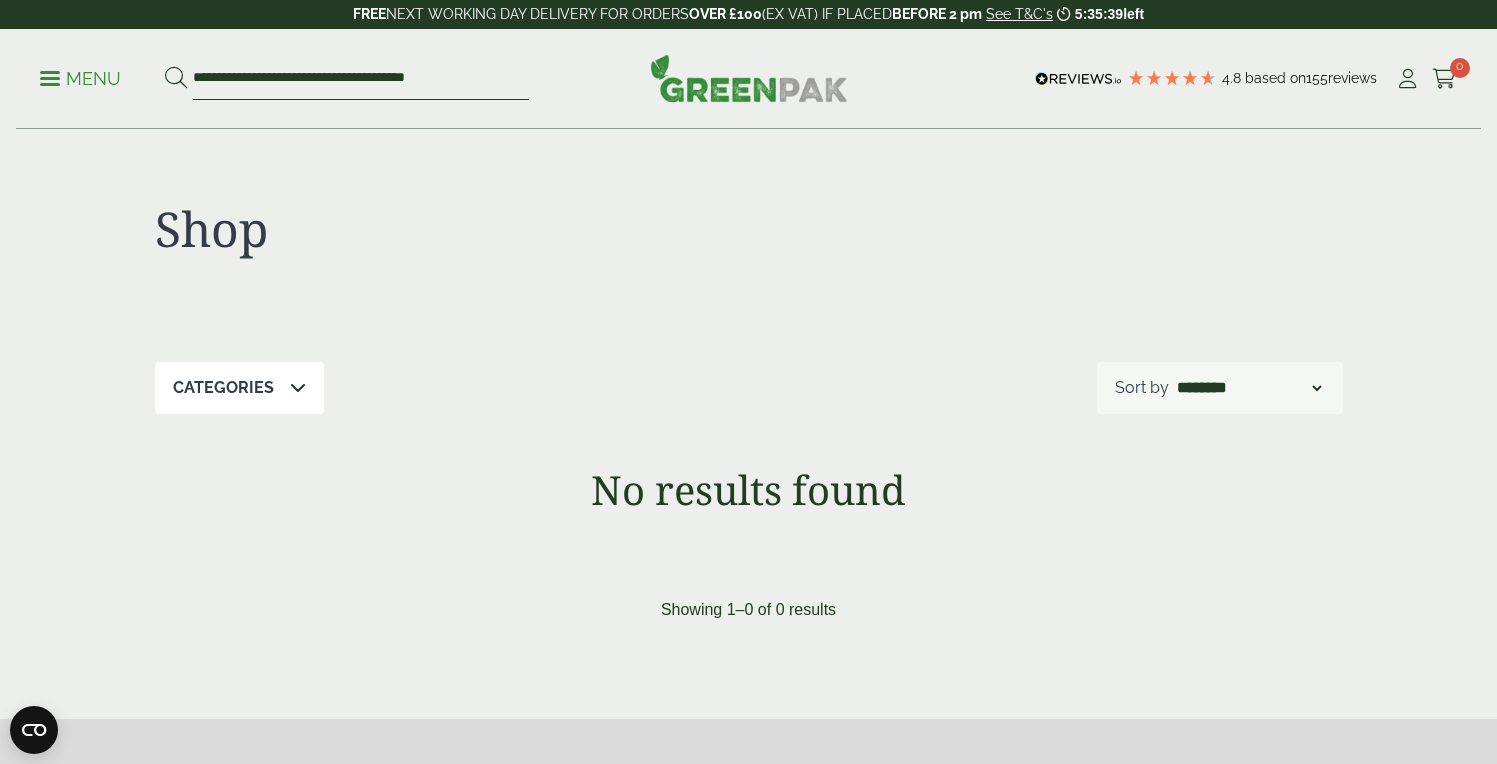 click on "**********" at bounding box center (361, 79) 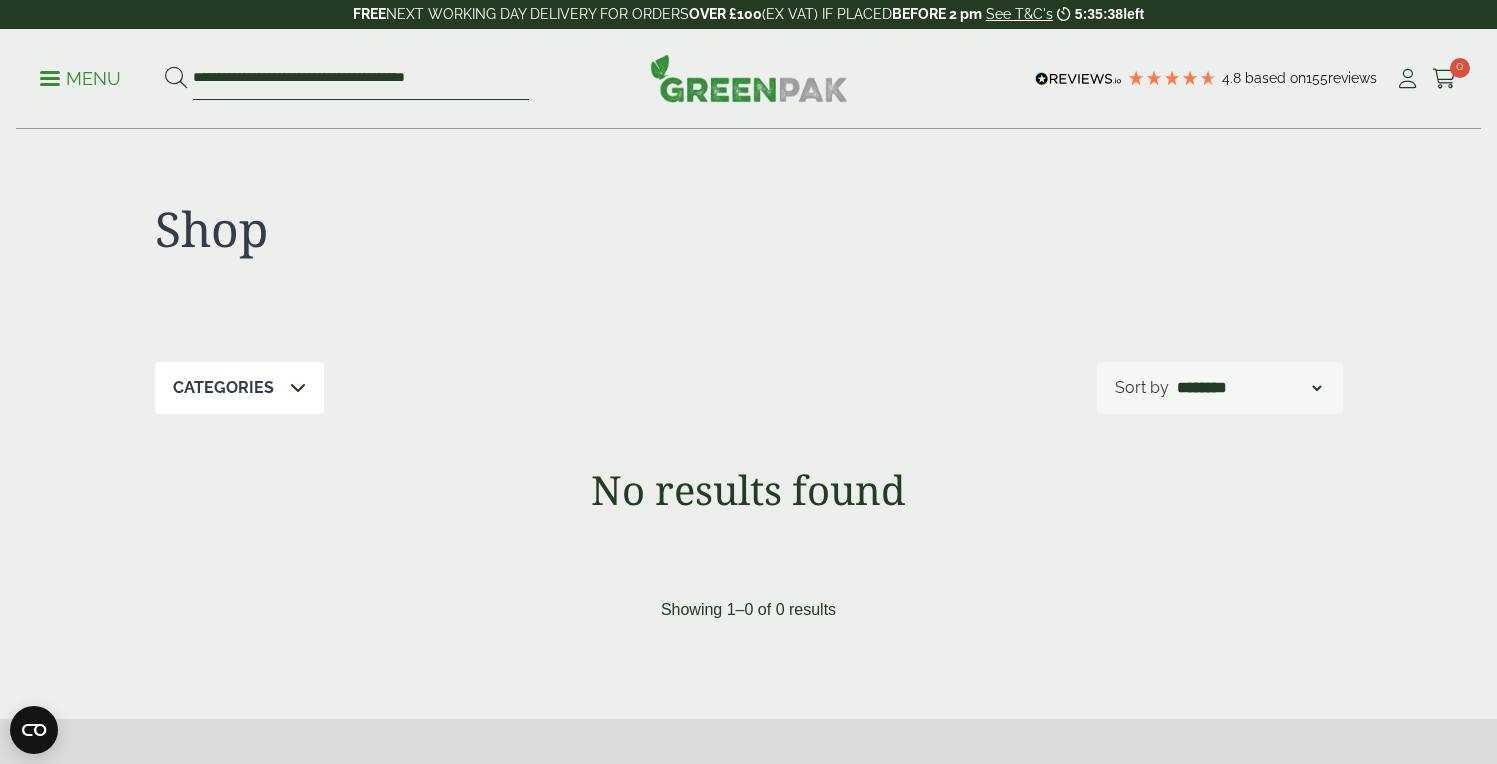 click at bounding box center [176, 79] 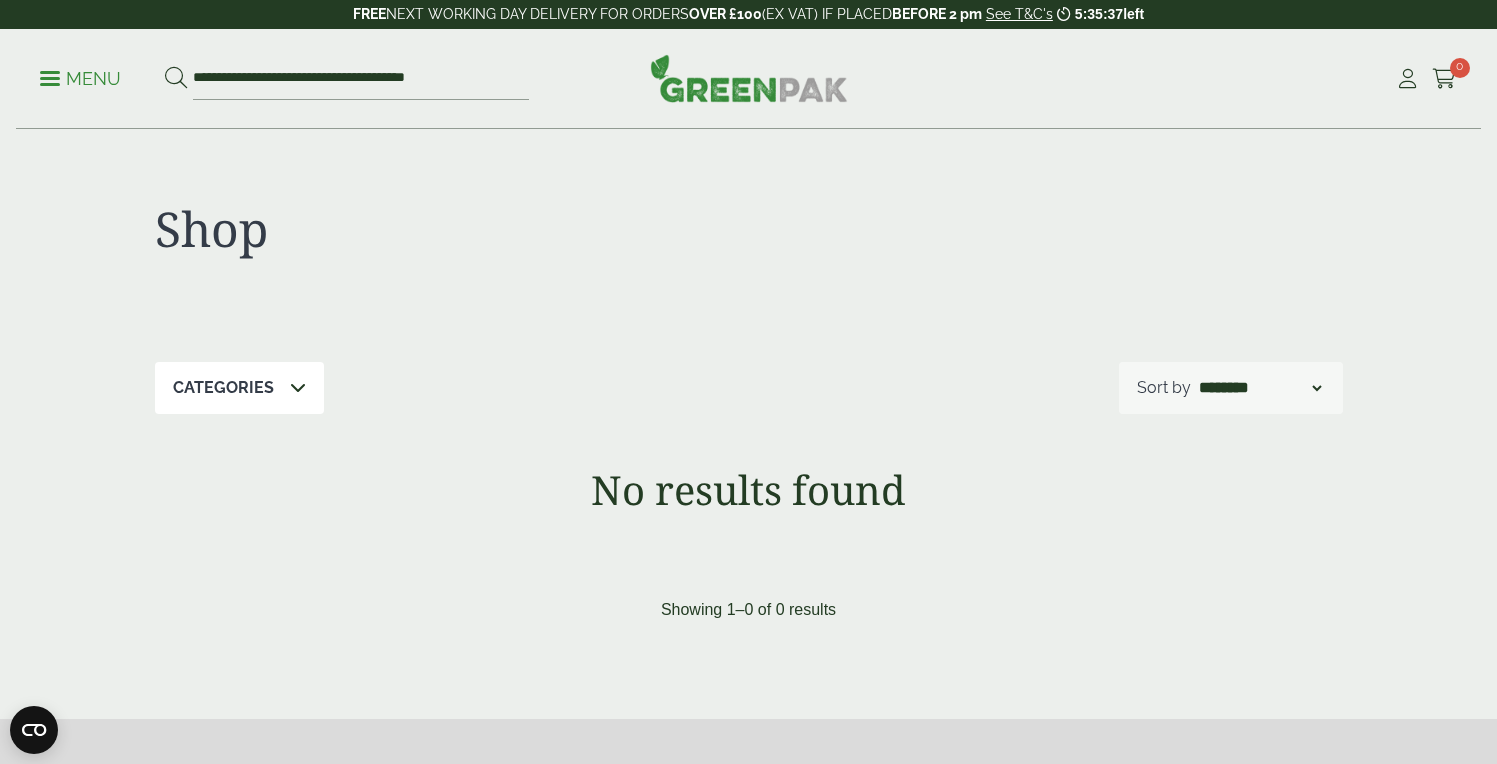 scroll, scrollTop: 23, scrollLeft: 0, axis: vertical 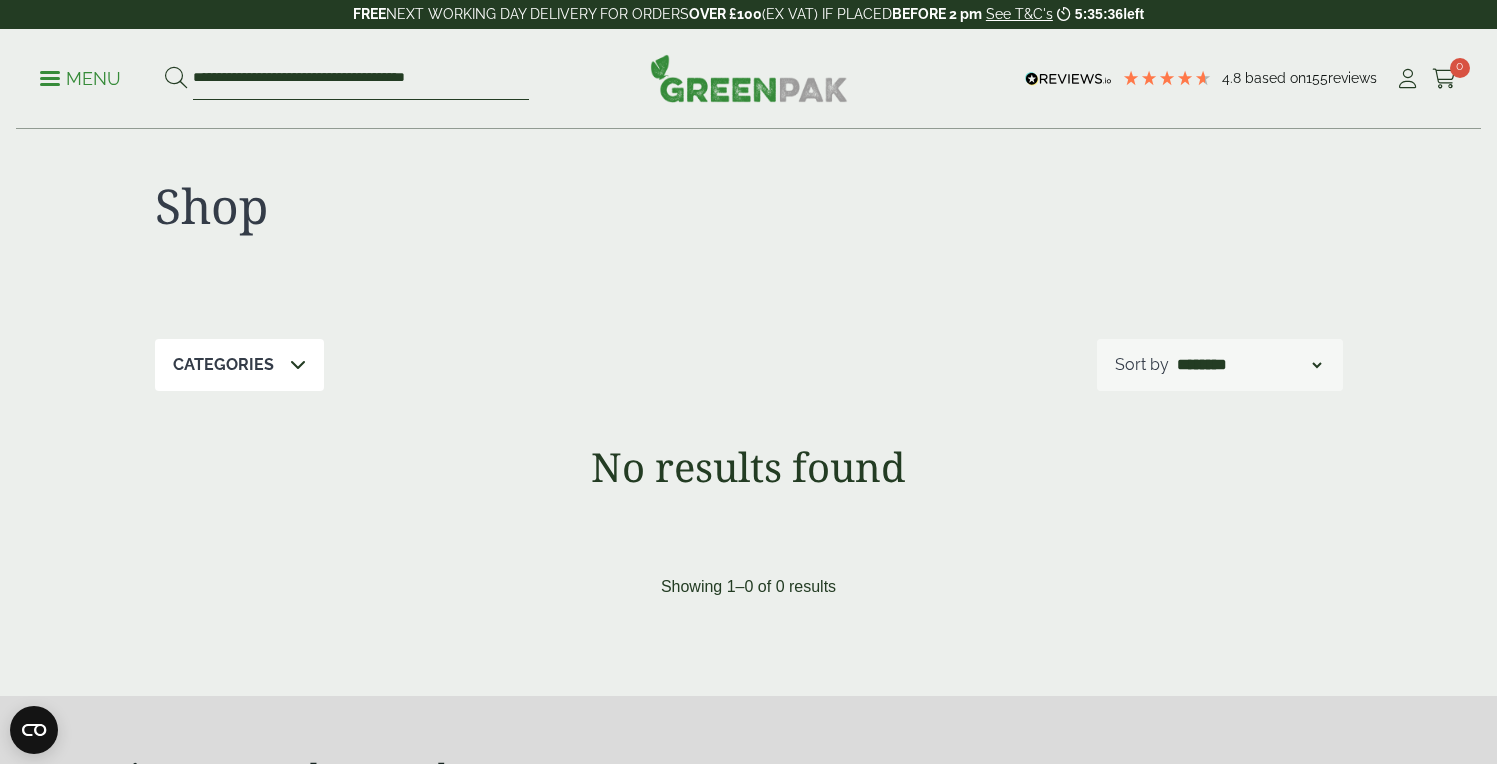 drag, startPoint x: 479, startPoint y: 76, endPoint x: 392, endPoint y: 74, distance: 87.02299 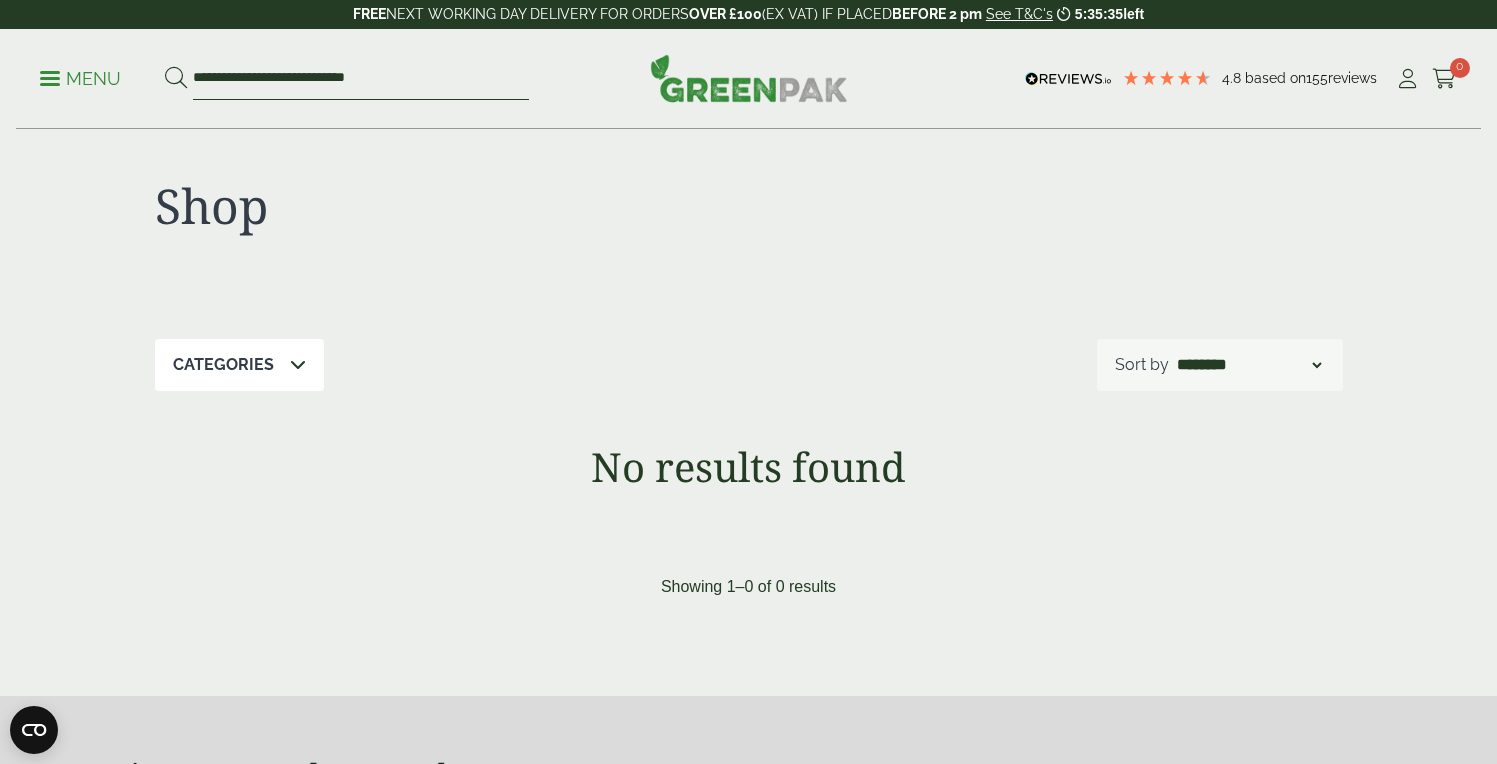 type on "**********" 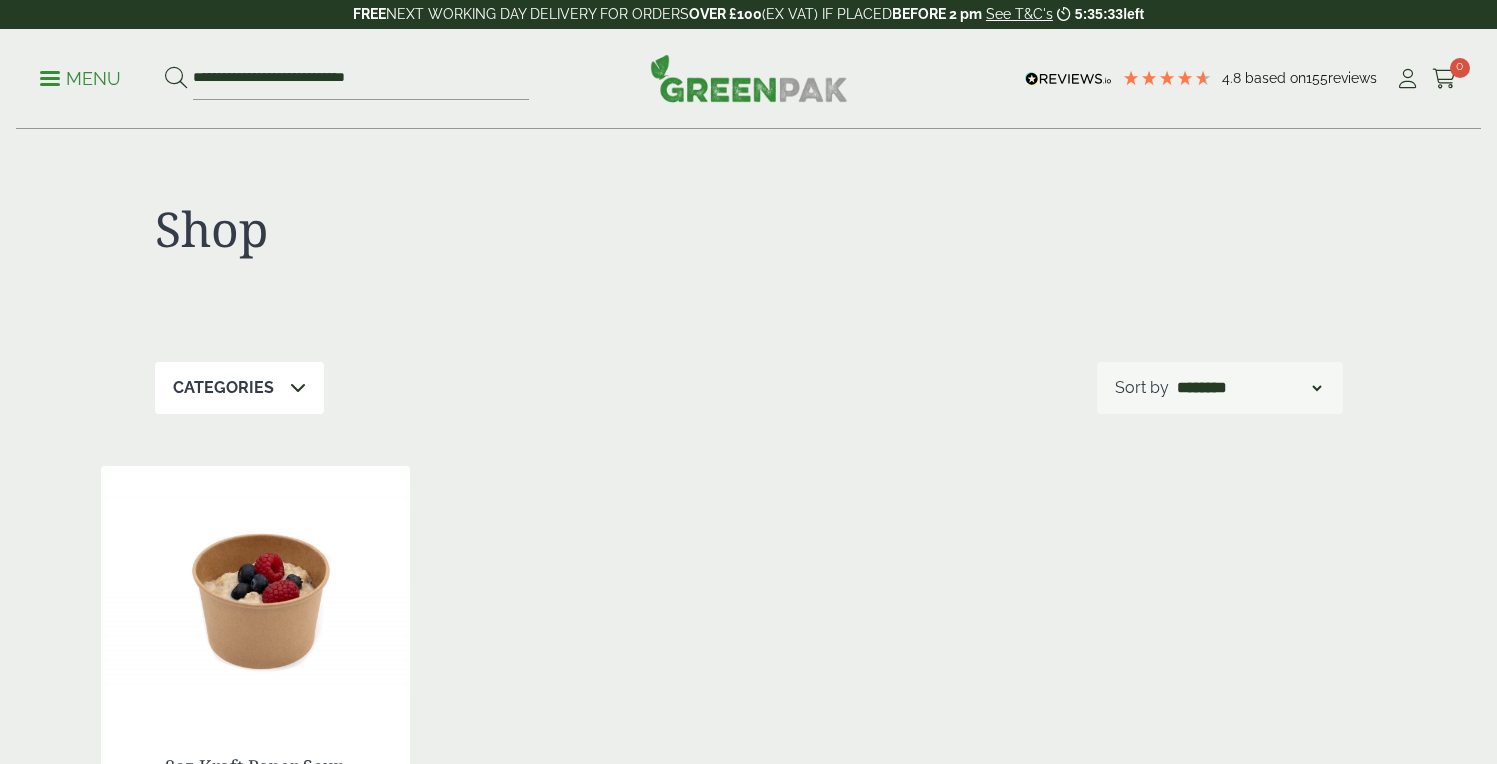 scroll, scrollTop: 0, scrollLeft: 0, axis: both 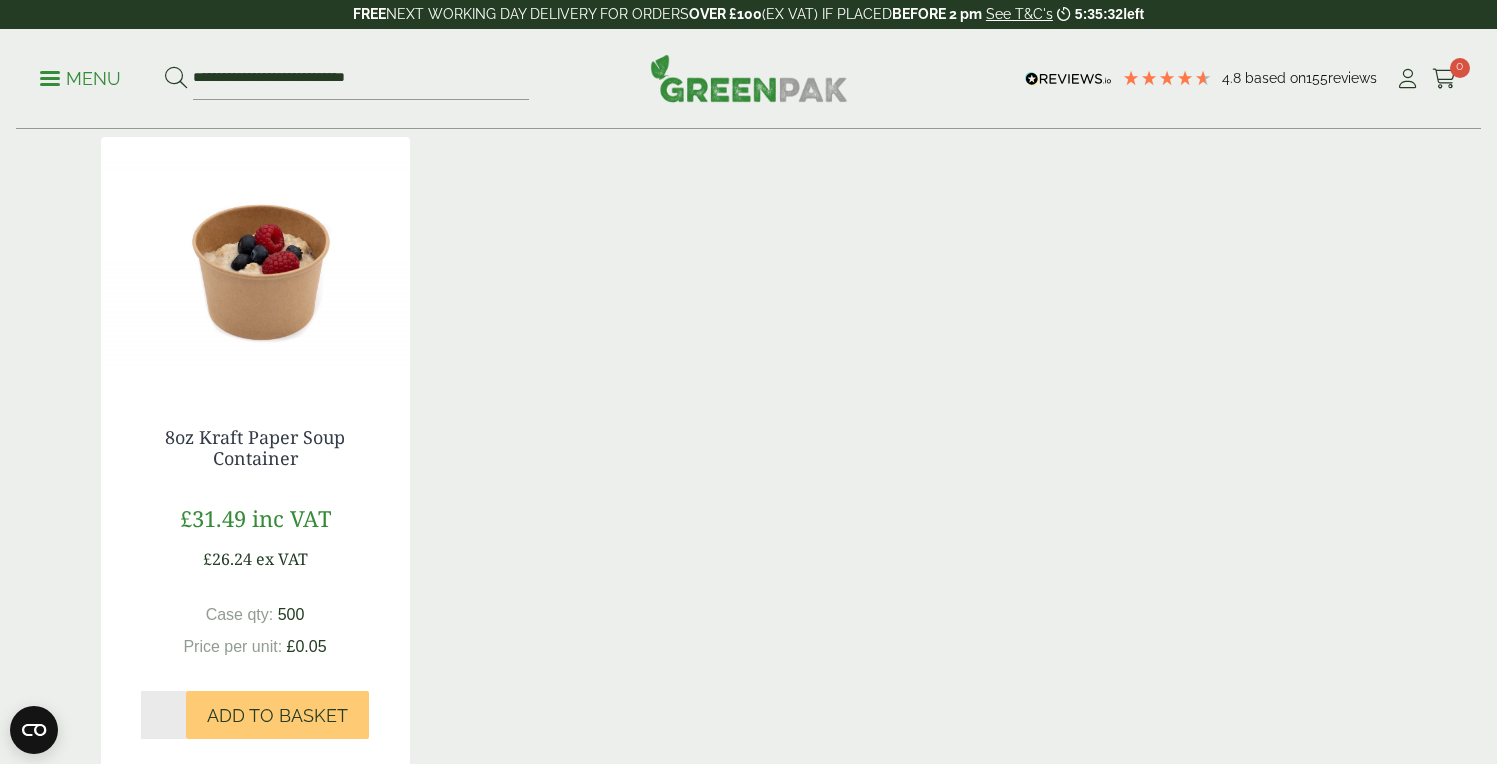 click at bounding box center (255, 262) 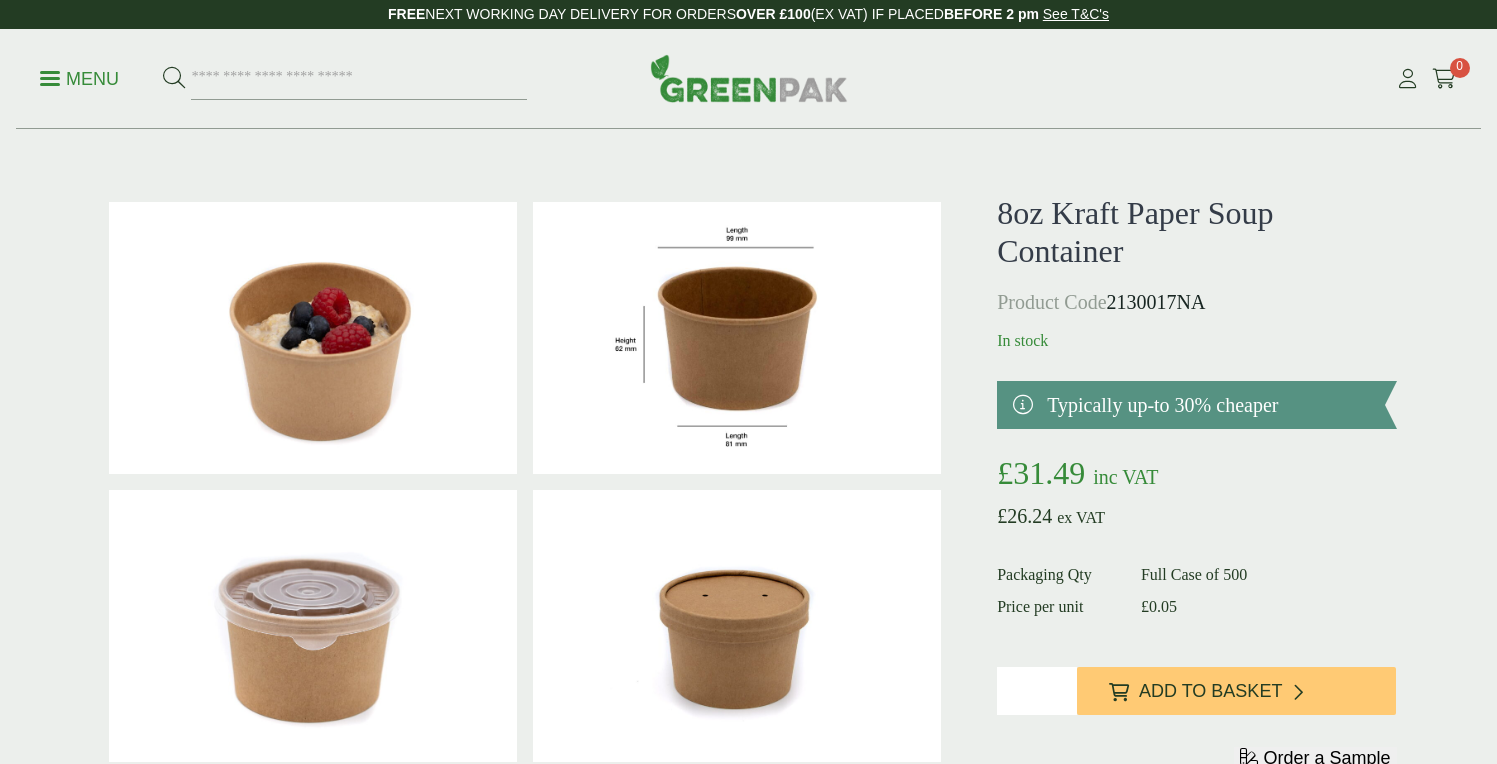 scroll, scrollTop: 0, scrollLeft: 0, axis: both 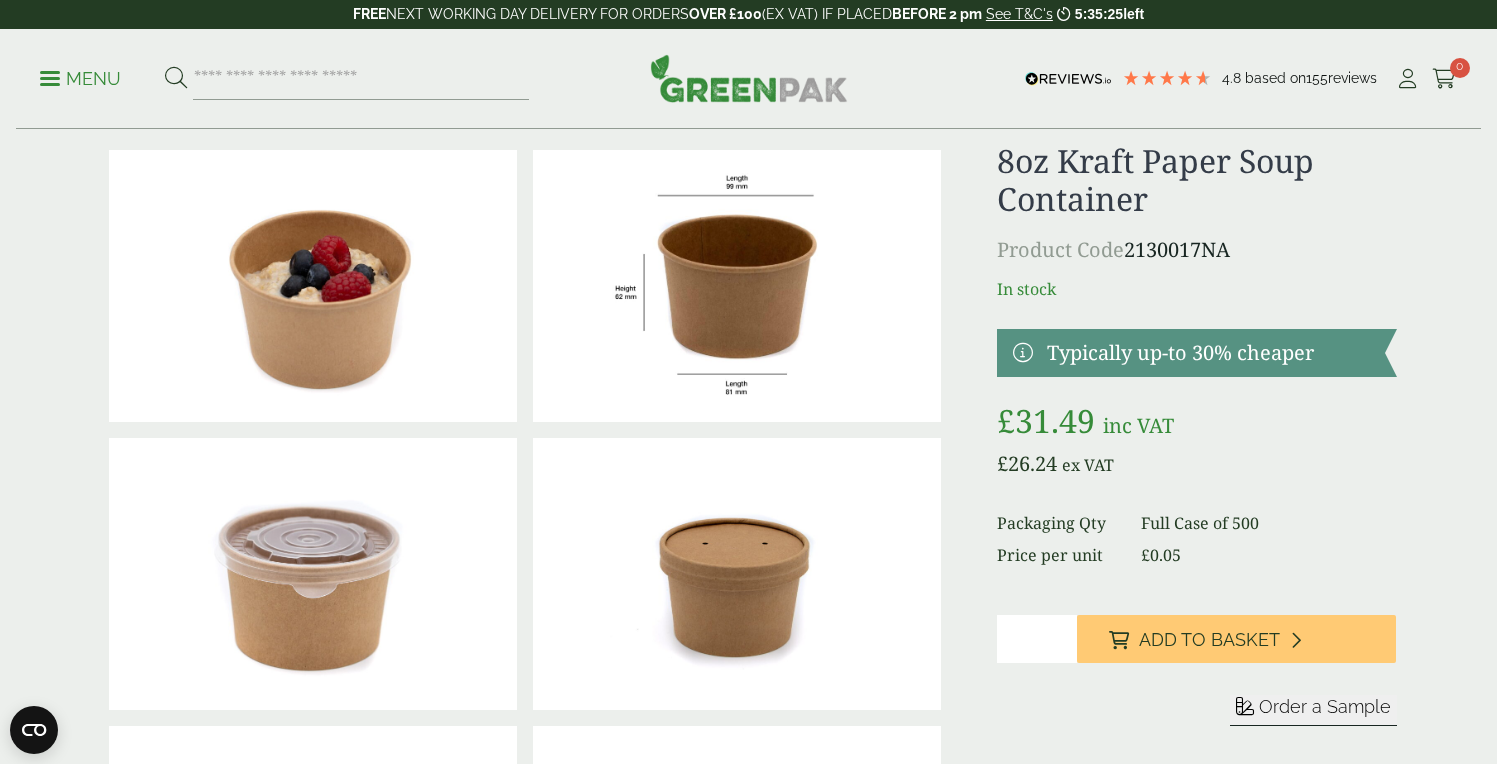 click on "*" at bounding box center (1037, 639) 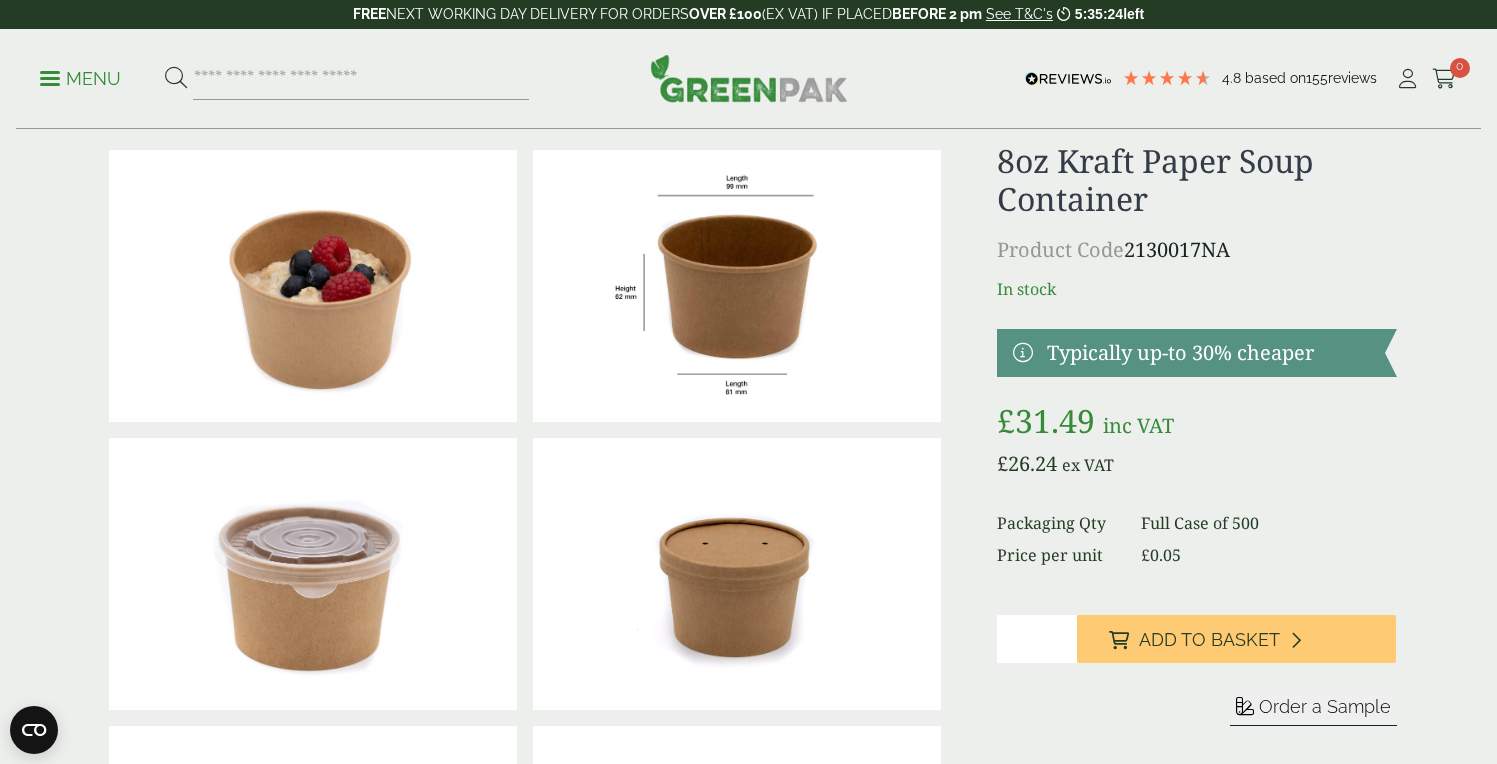 click on "*" at bounding box center [1037, 639] 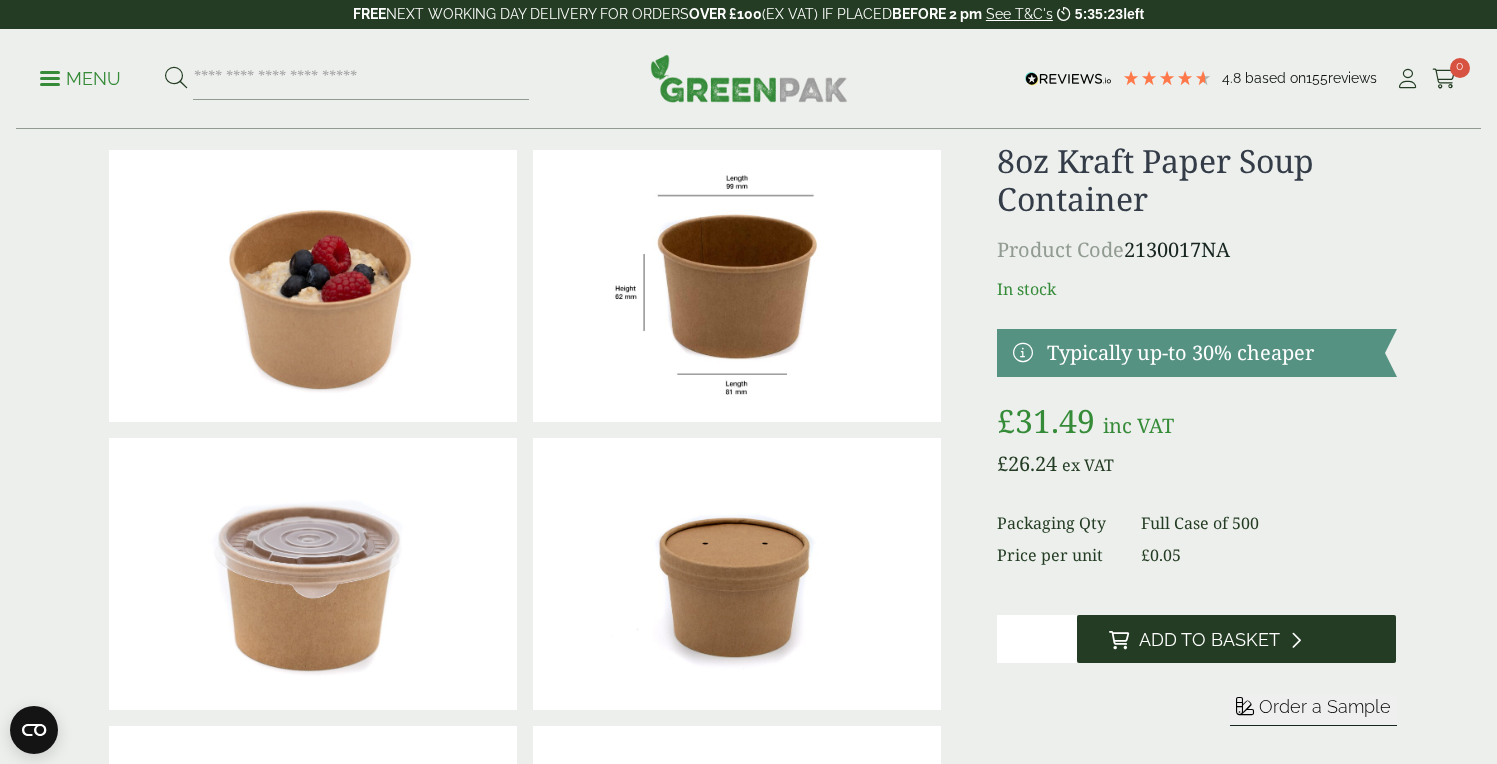 click on "Add to Basket" at bounding box center (1236, 639) 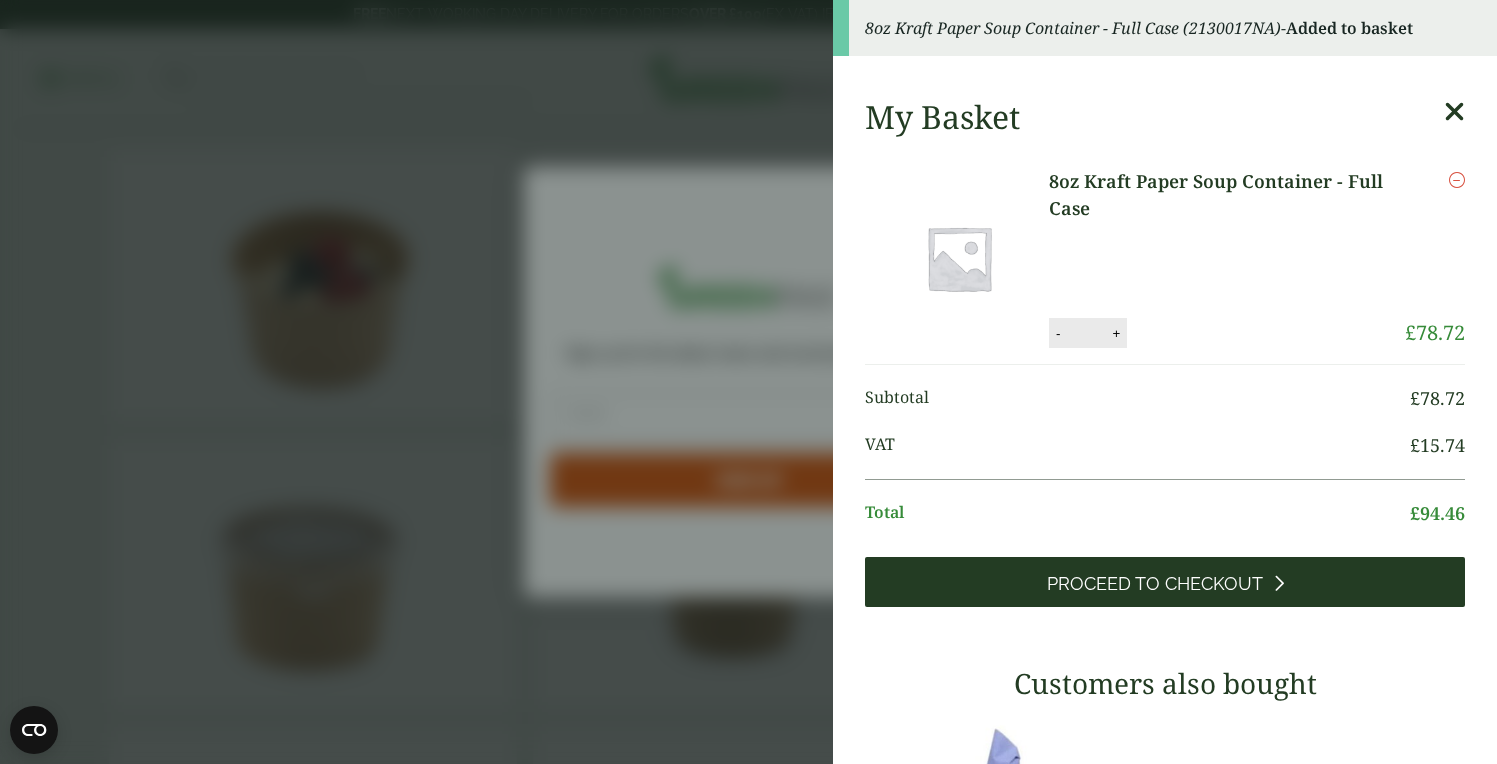 click on "Proceed to Checkout" at bounding box center [1155, 584] 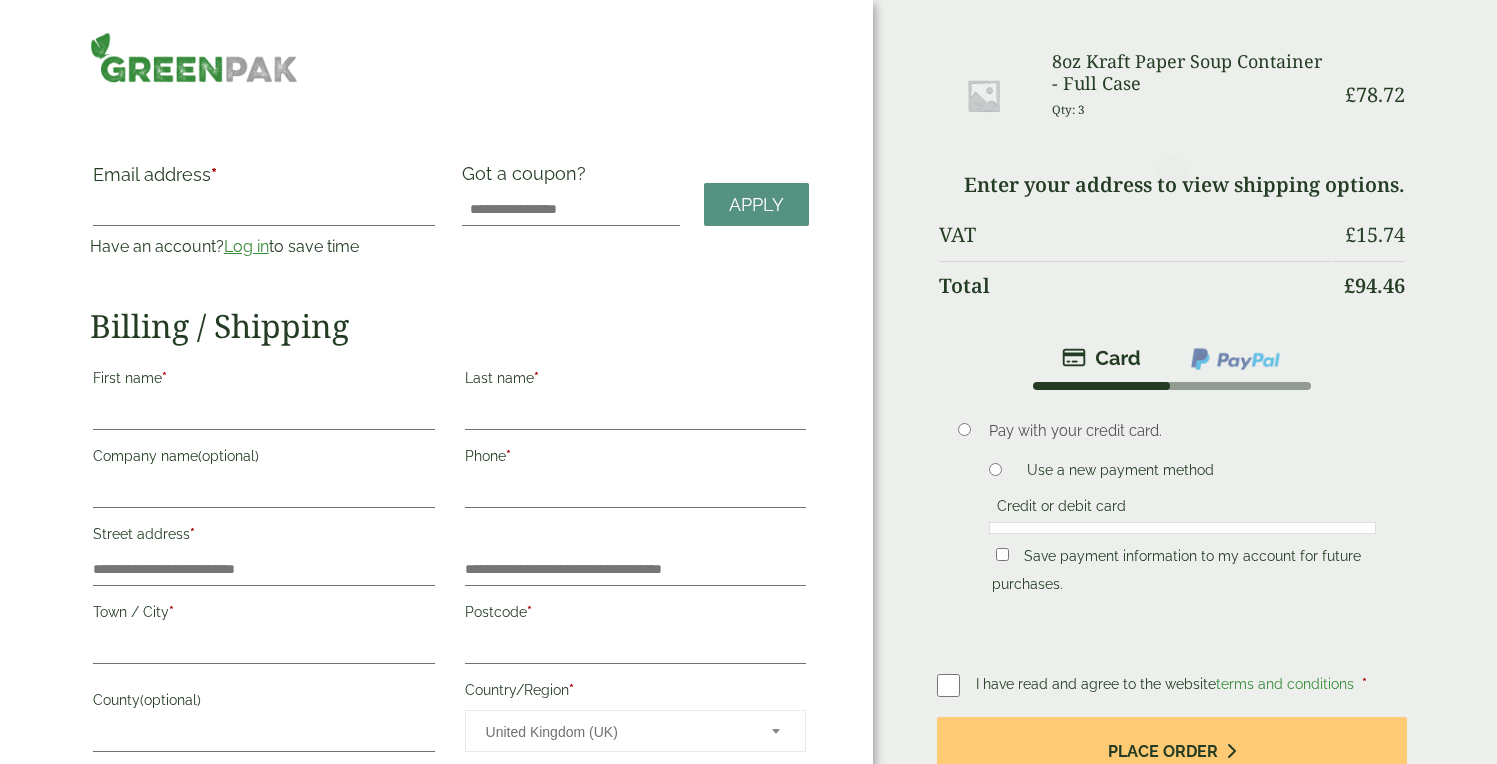 scroll, scrollTop: 0, scrollLeft: 0, axis: both 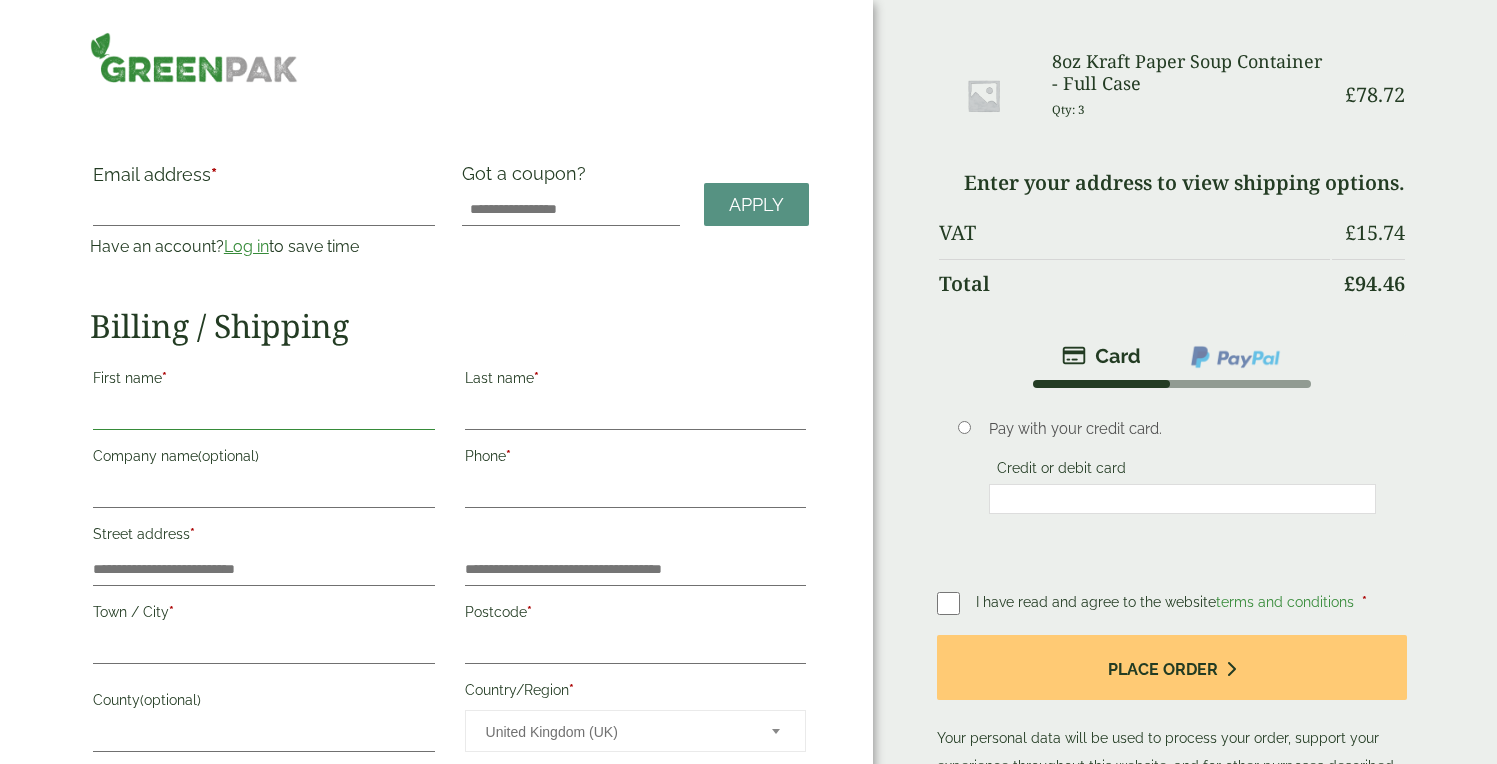 click on "First name  *" at bounding box center [264, 414] 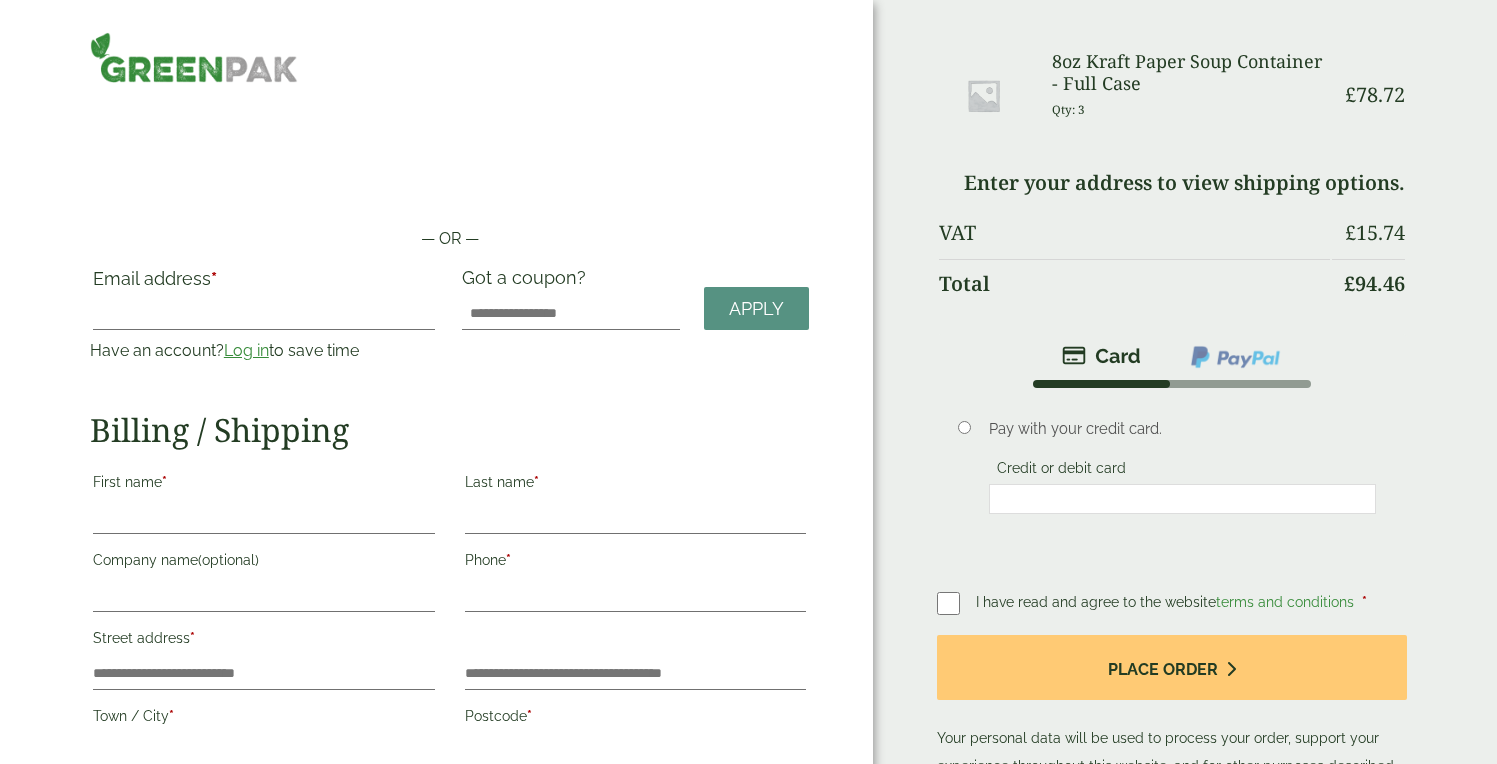 click on "First name  *" at bounding box center (264, 485) 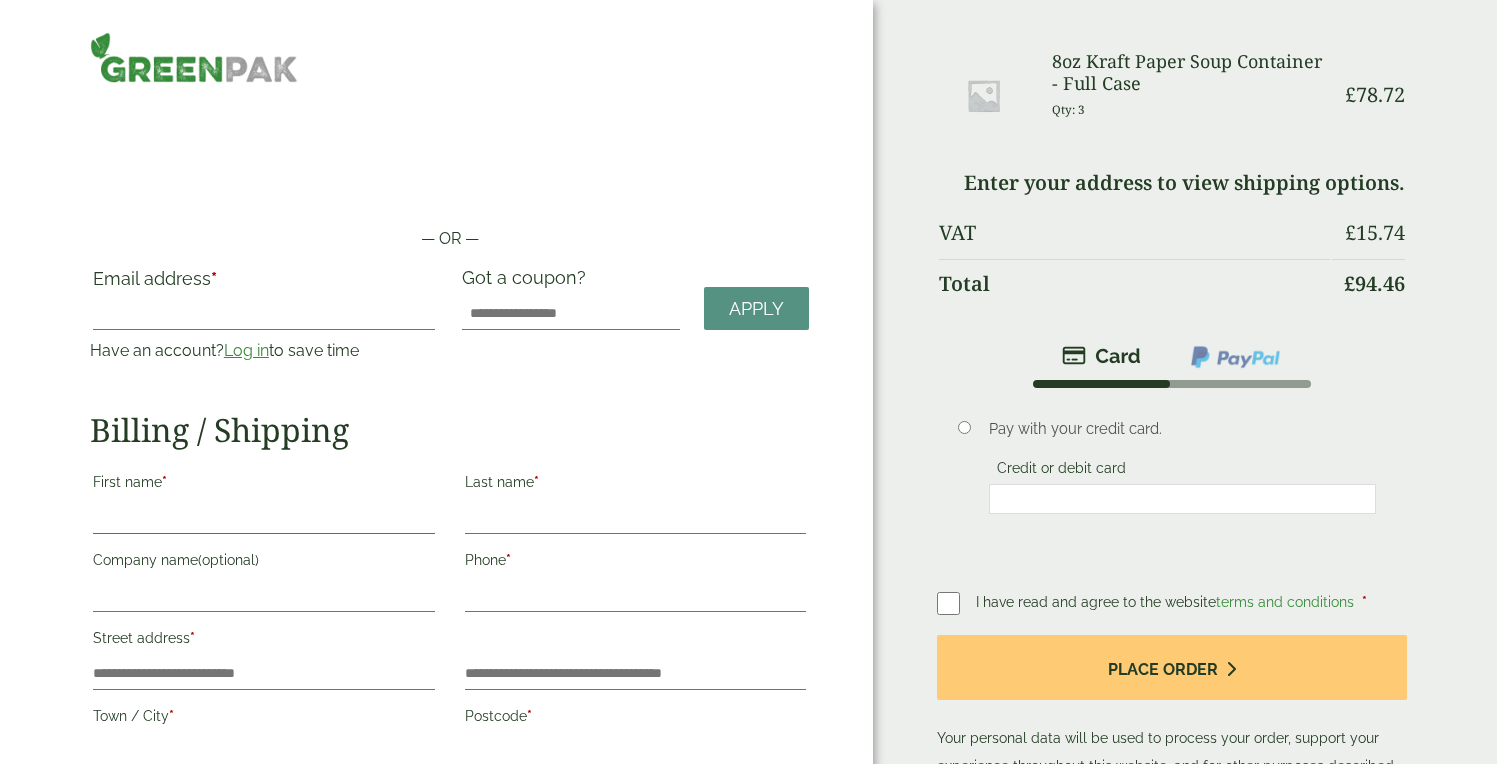 click on "First name  *" at bounding box center (264, 518) 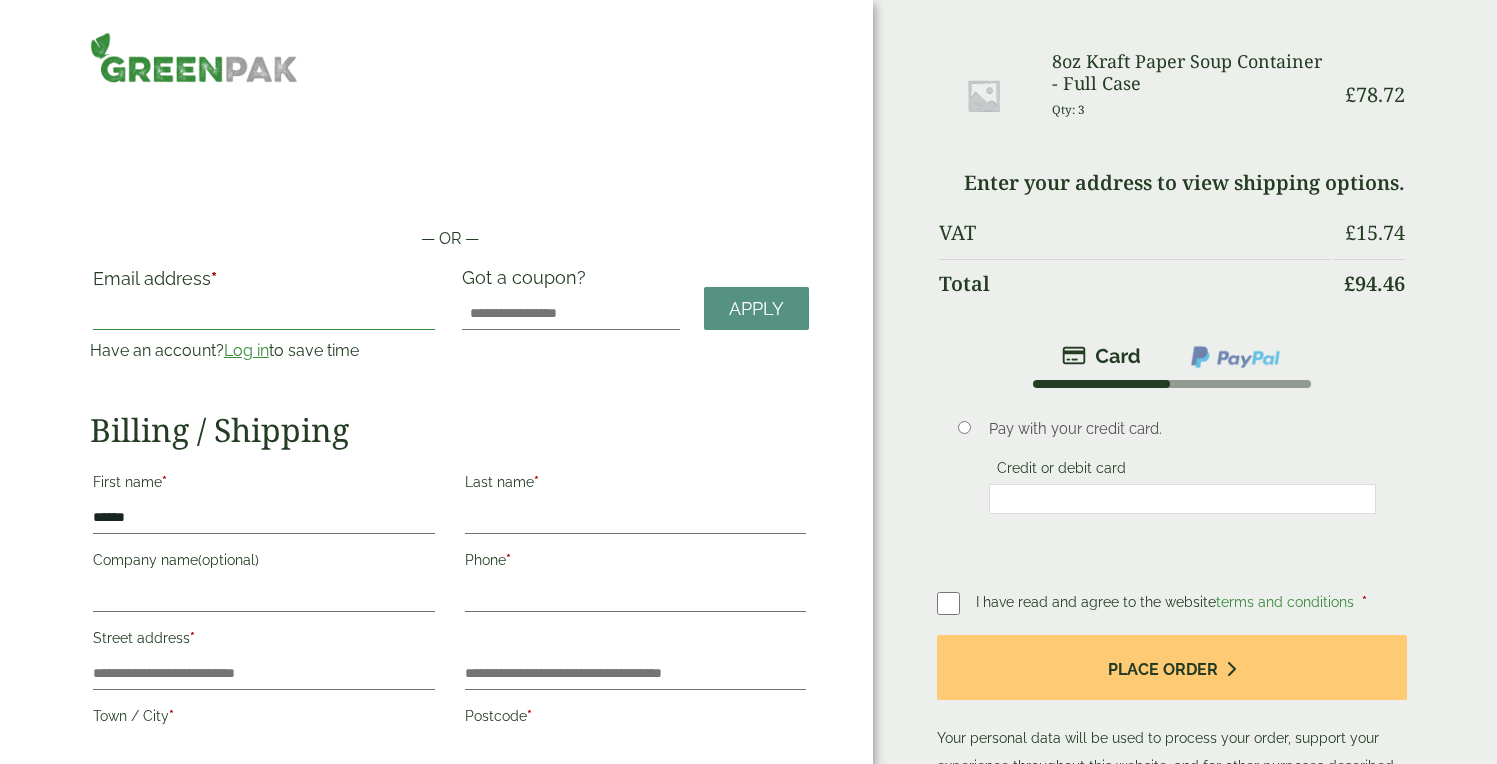 type on "**********" 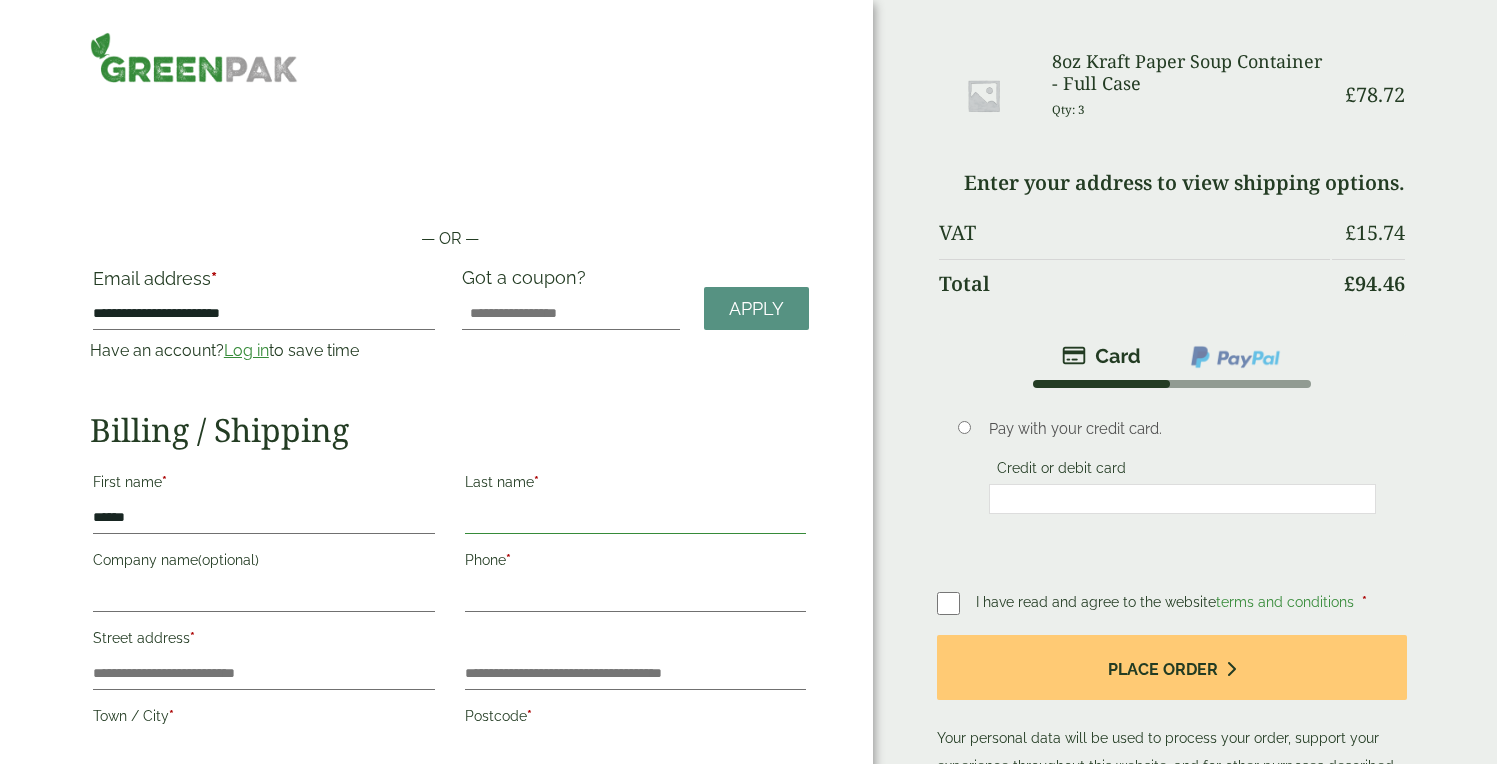 type on "*****" 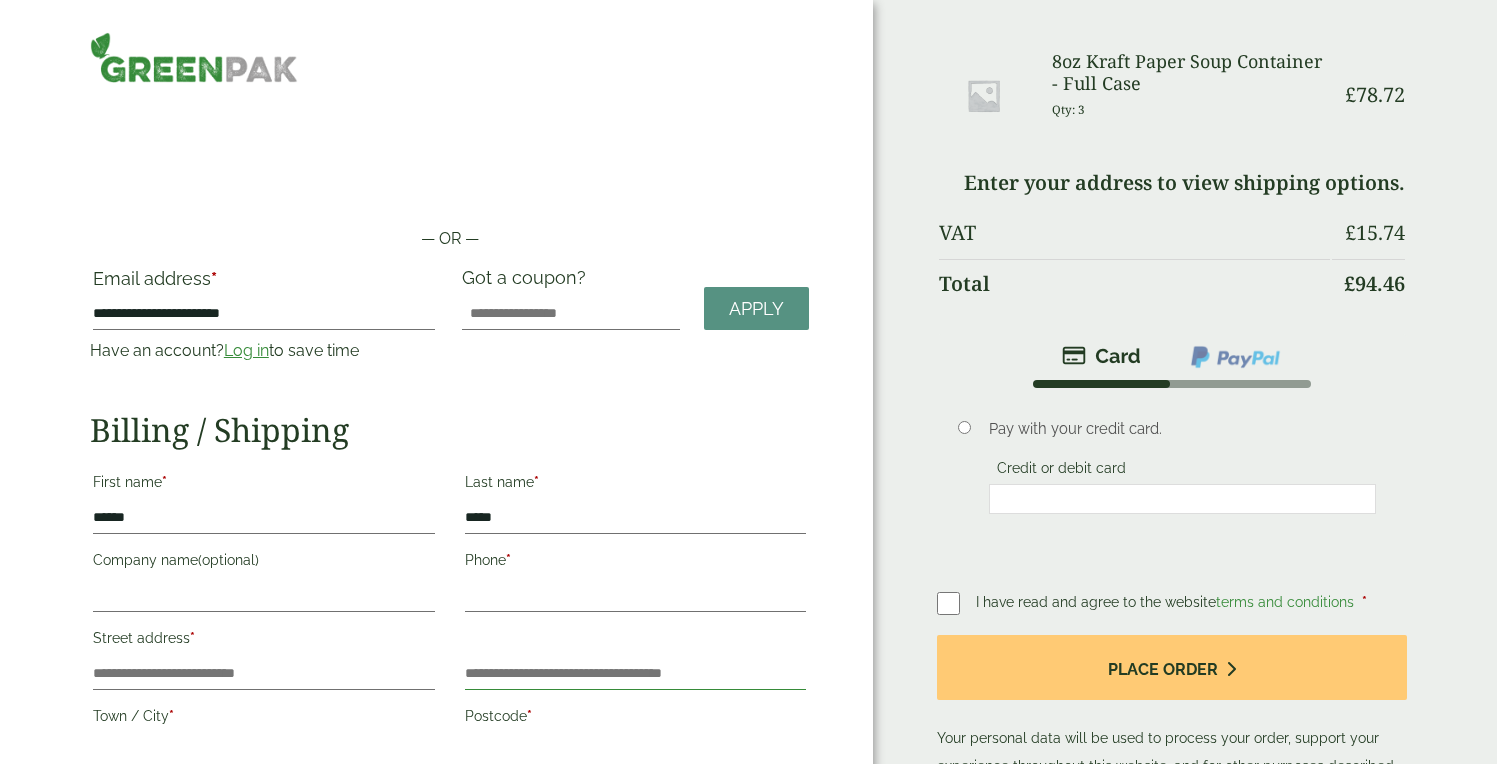 type on "**********" 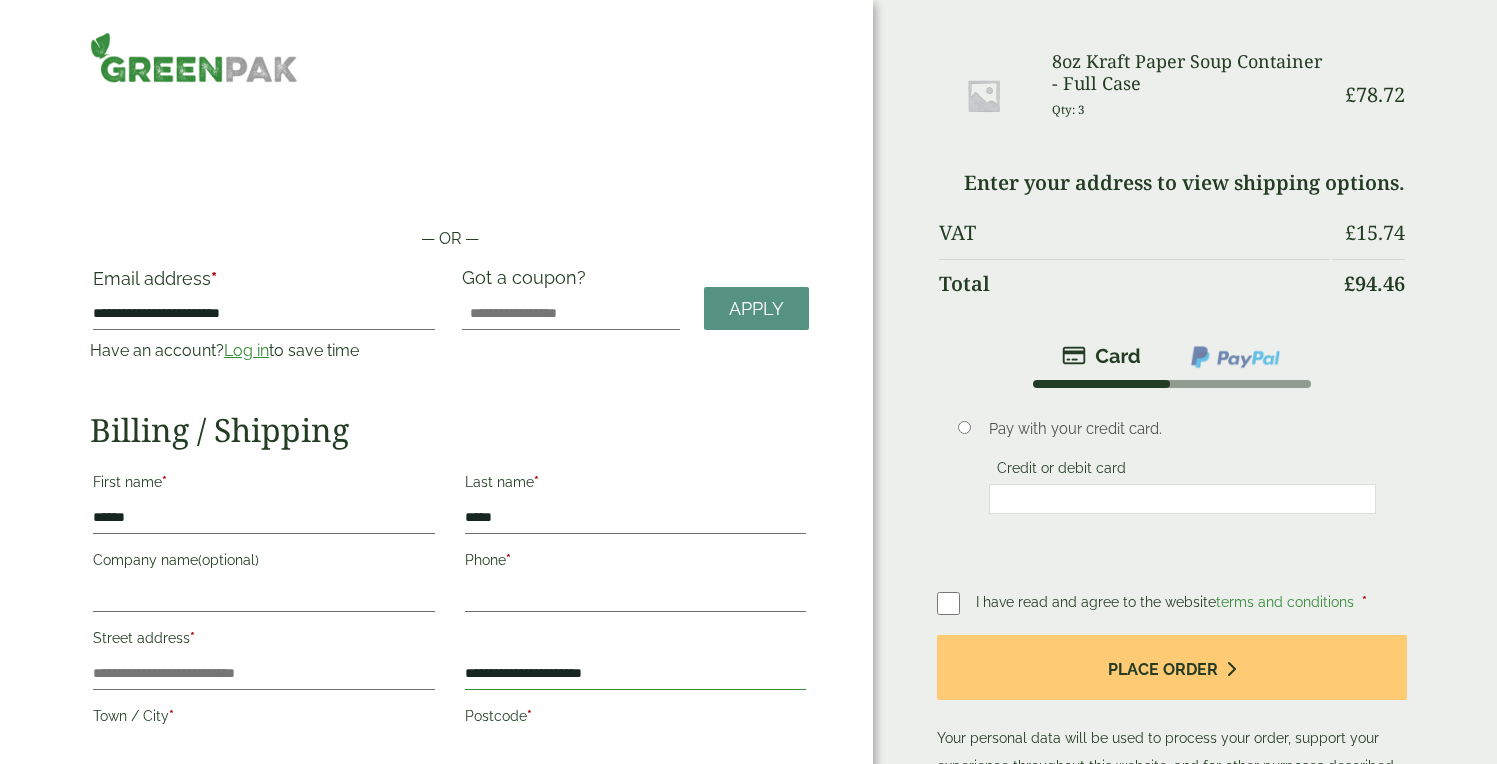 type on "******" 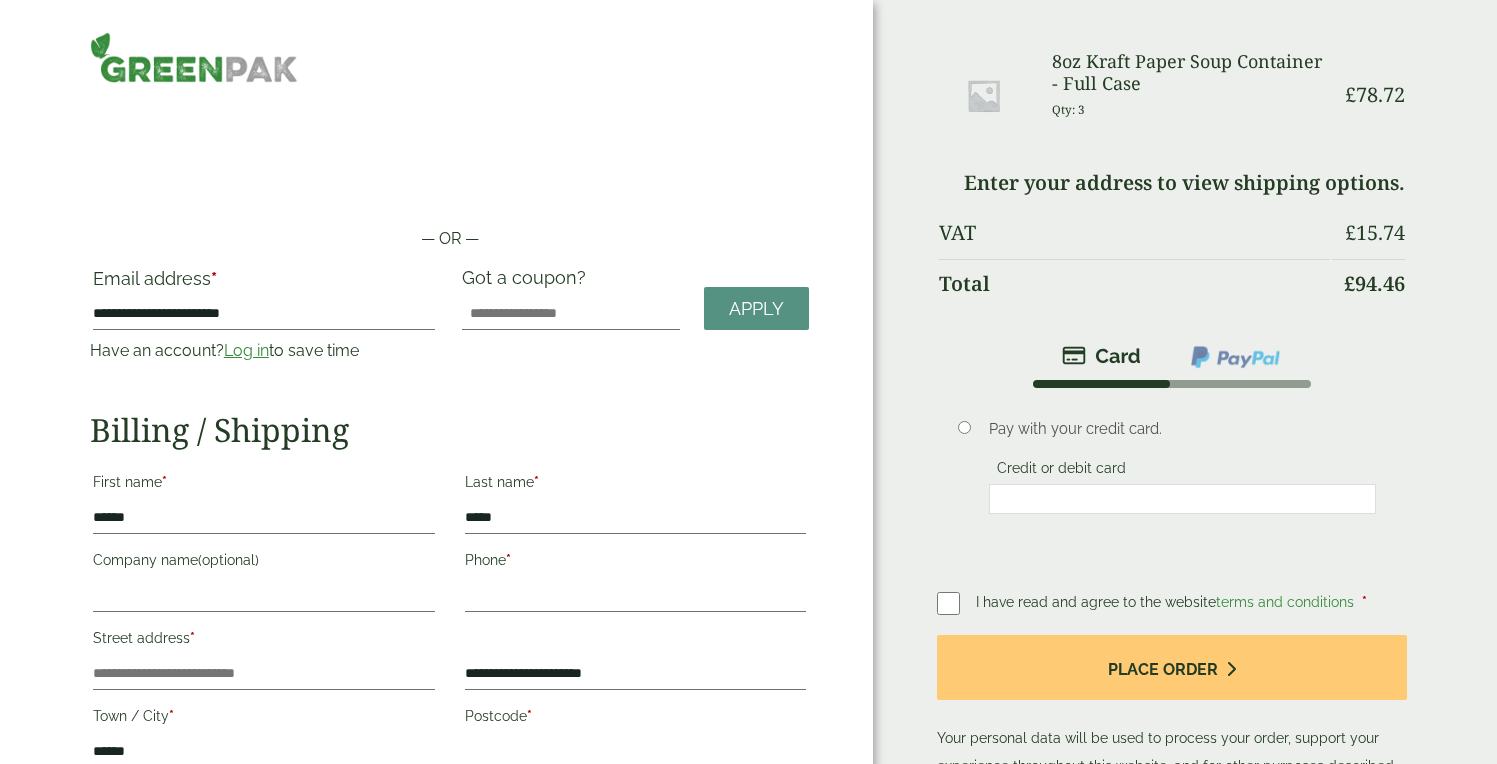 type on "**********" 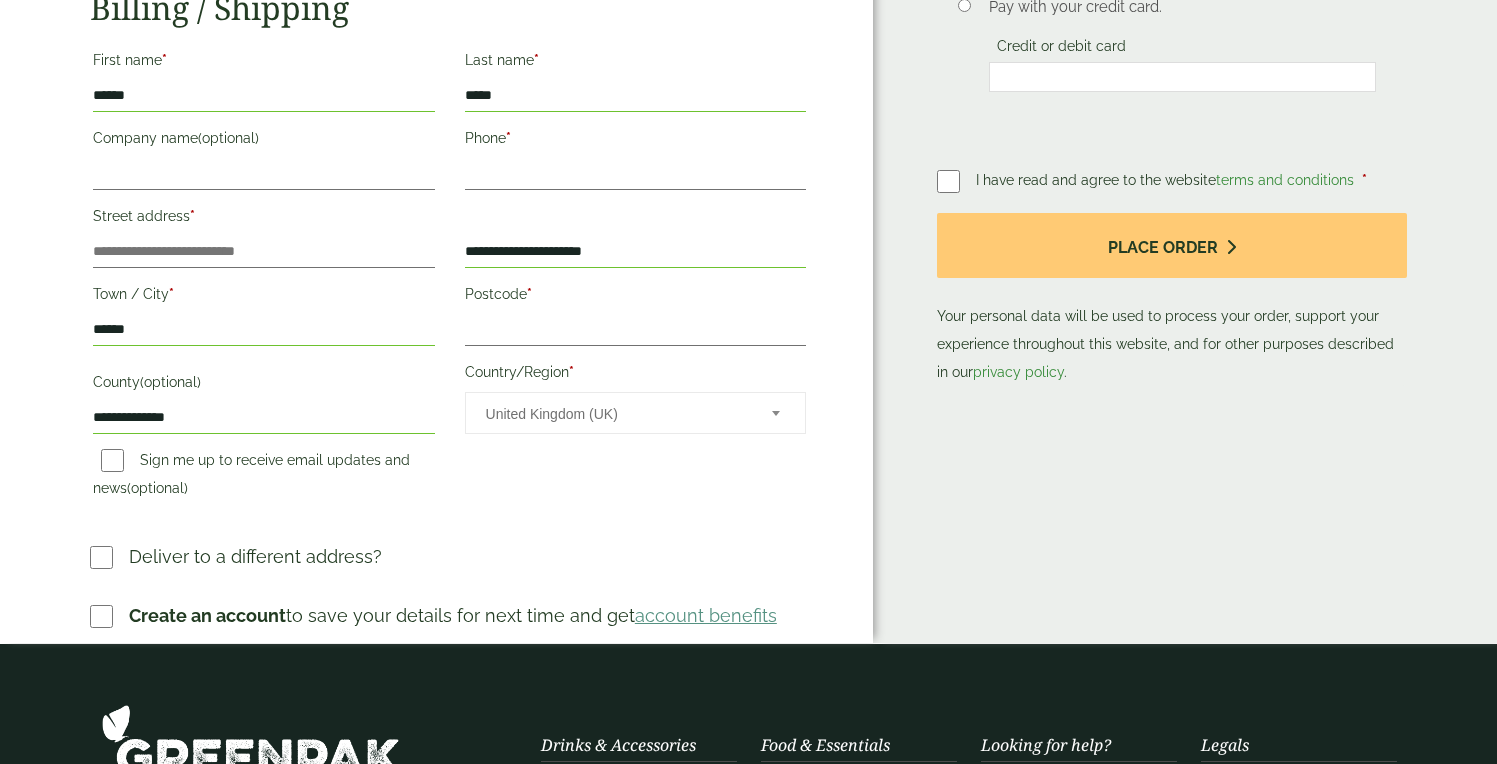 scroll, scrollTop: 382, scrollLeft: 0, axis: vertical 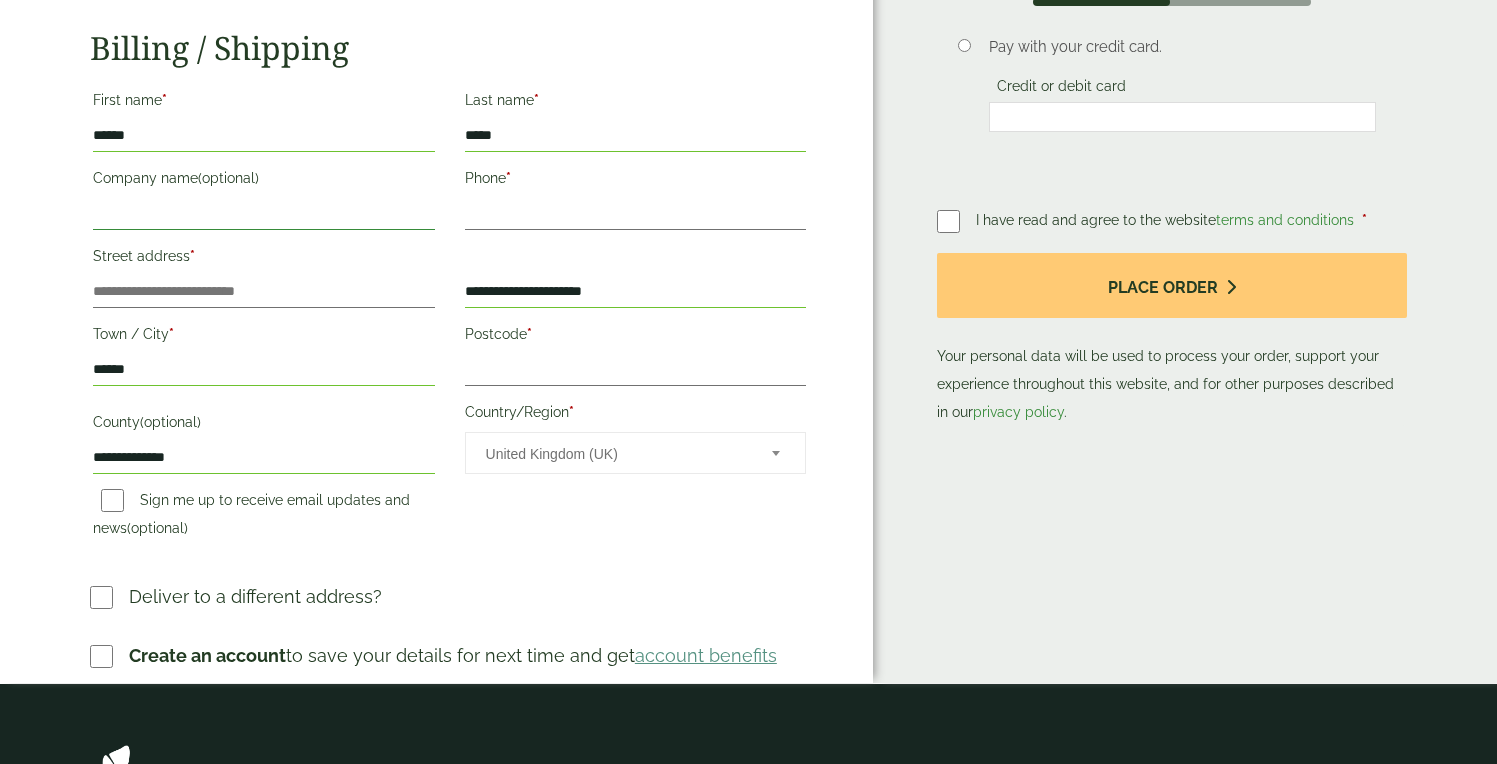 click on "Company name  (optional)" at bounding box center [264, 214] 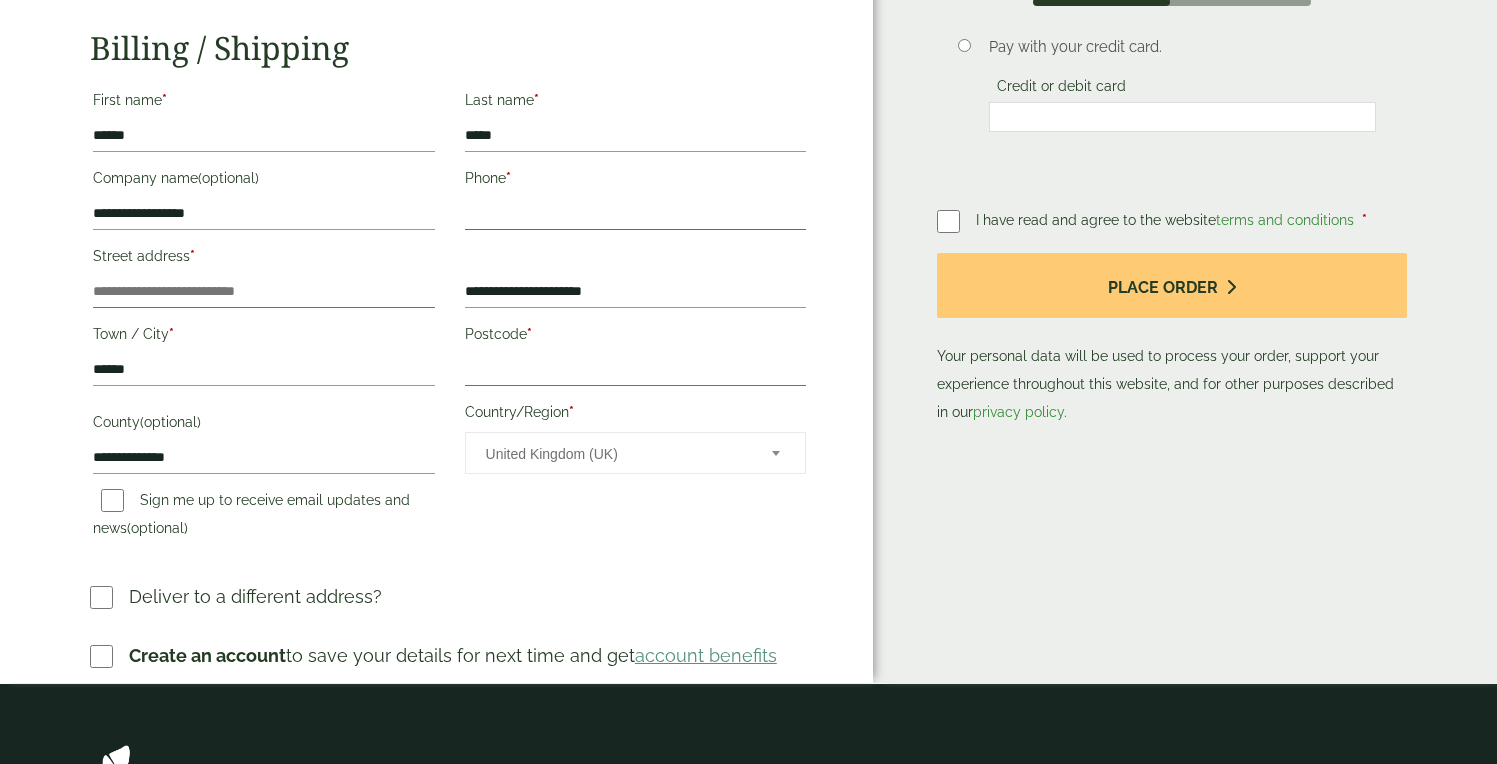 click on "Phone  *" at bounding box center [636, 214] 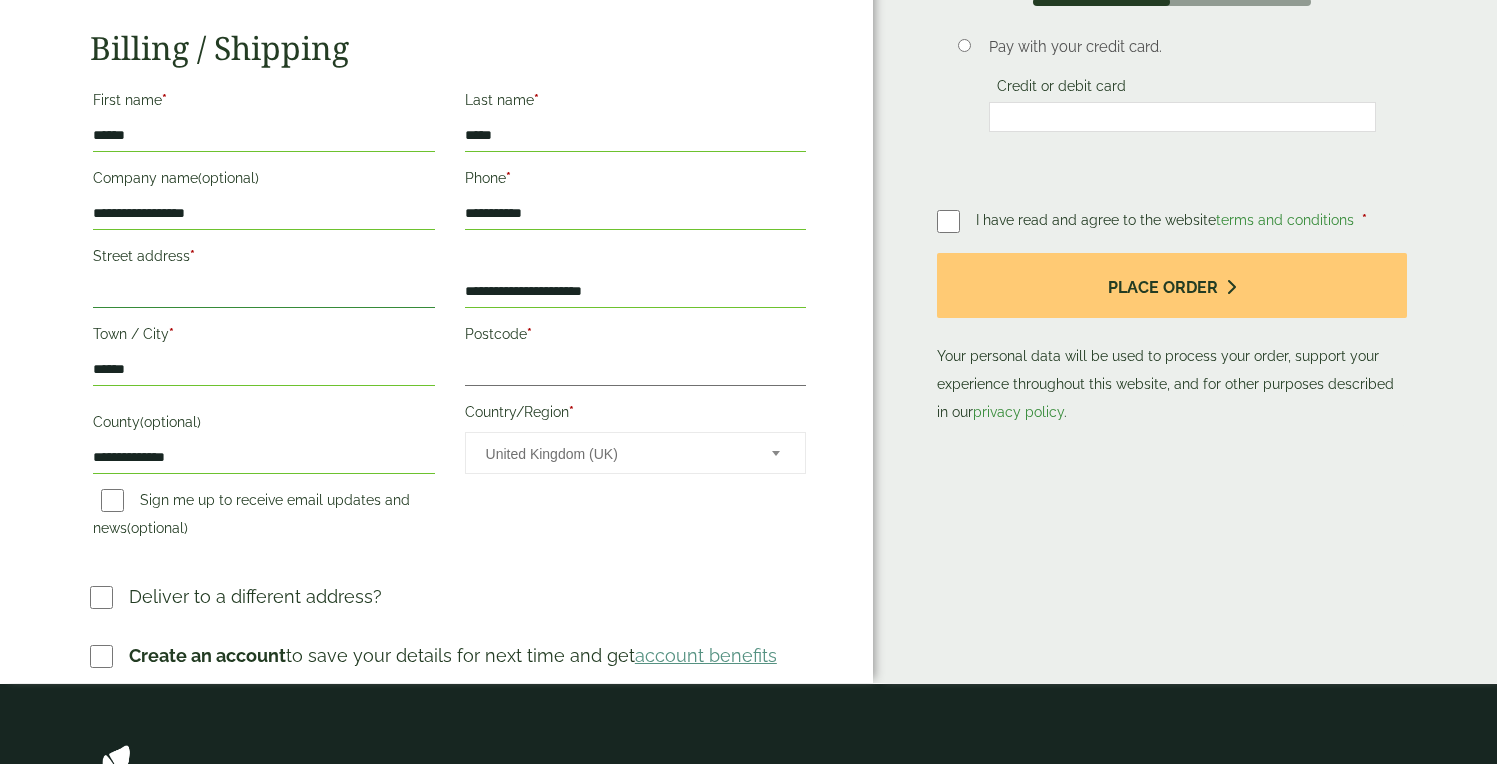 click on "Street address  *" at bounding box center [264, 292] 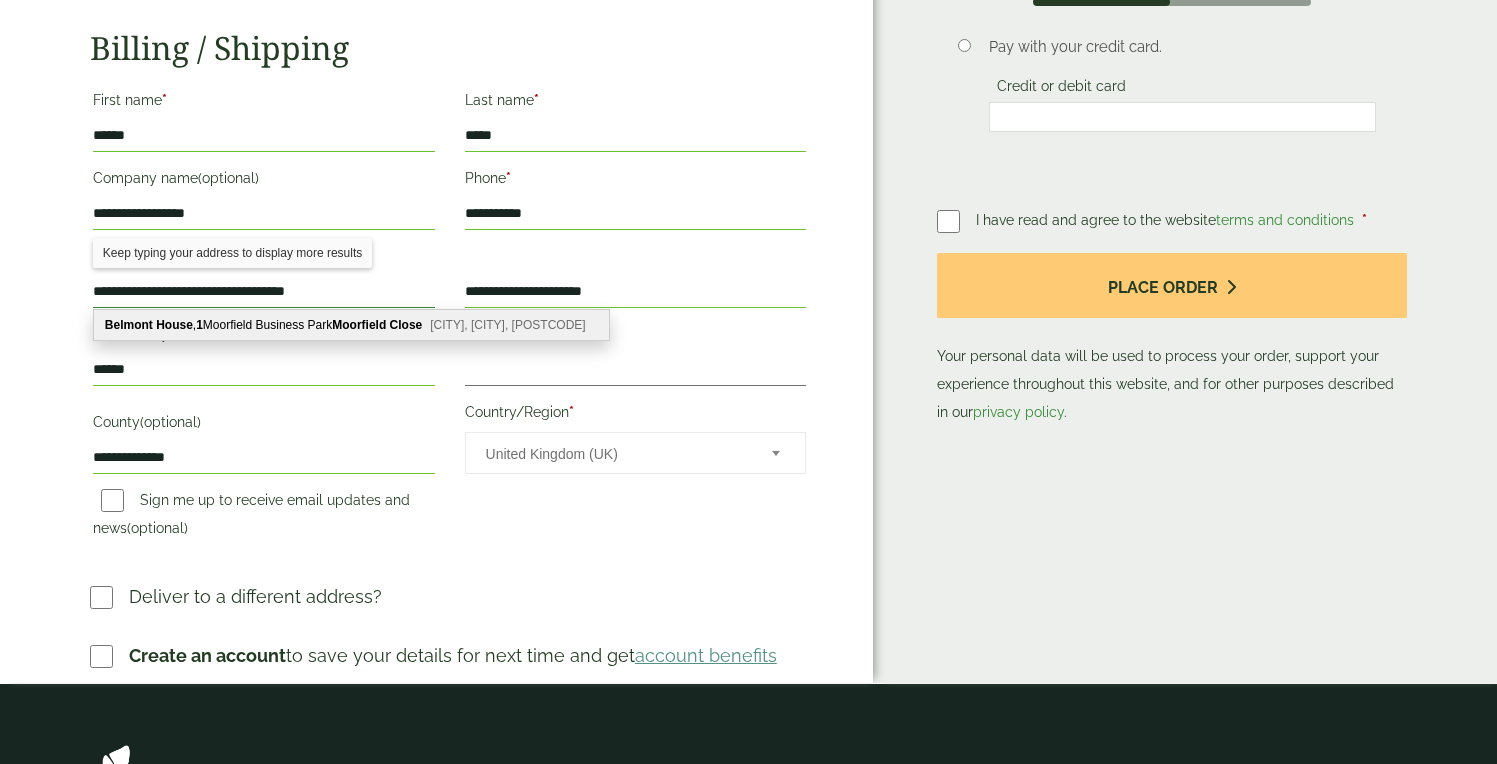 type on "**********" 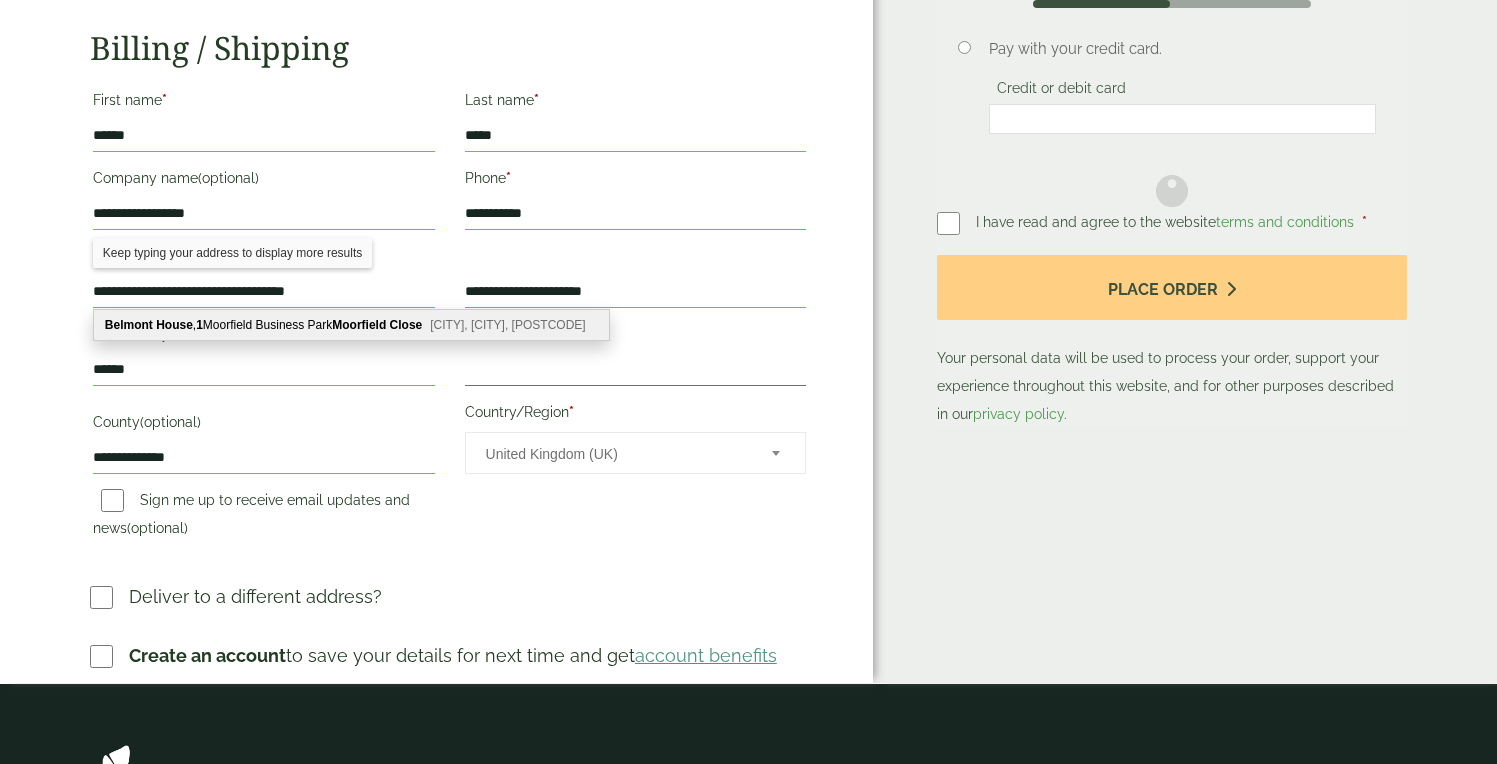 click on "******" at bounding box center [264, 370] 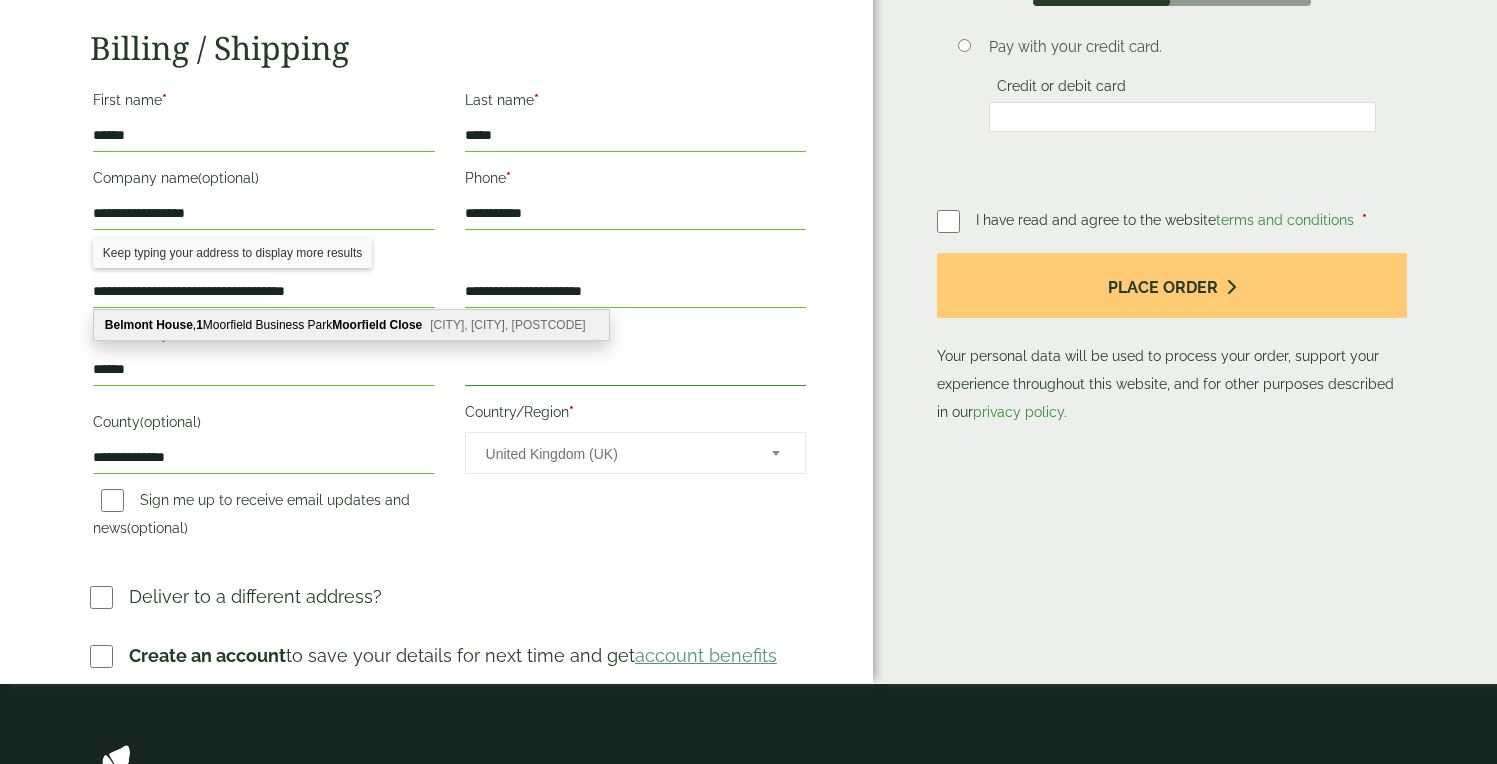 click on "Postcode  *" at bounding box center (636, 370) 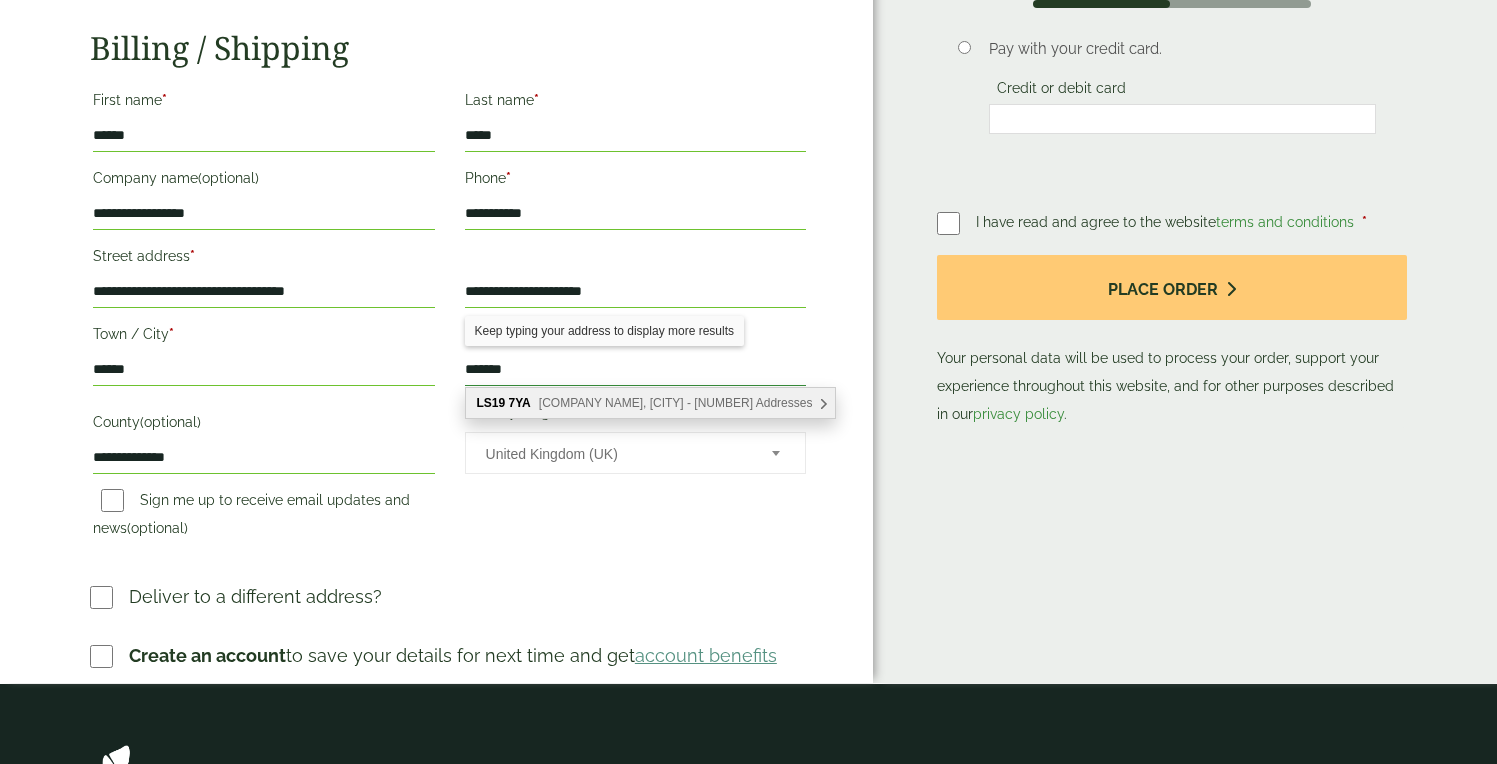 click on "*******" at bounding box center [636, 370] 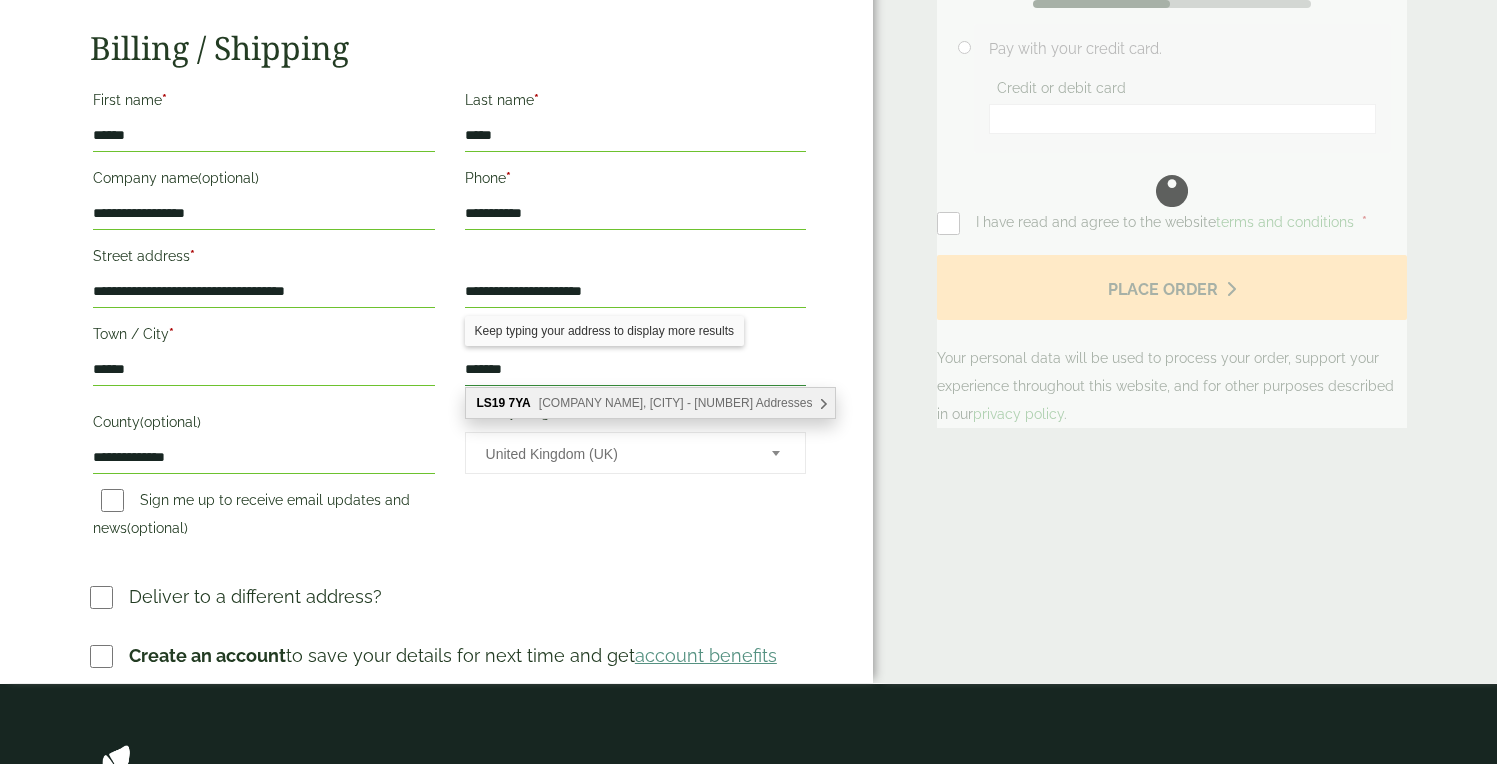 type on "*******" 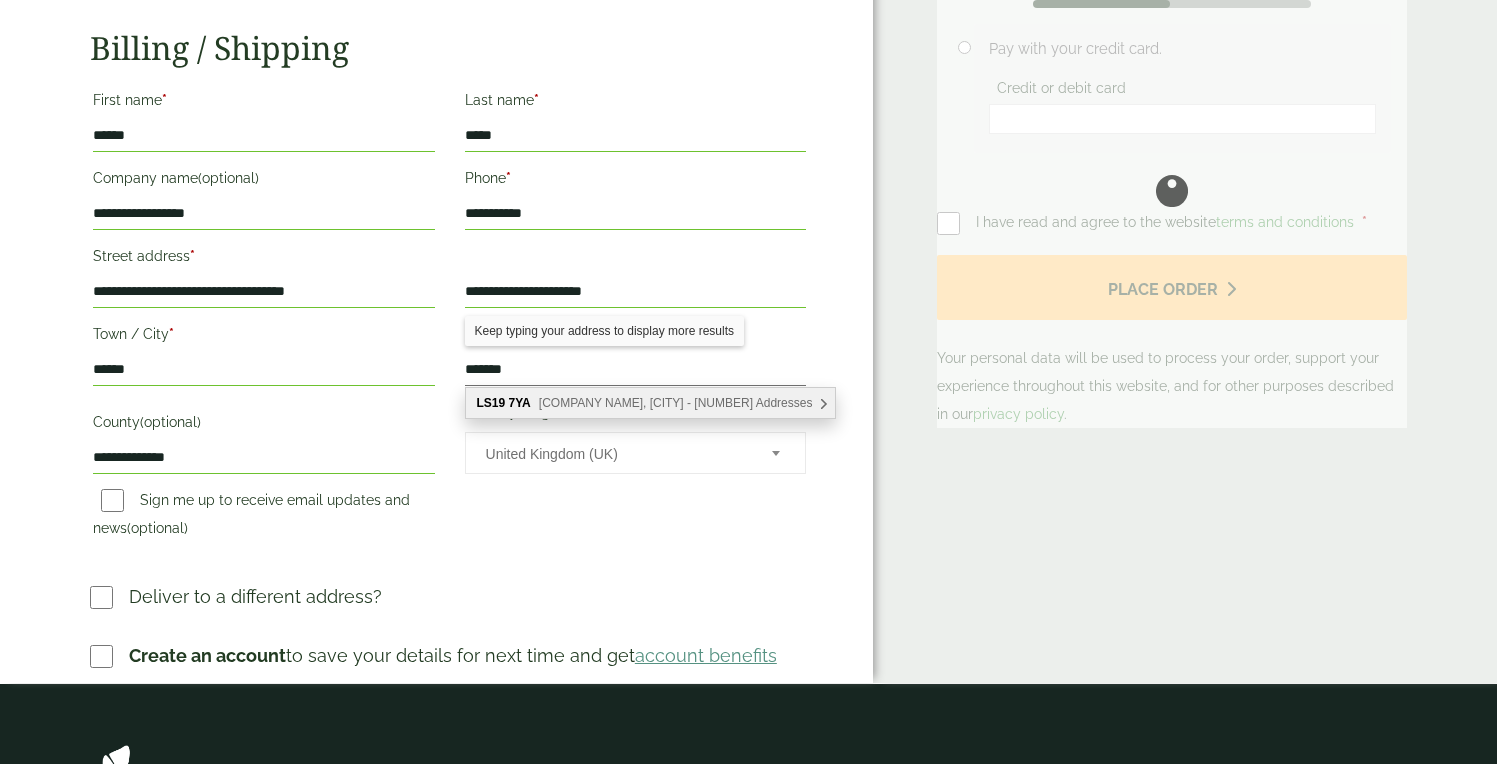 click on "Postcode  *" at bounding box center [636, 337] 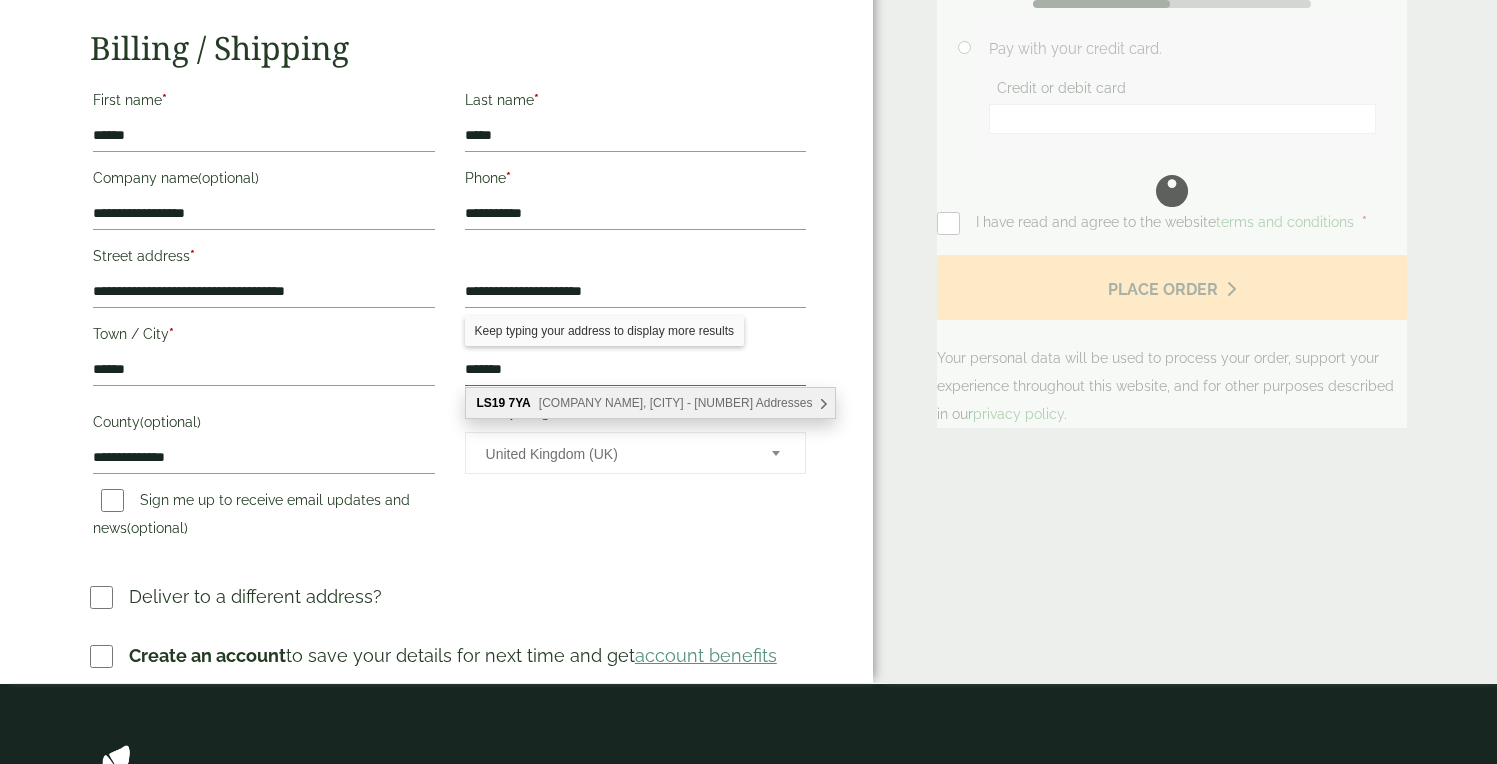 click on "*******" at bounding box center (636, 370) 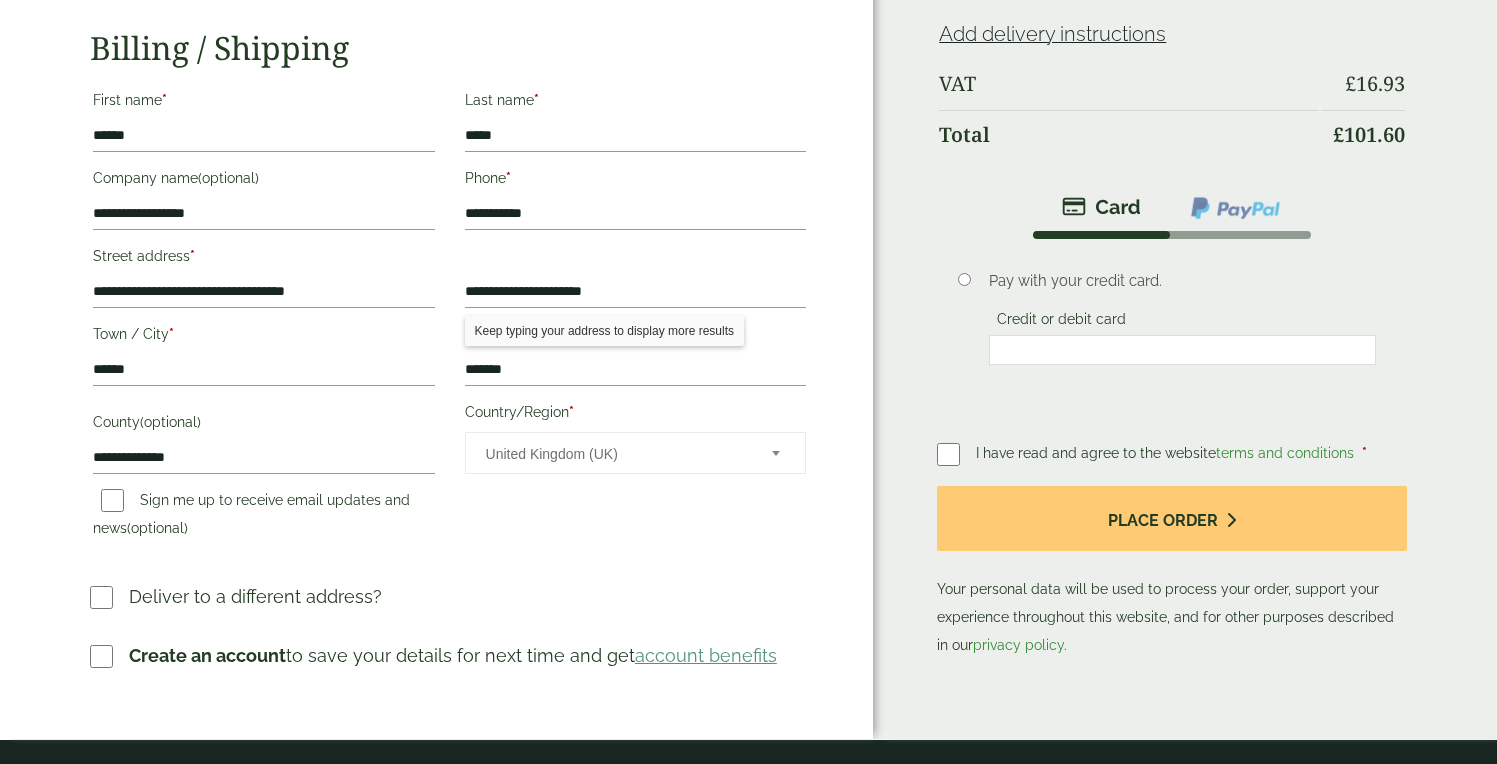 scroll, scrollTop: 407, scrollLeft: 0, axis: vertical 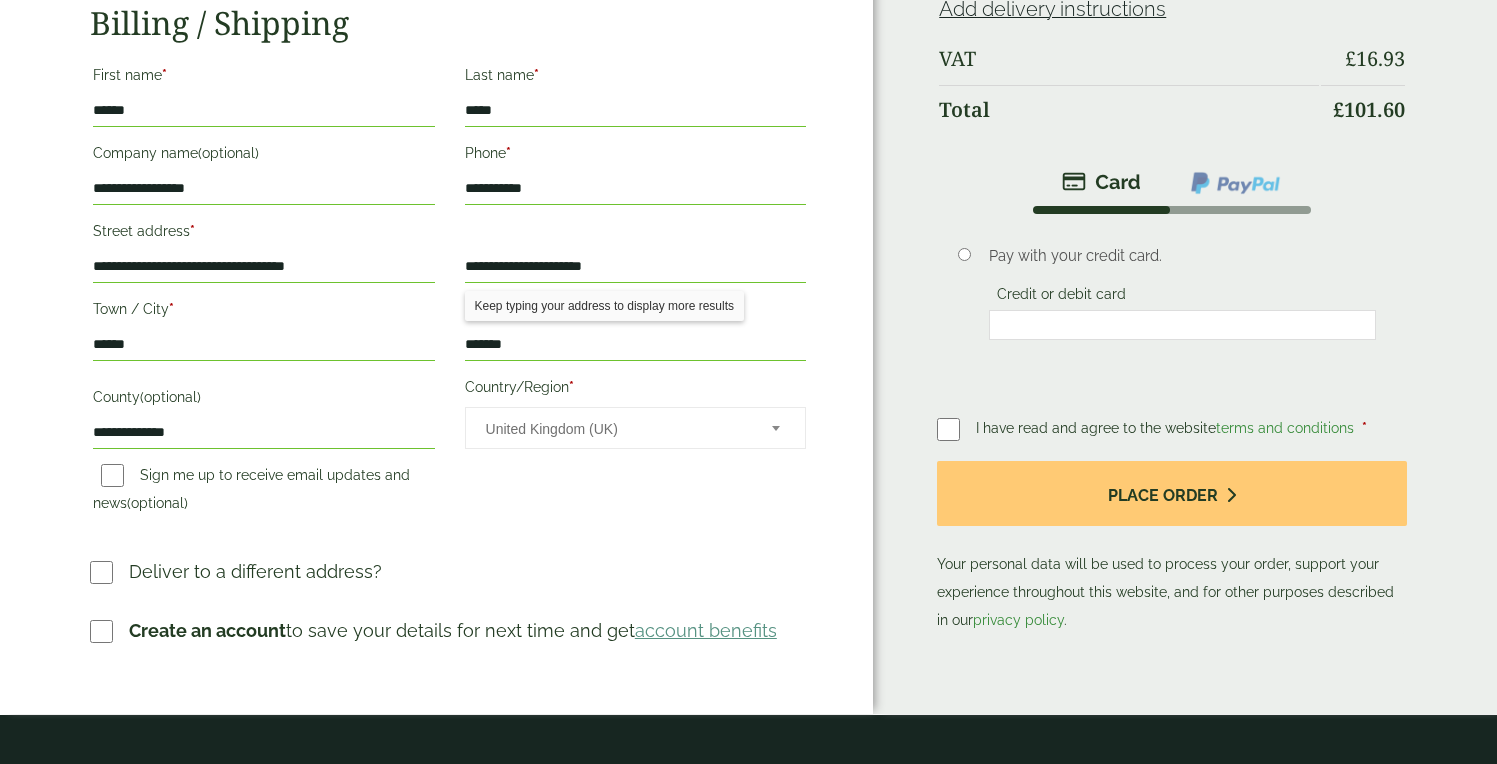 click on "United Kingdom (UK)" at bounding box center [616, 429] 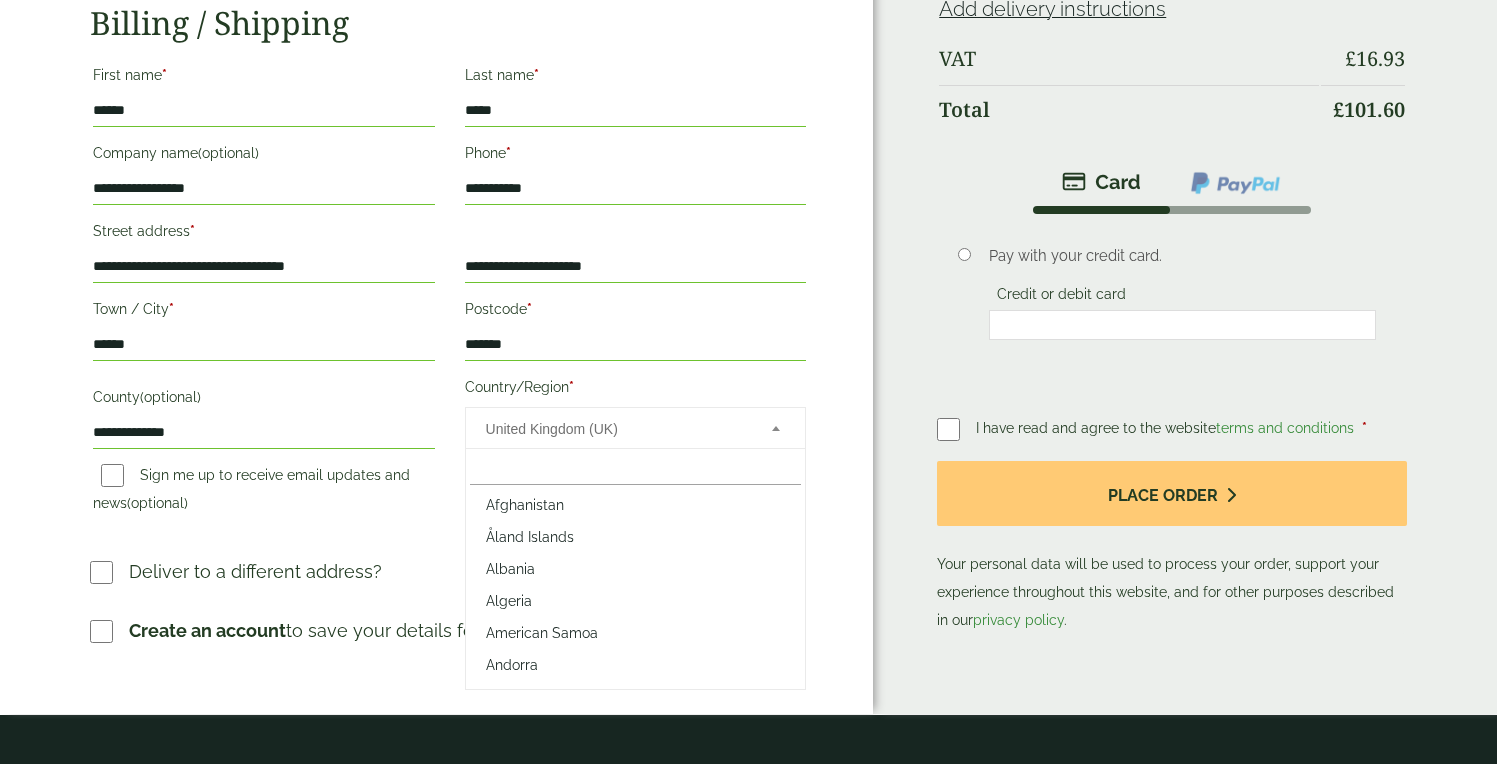 scroll, scrollTop: 7392, scrollLeft: 0, axis: vertical 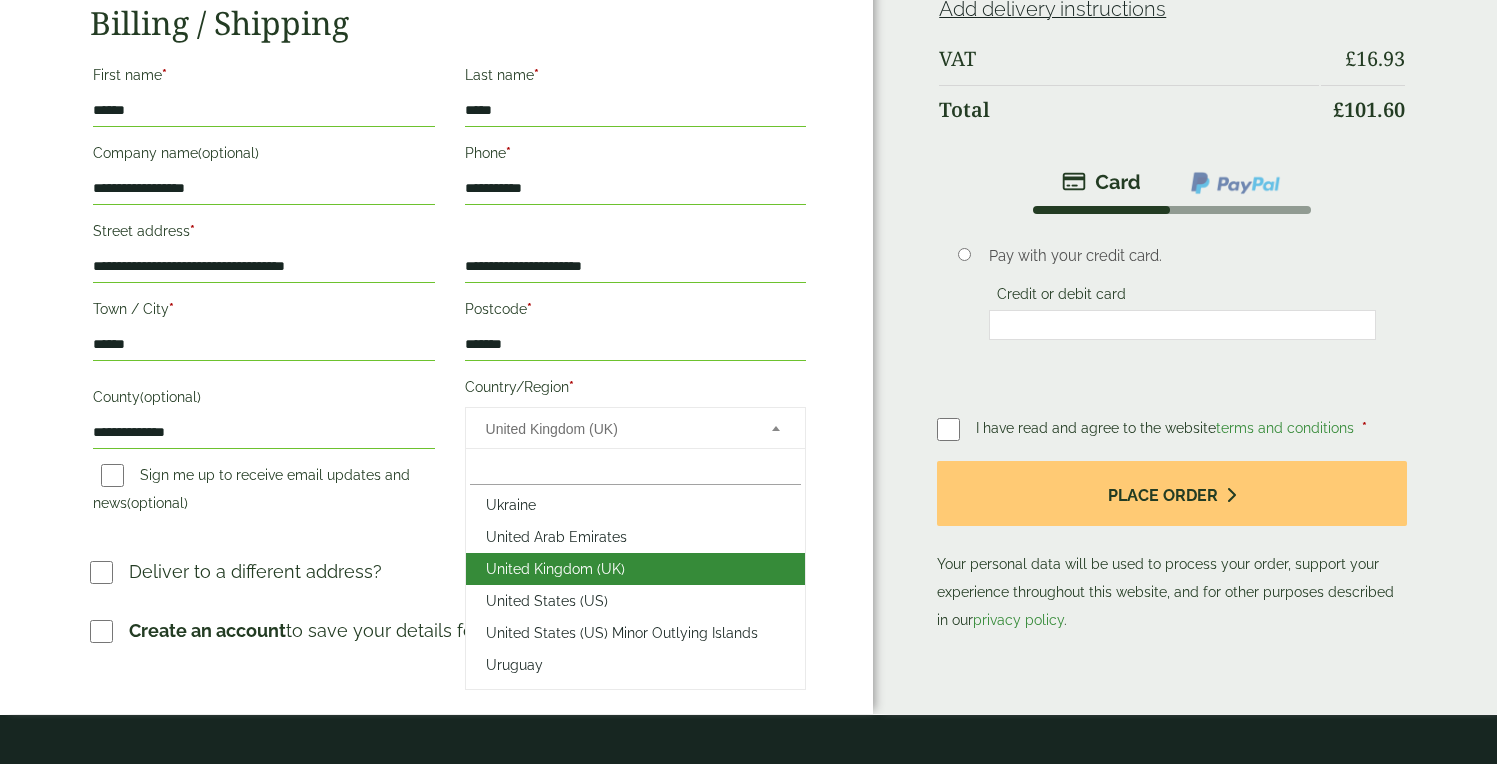 click on "United Kingdom (UK)" at bounding box center [616, 429] 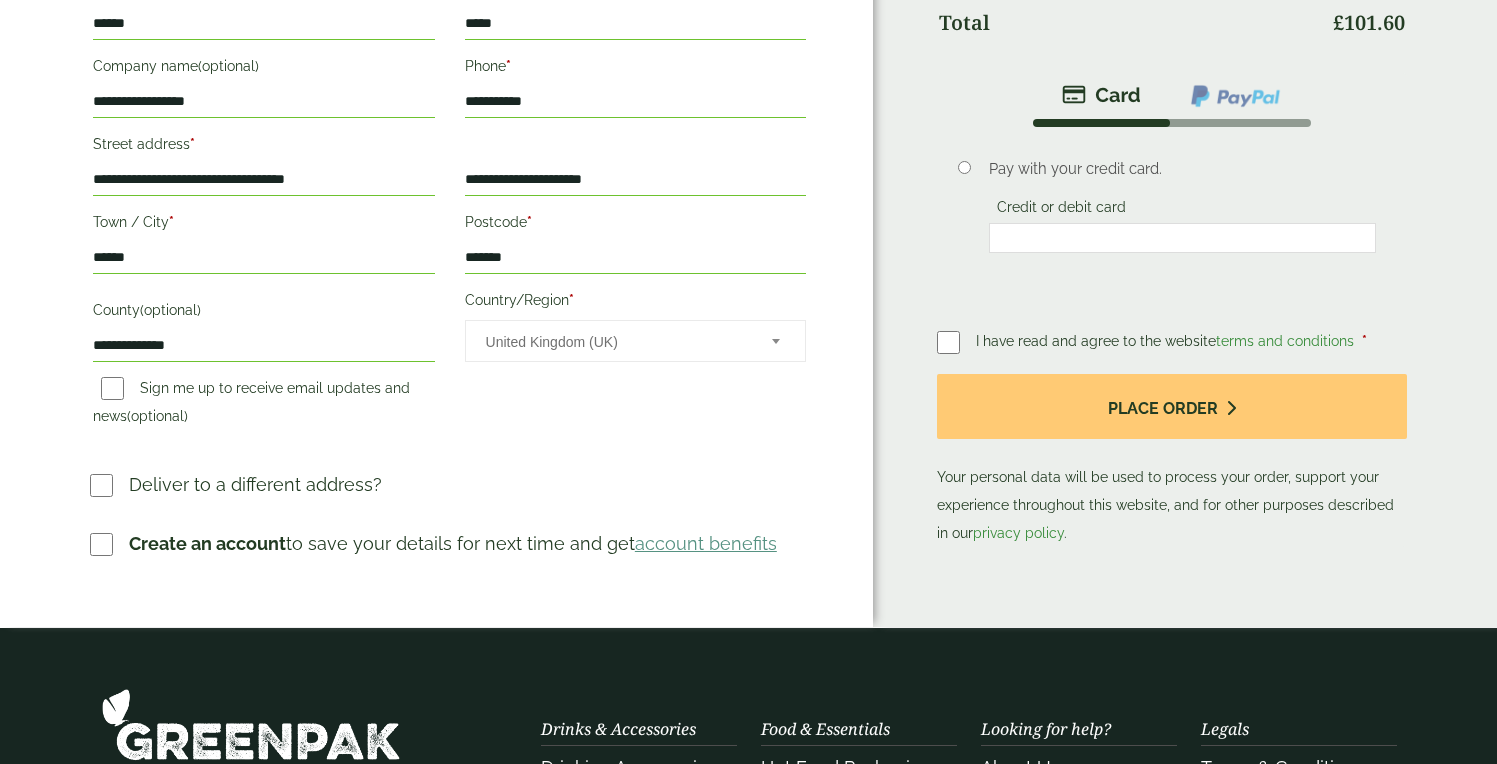 scroll, scrollTop: 461, scrollLeft: 0, axis: vertical 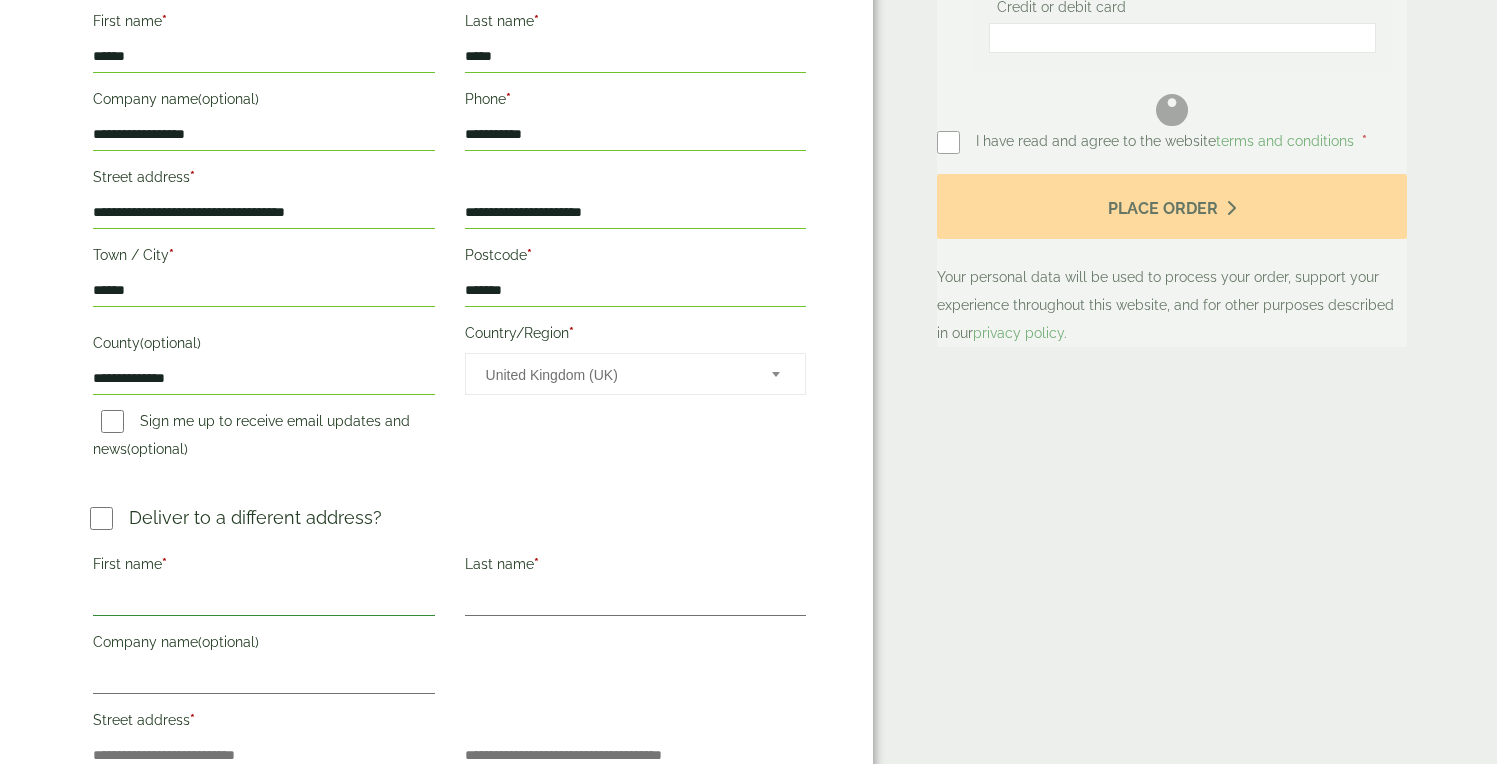 click on "First name  *" at bounding box center [264, 600] 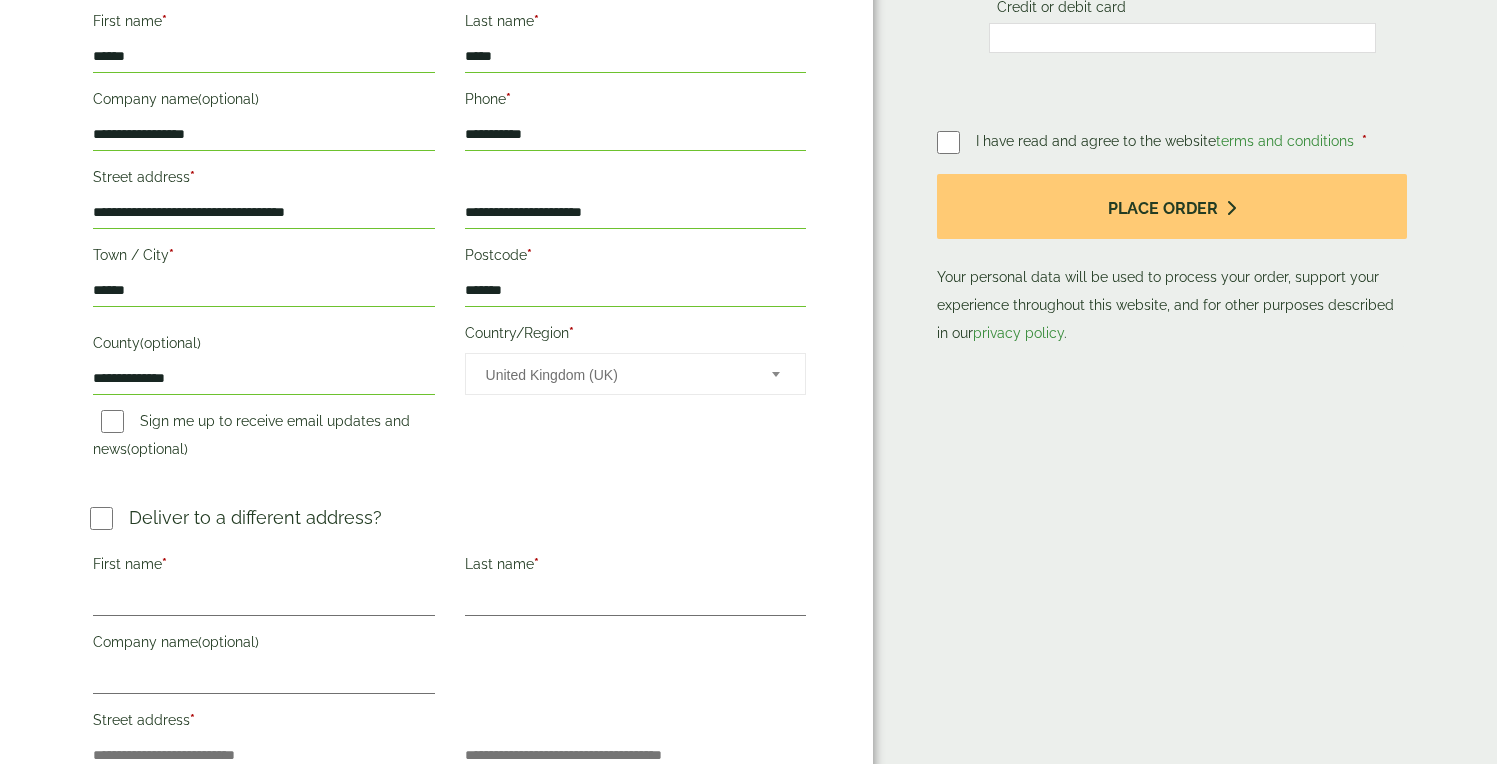 click on "Street address  *" at bounding box center (264, 180) 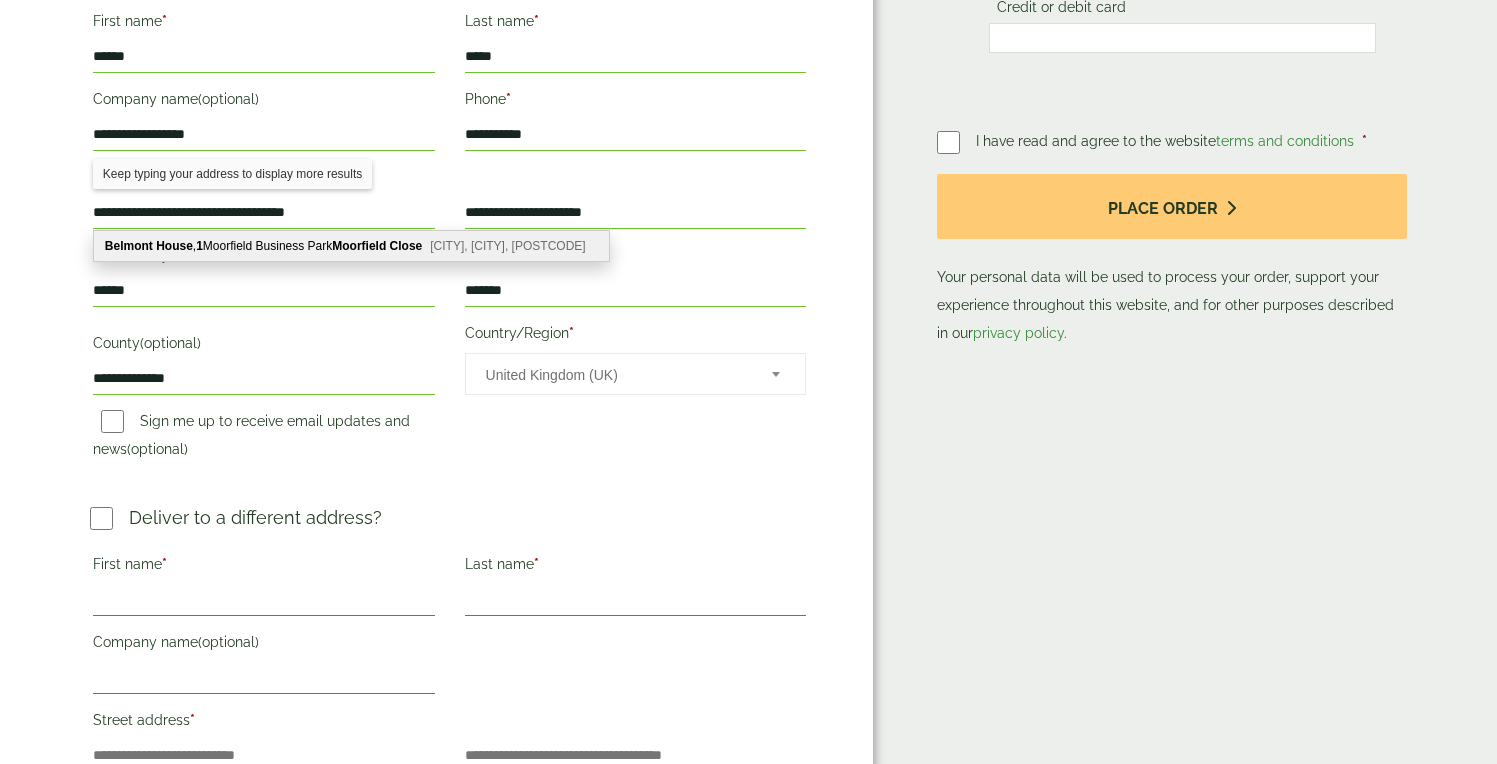 click on "**********" at bounding box center (264, 213) 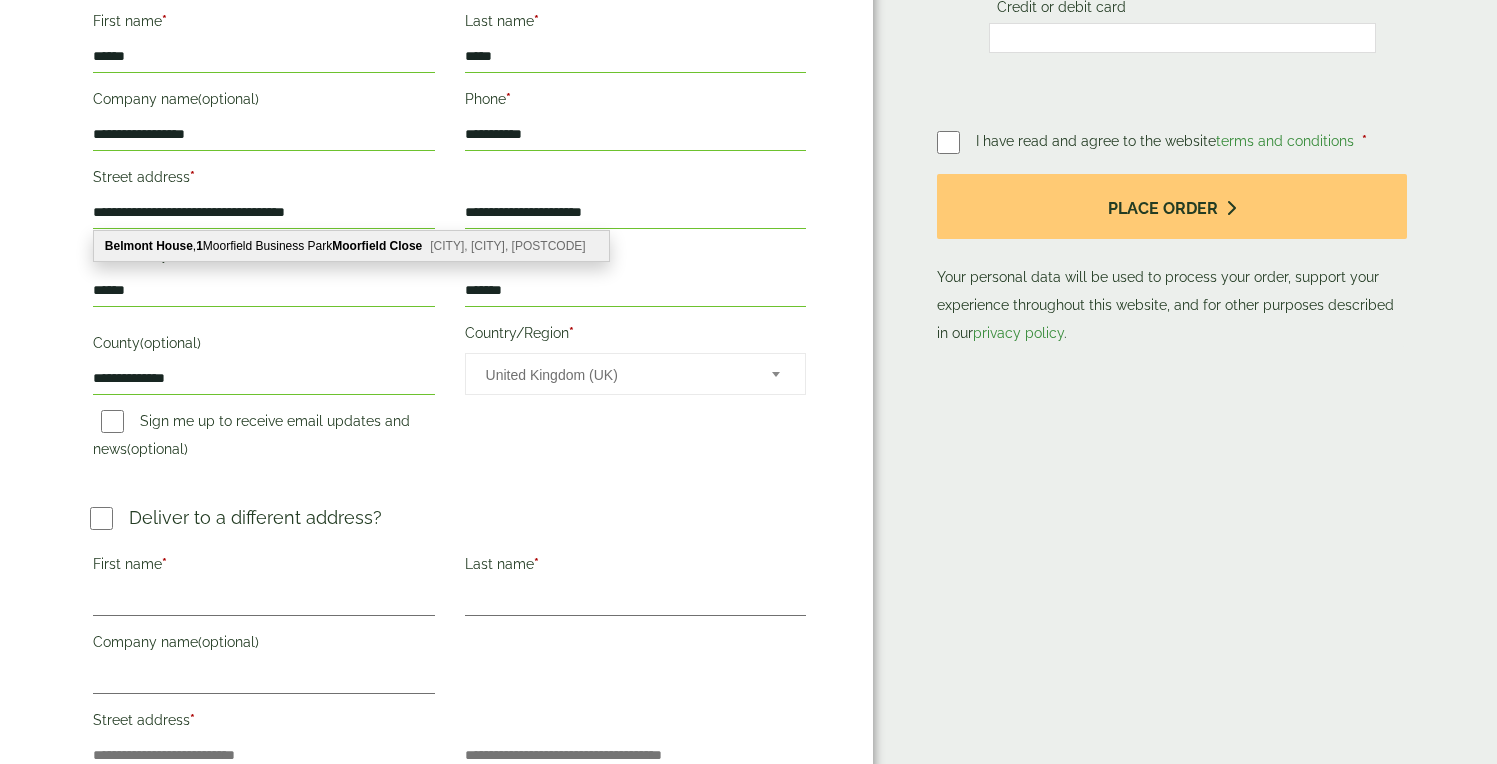 drag, startPoint x: 359, startPoint y: 208, endPoint x: 194, endPoint y: 219, distance: 165.36626 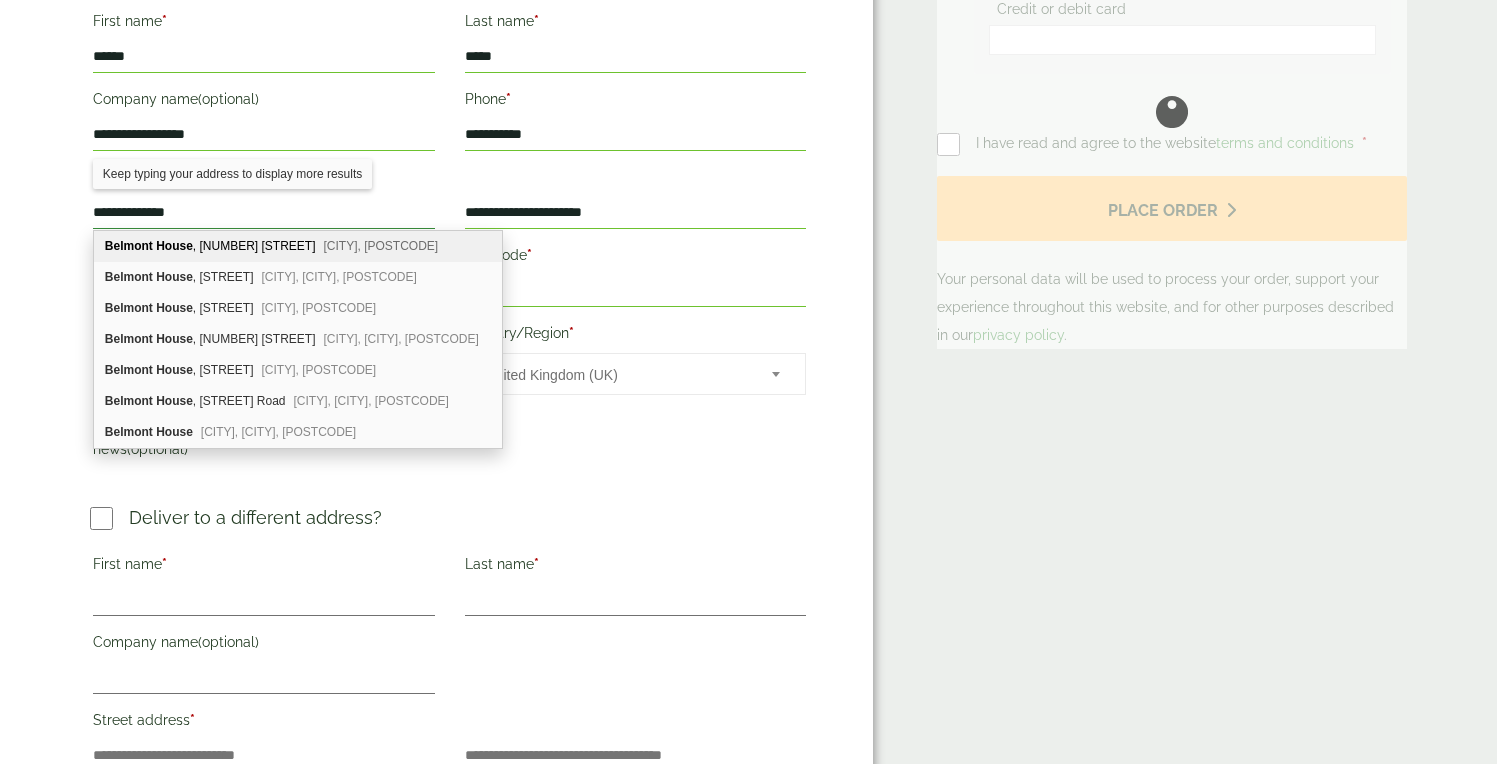 click on "**********" at bounding box center (264, 213) 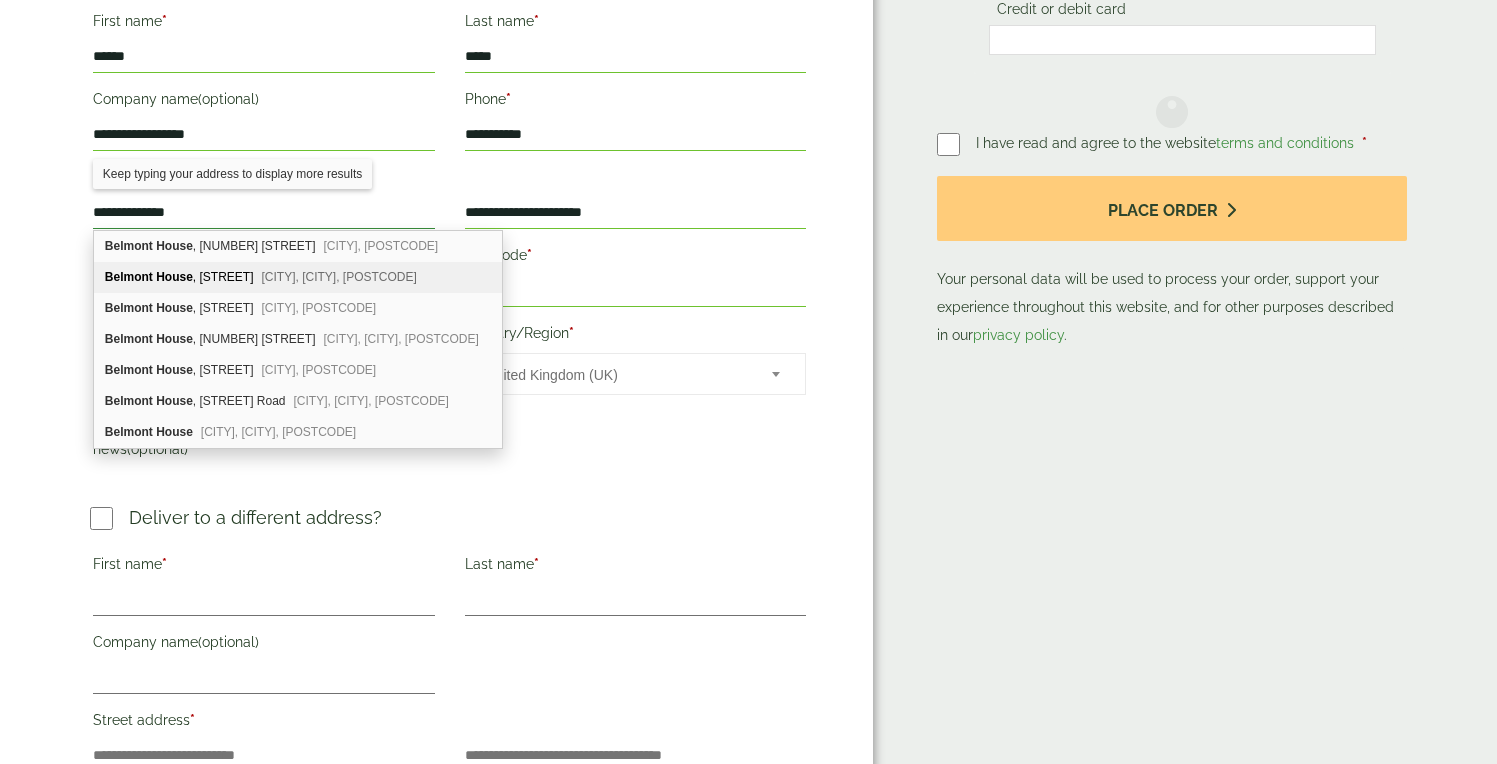 type on "**********" 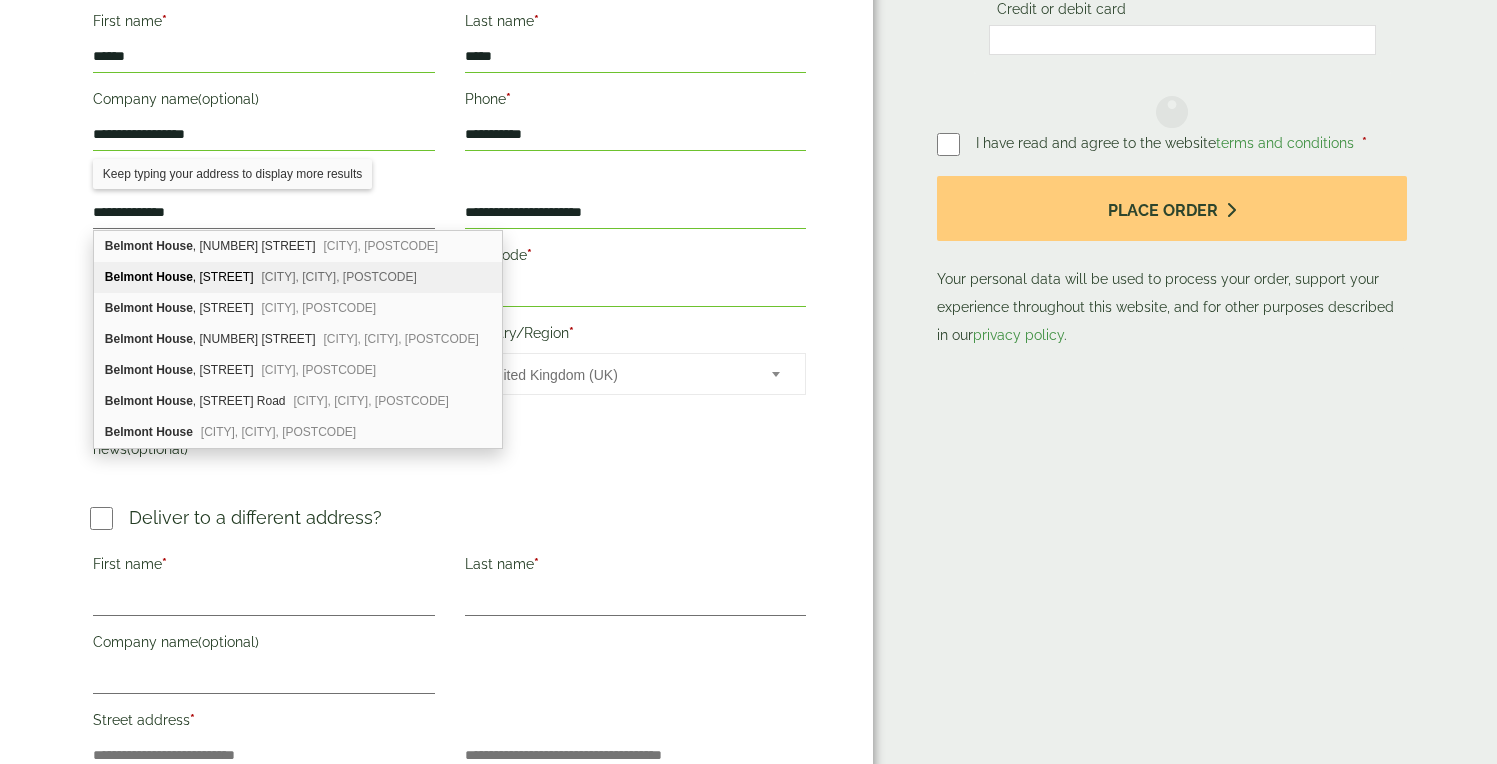click on "**********" at bounding box center (436, 271) 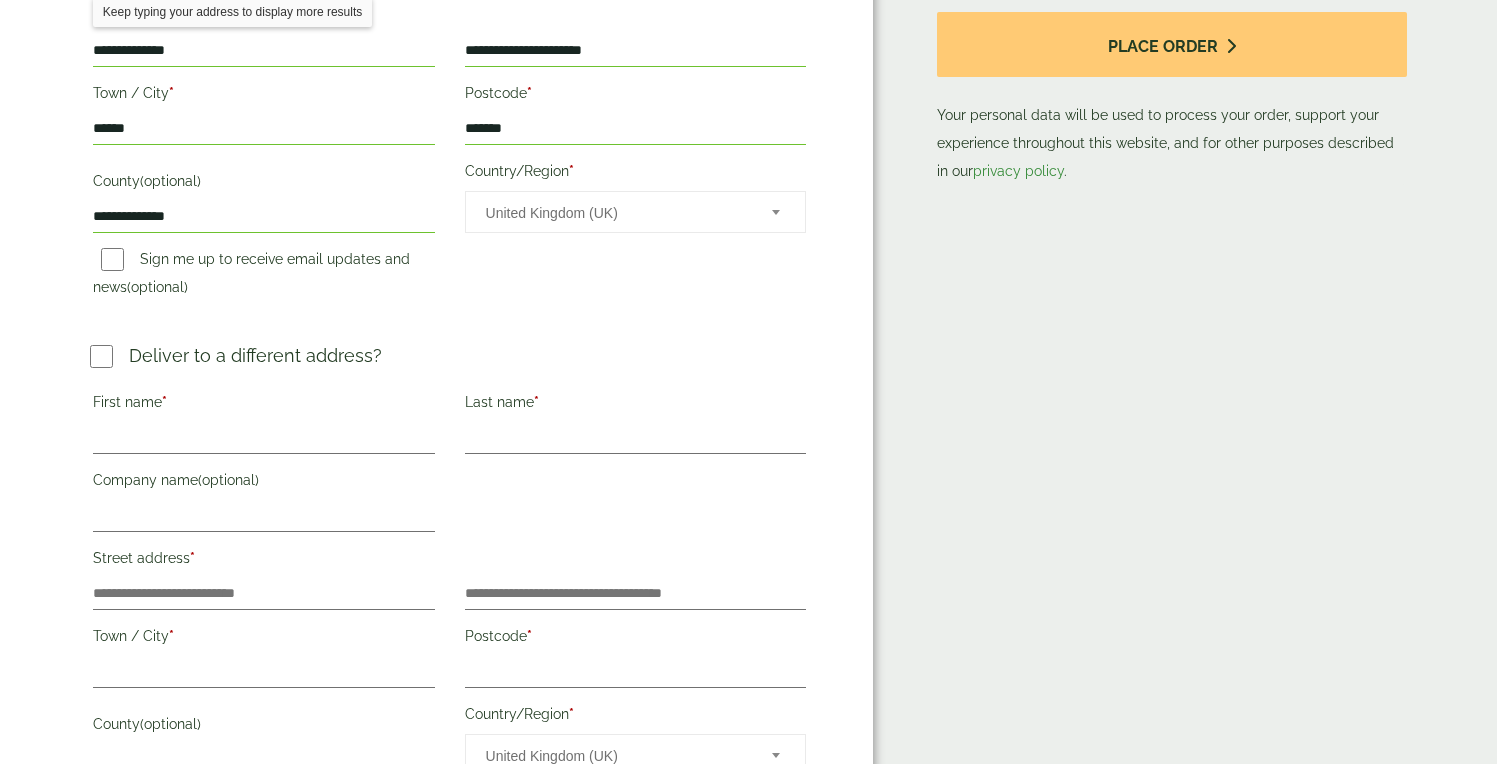 scroll, scrollTop: 669, scrollLeft: 0, axis: vertical 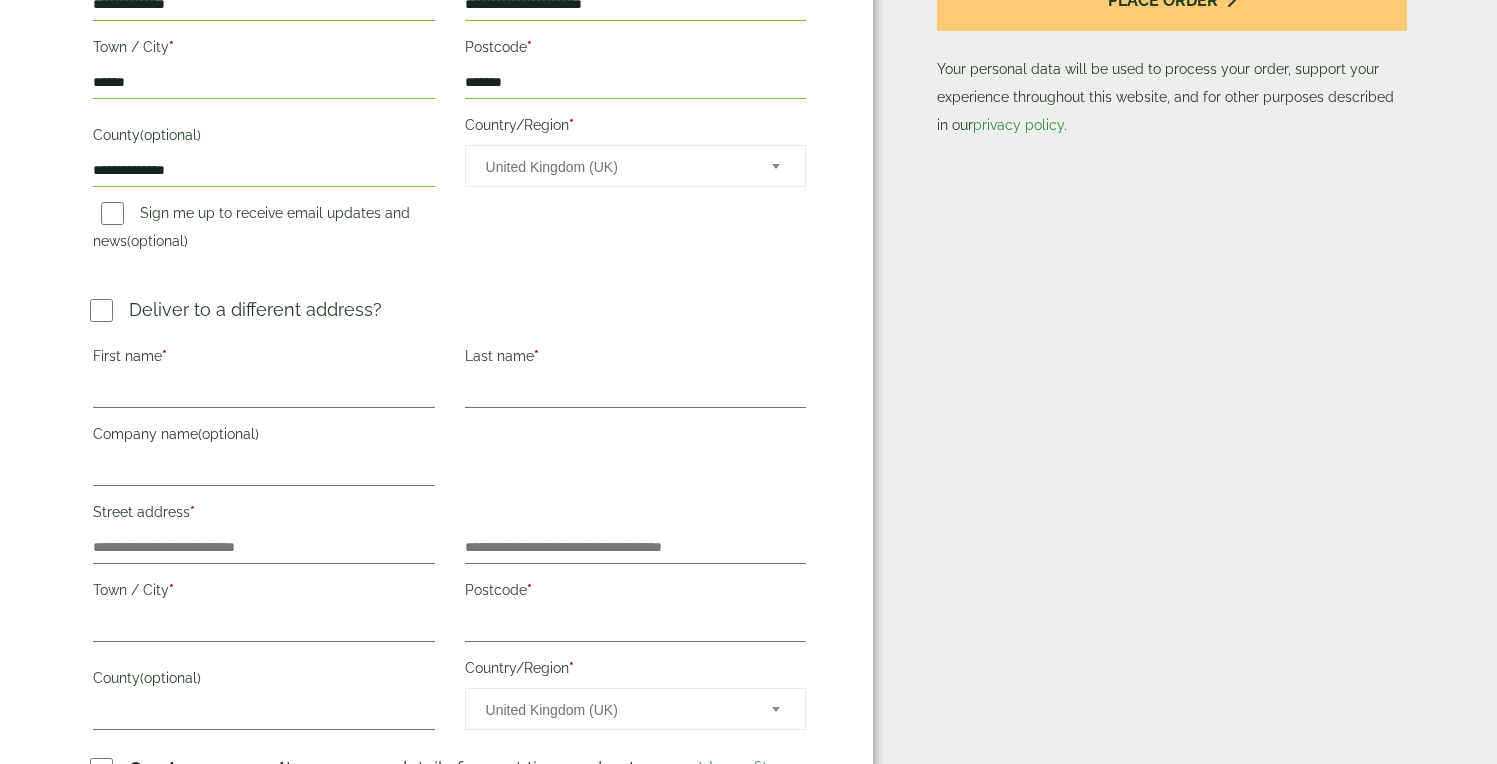 click on "First name  *" at bounding box center (264, 359) 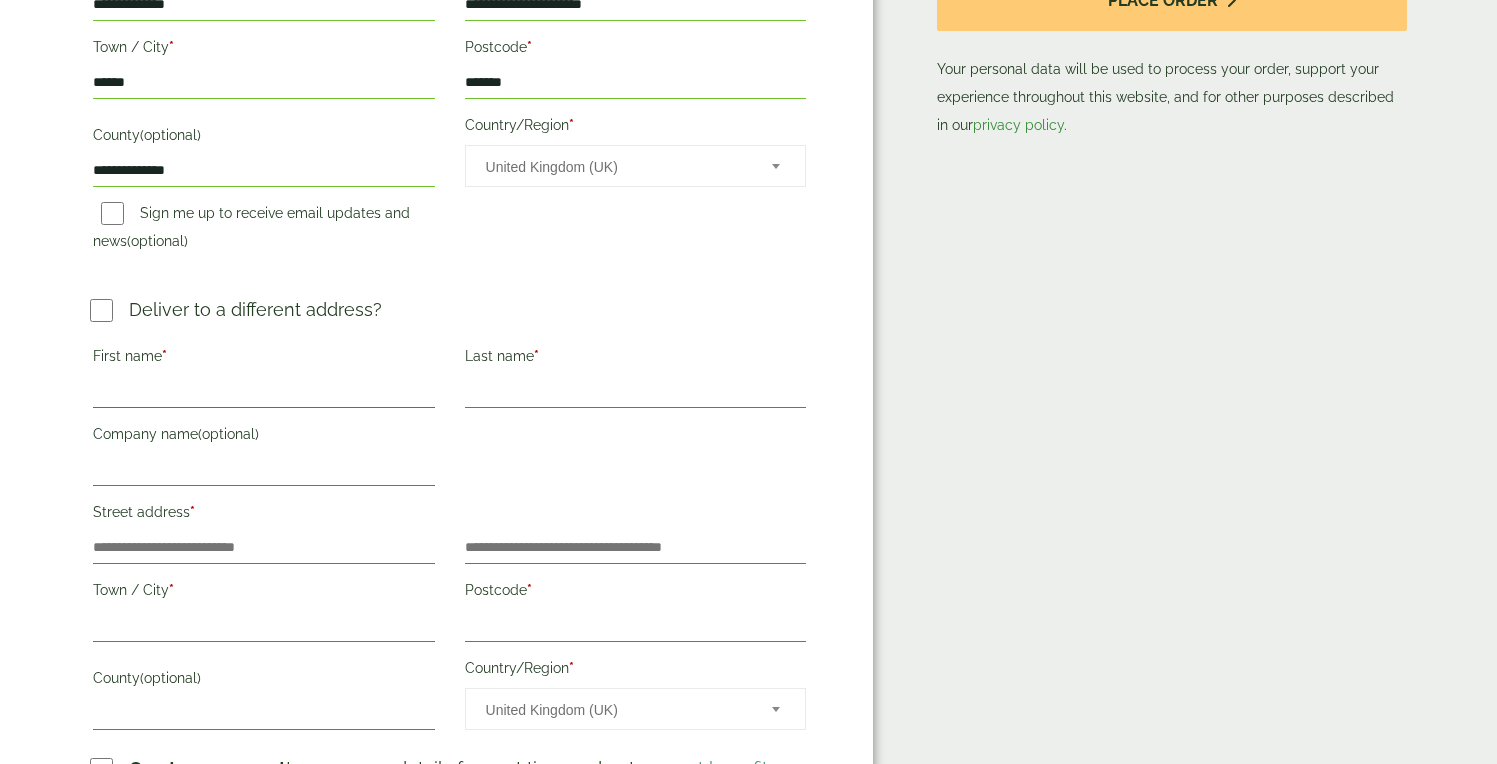 click on "First name  *" at bounding box center [264, 392] 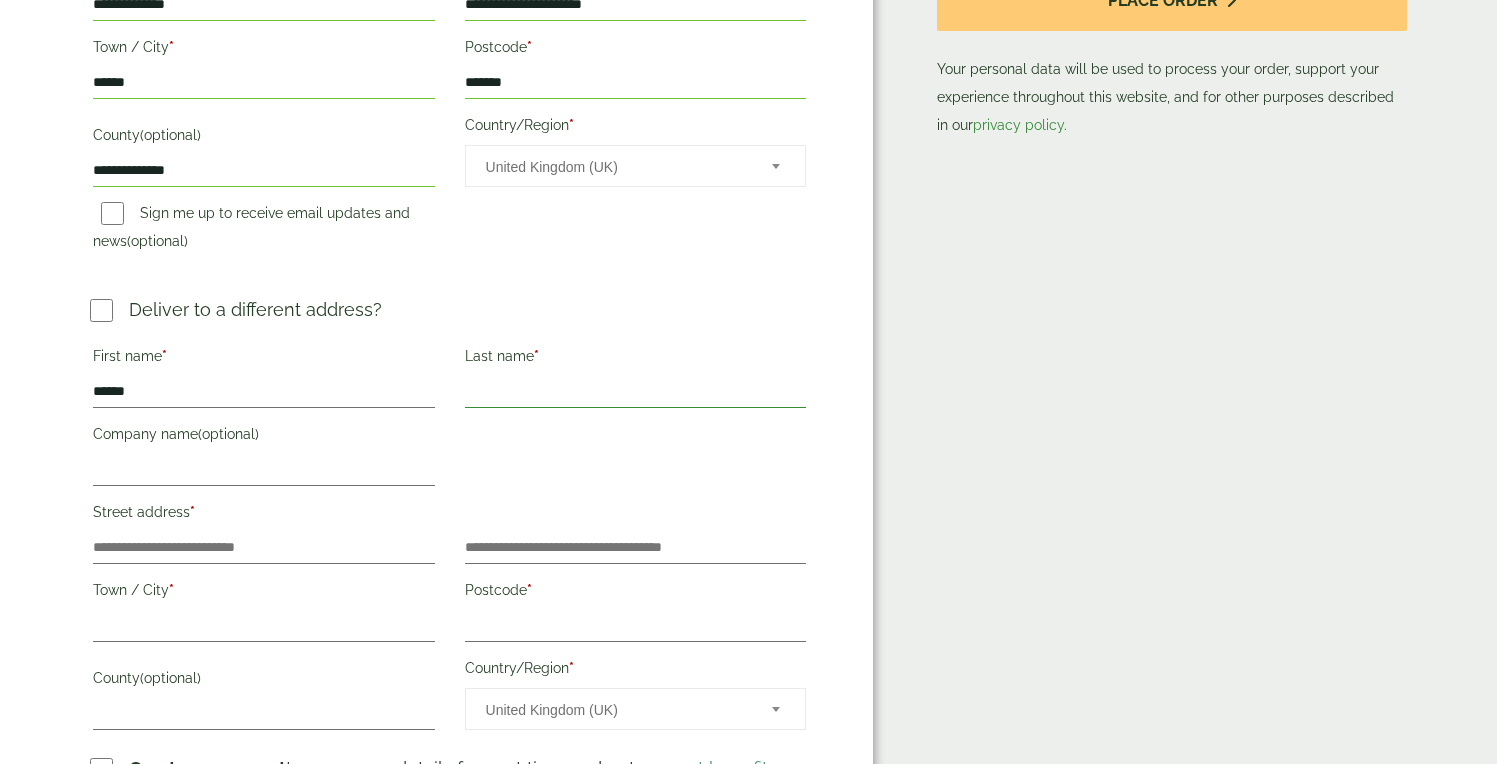 type on "*****" 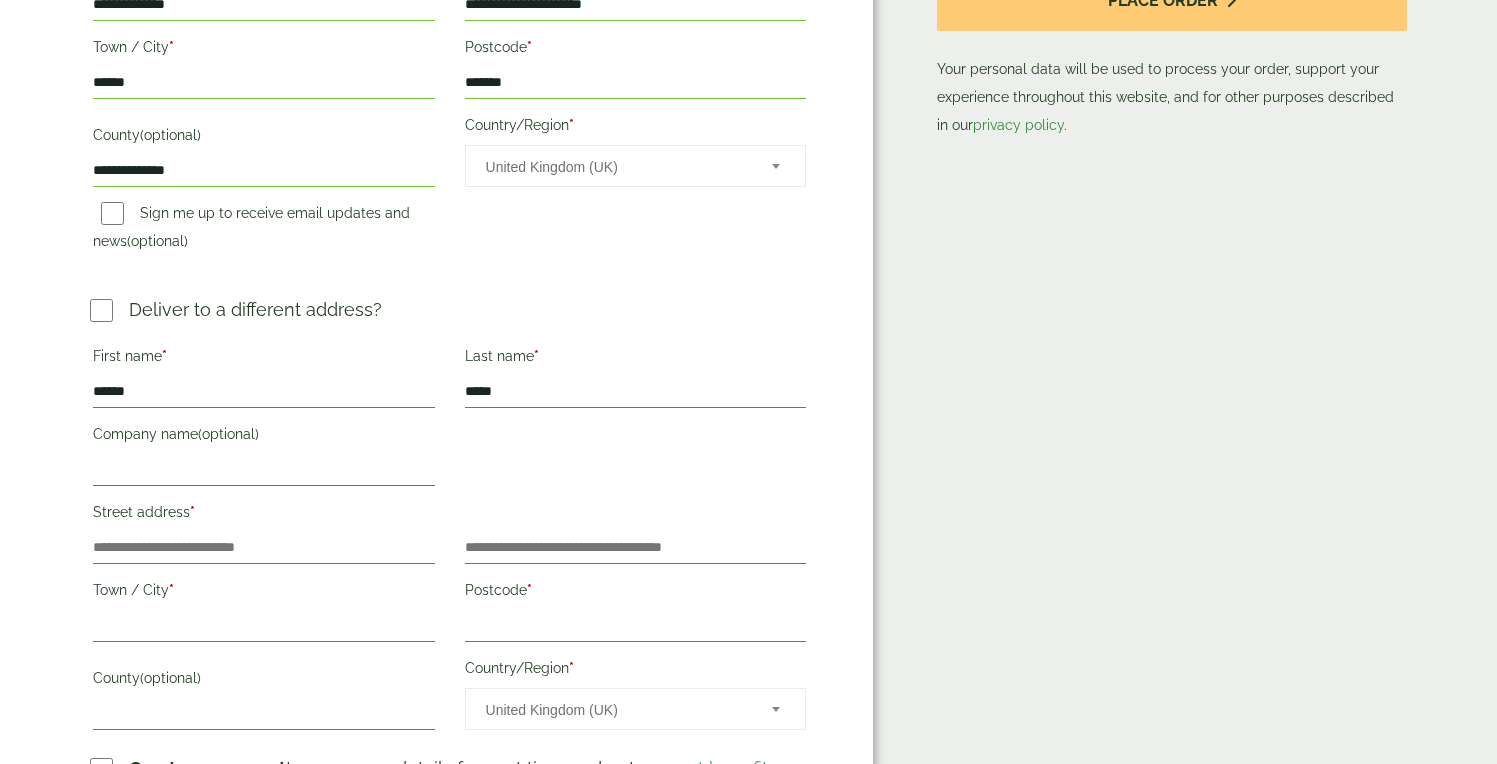 type on "**********" 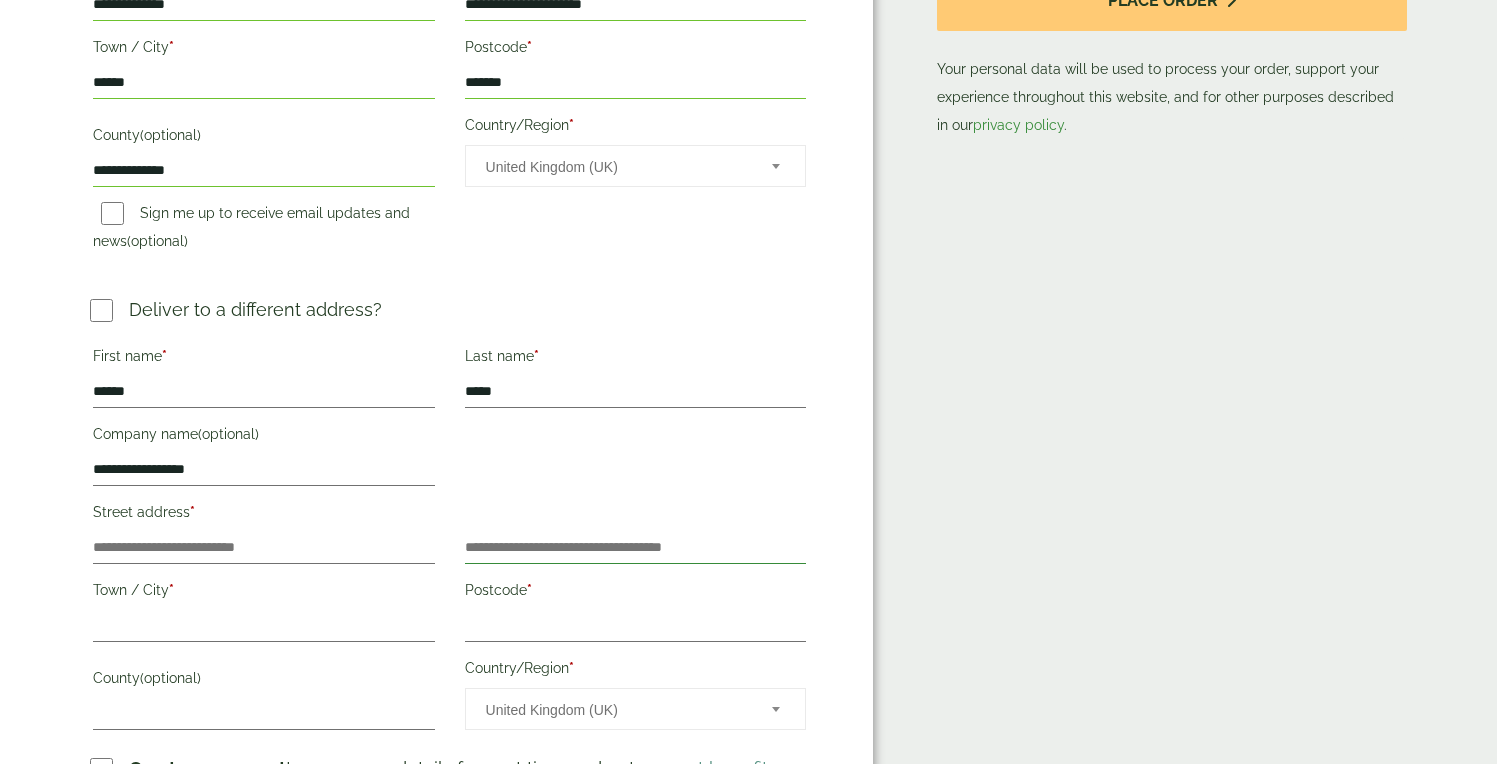 type on "**********" 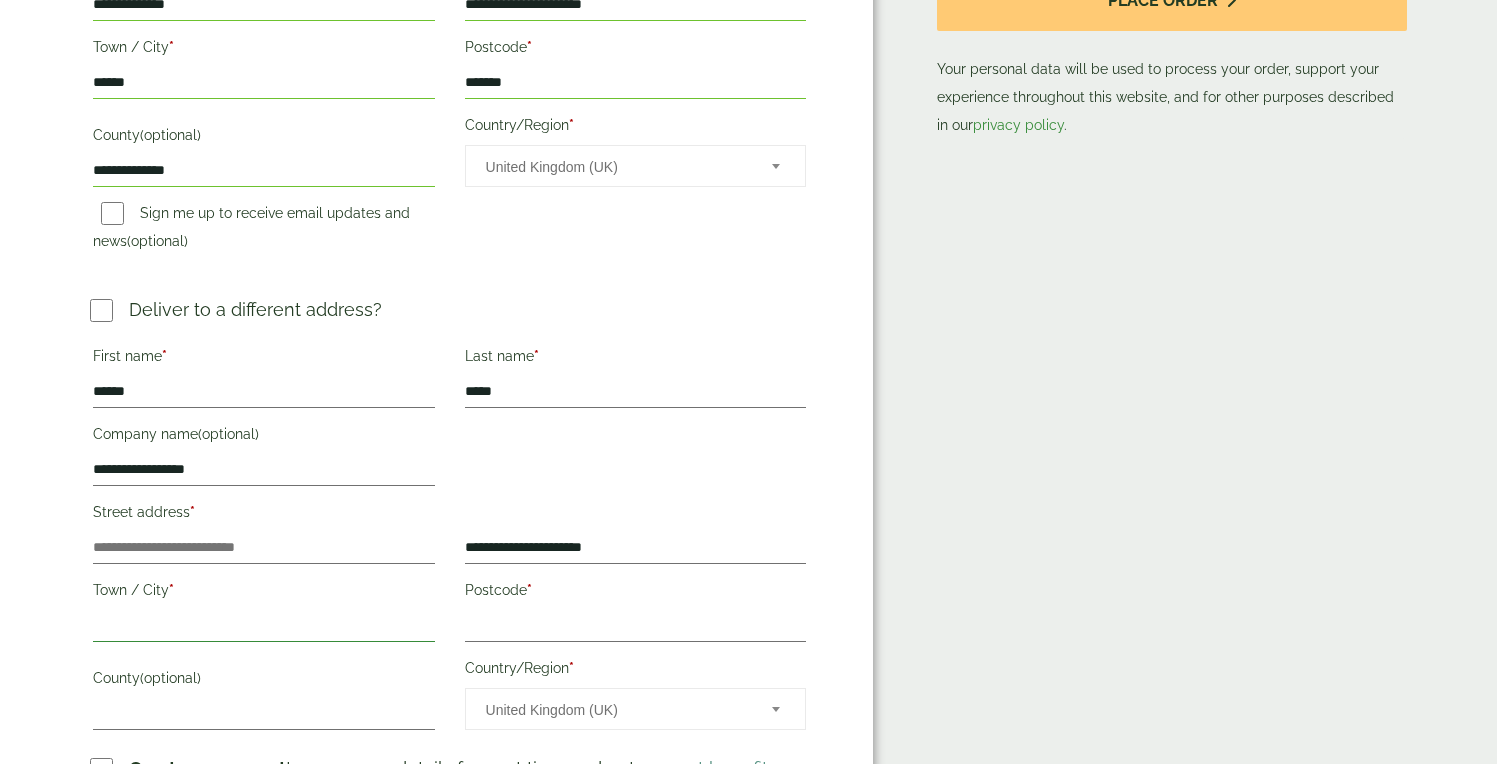 type on "******" 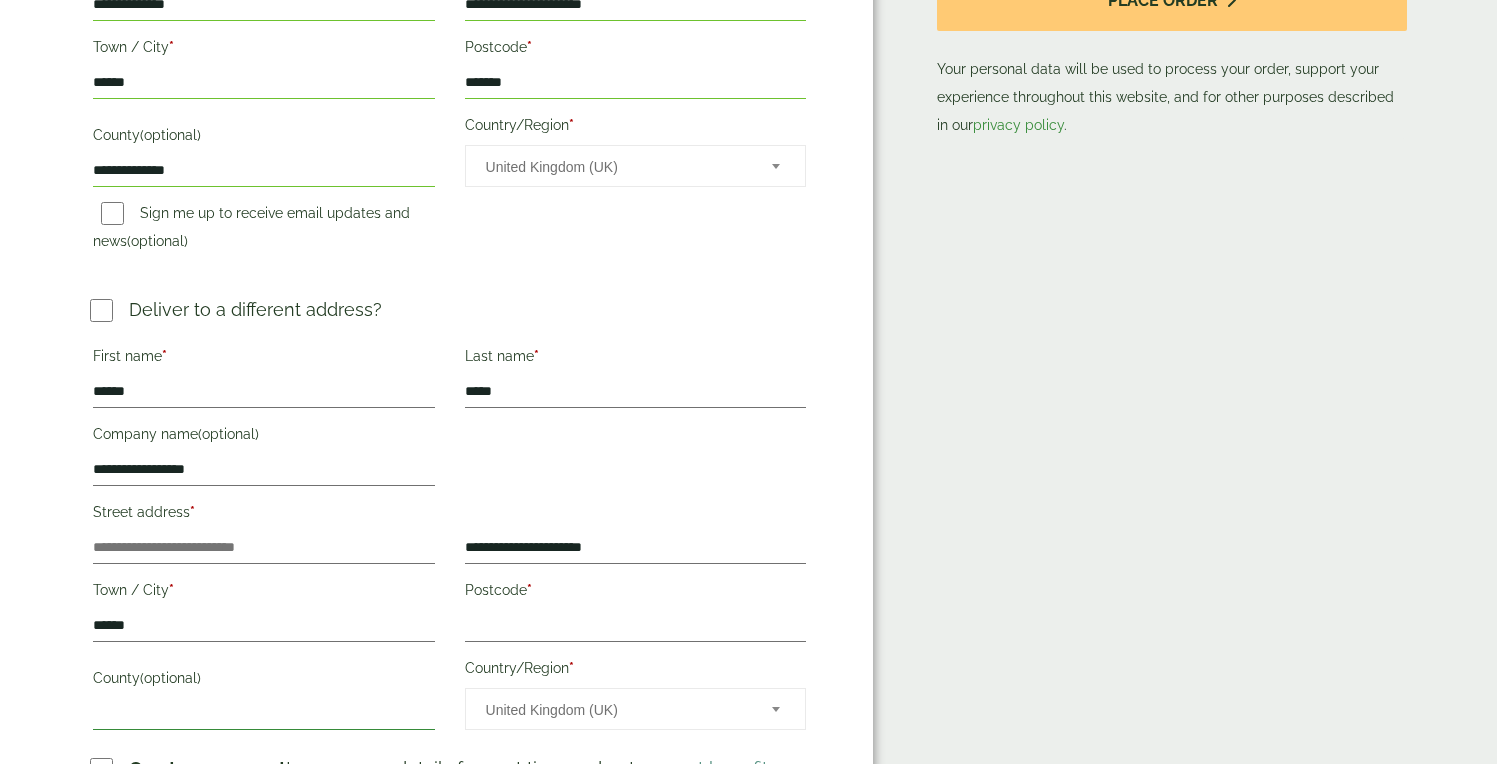 type on "**********" 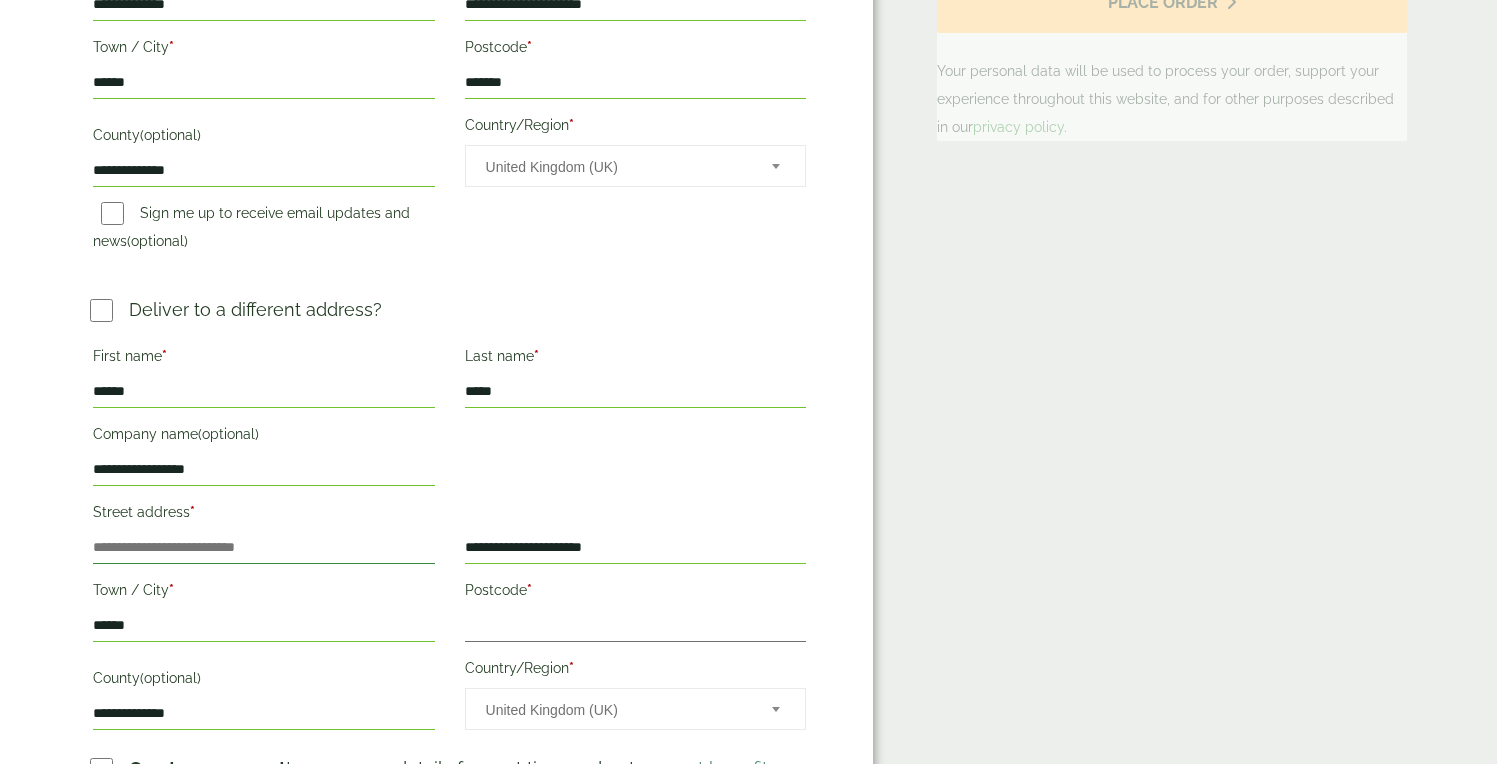 click on "Street address  *" at bounding box center (264, 548) 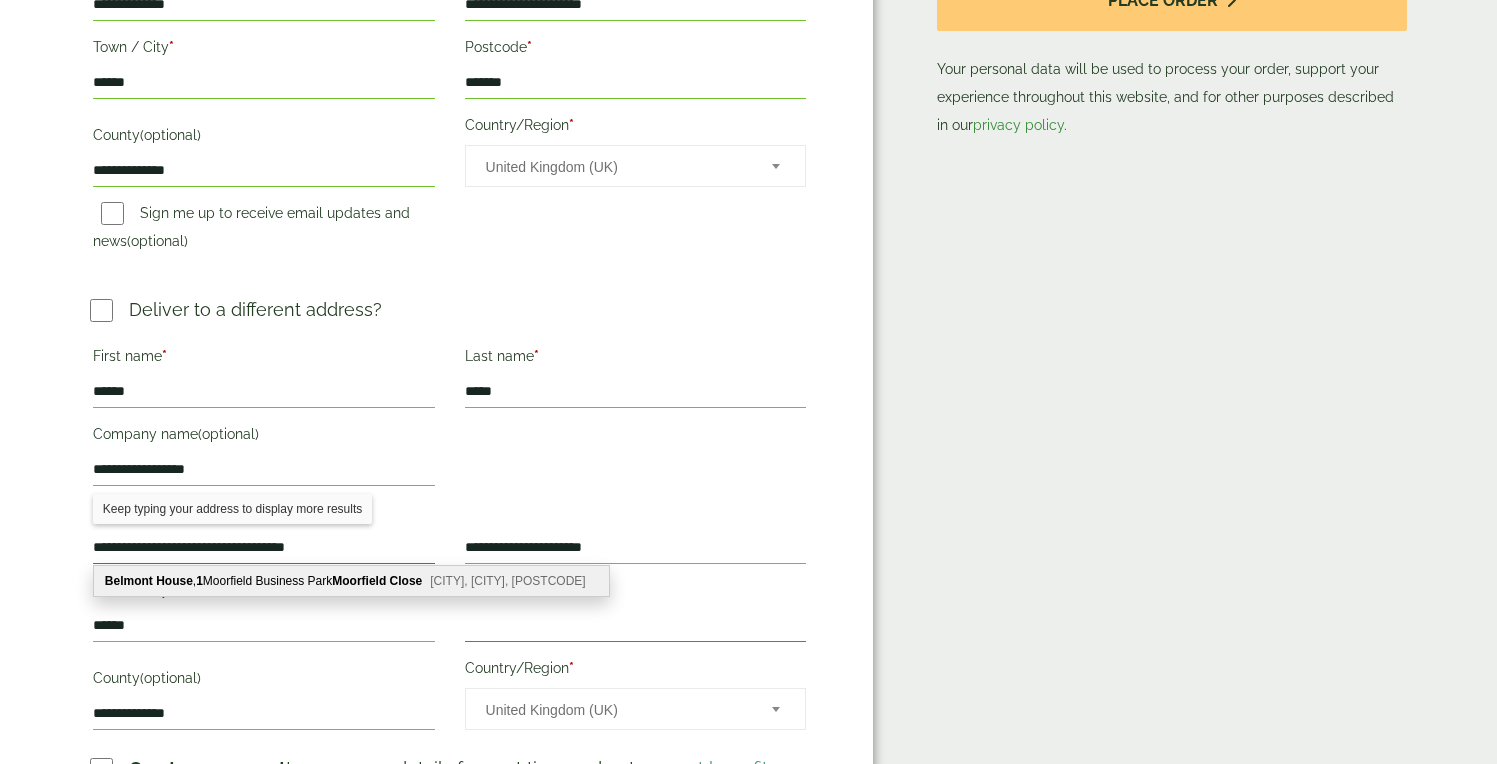 click on "**********" at bounding box center (264, 548) 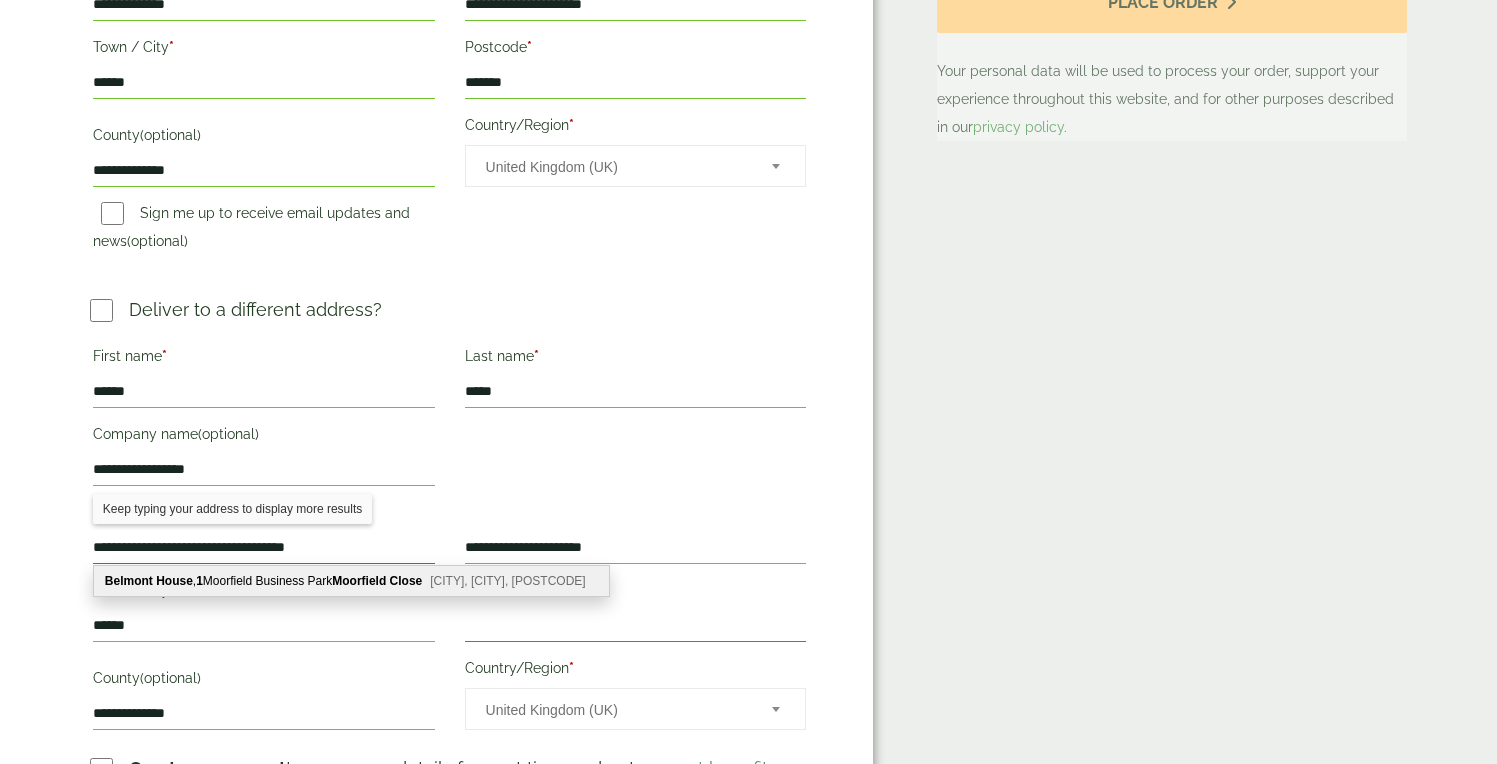 scroll, scrollTop: 693, scrollLeft: 0, axis: vertical 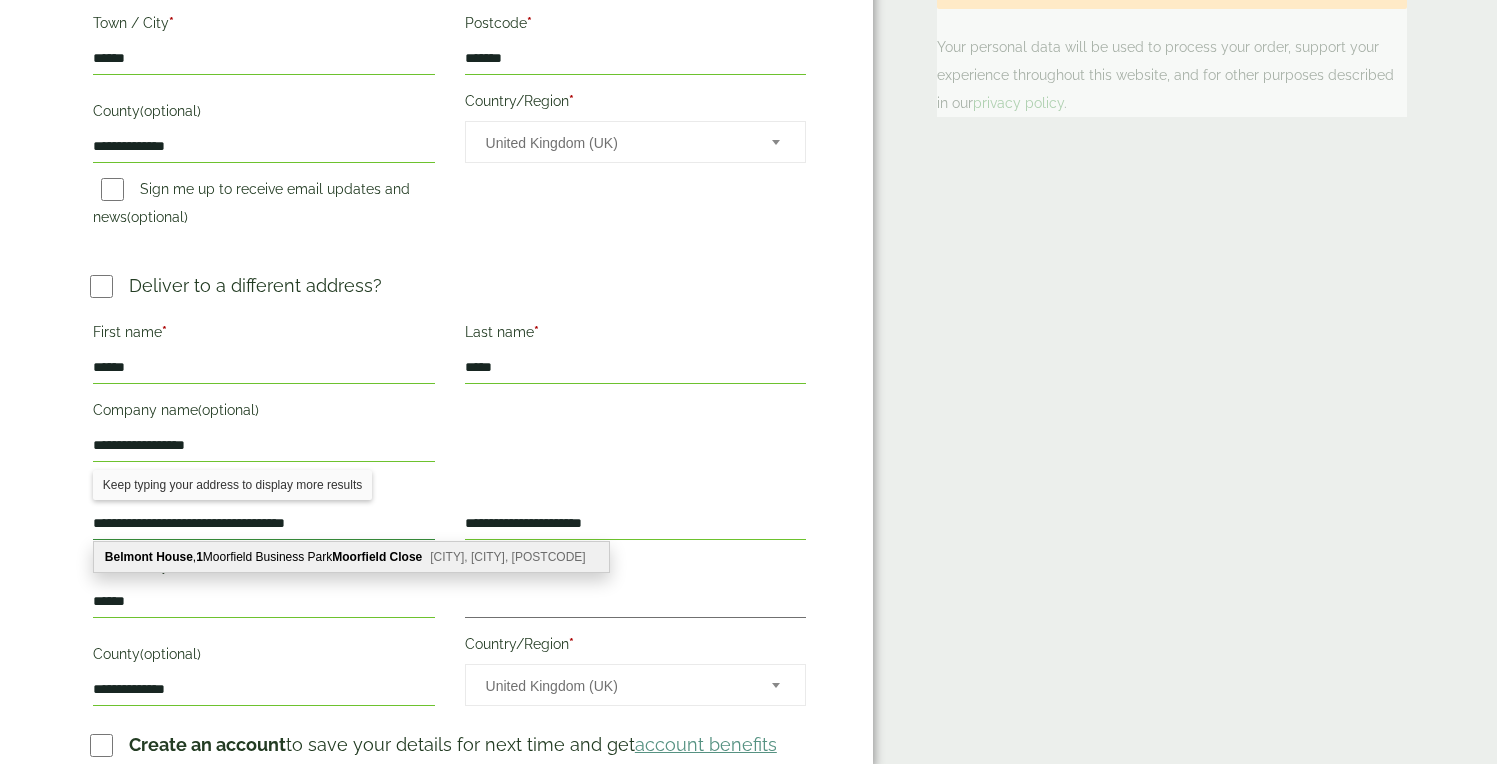 click on "**********" at bounding box center (264, 524) 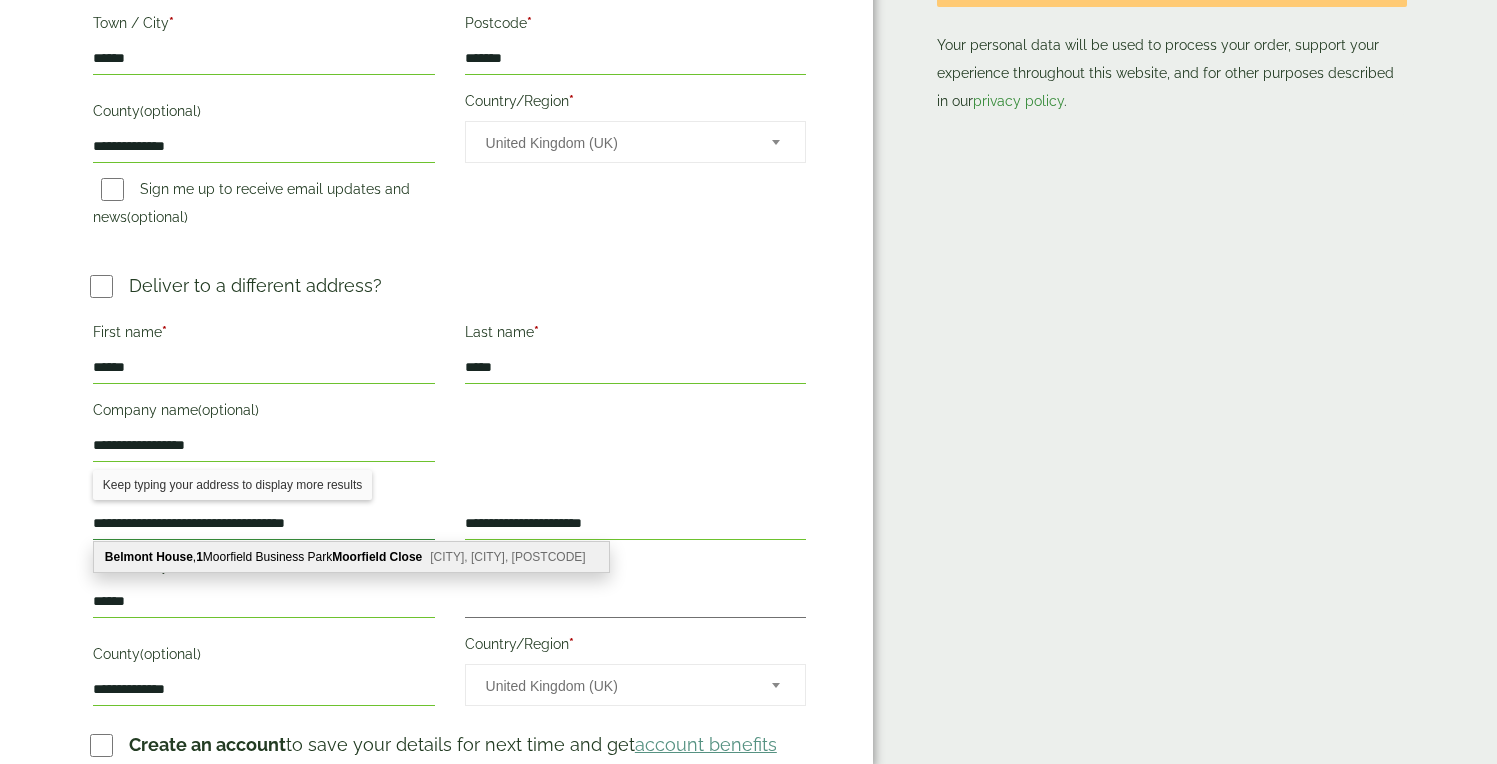 type on "**********" 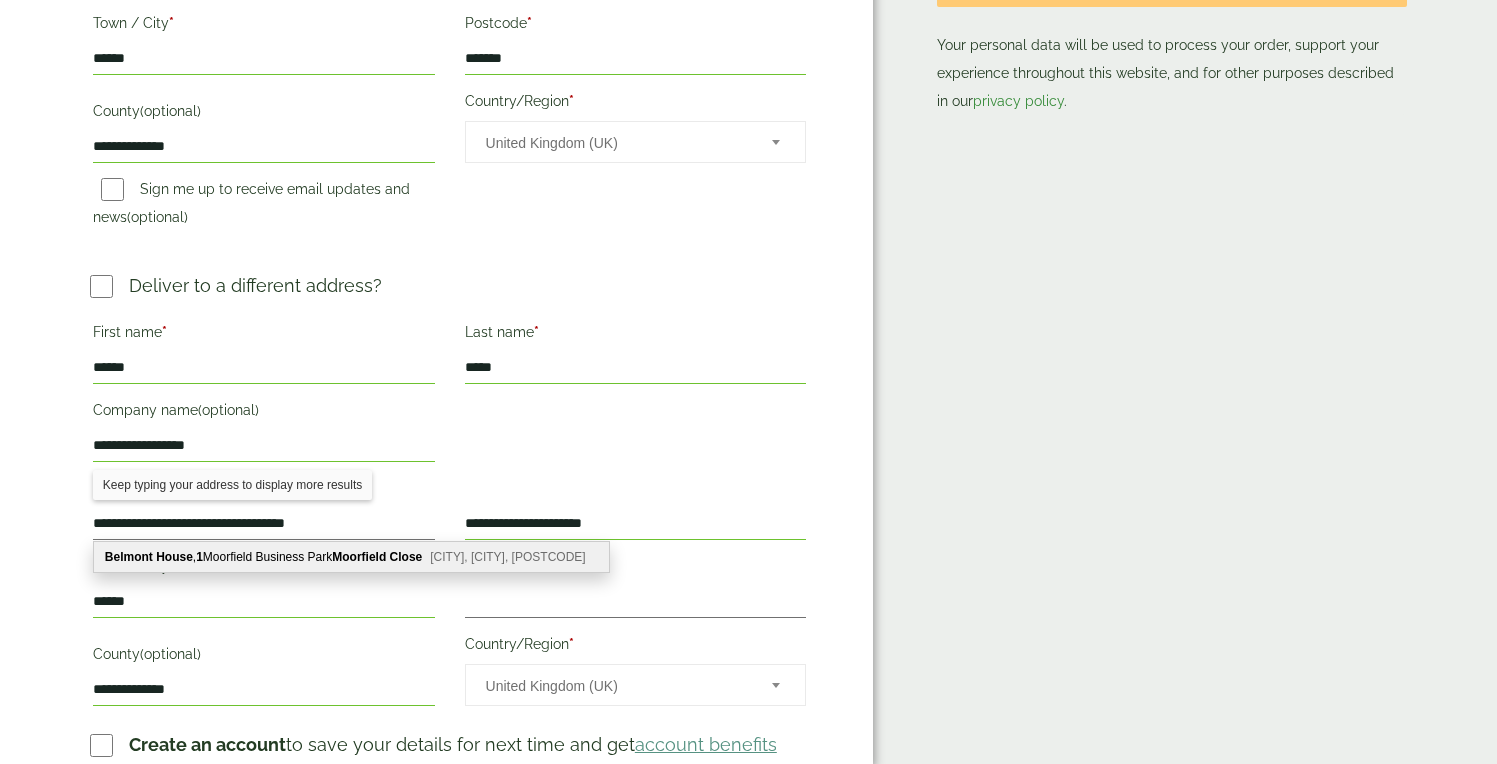click on "**********" at bounding box center (436, 39) 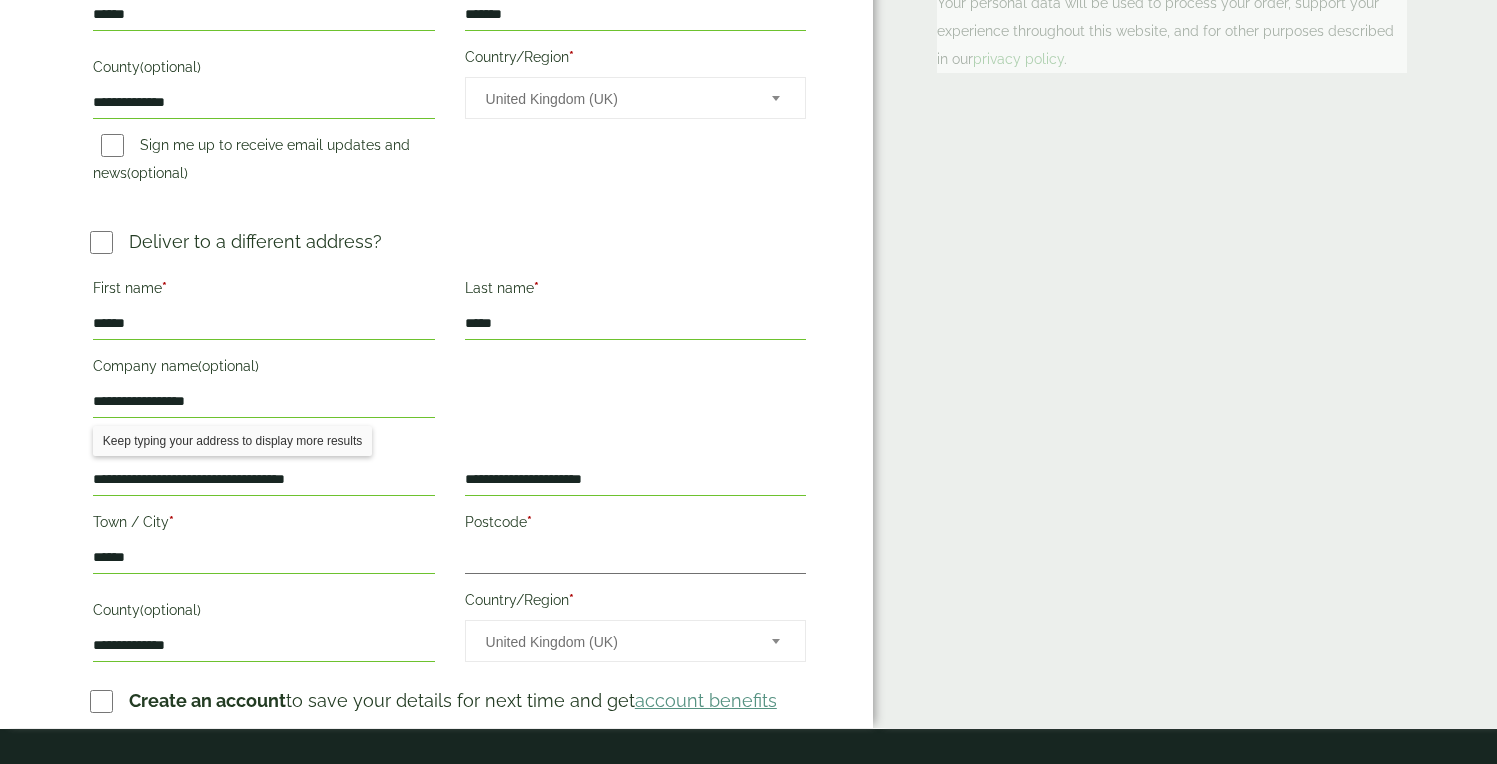 scroll, scrollTop: 743, scrollLeft: 0, axis: vertical 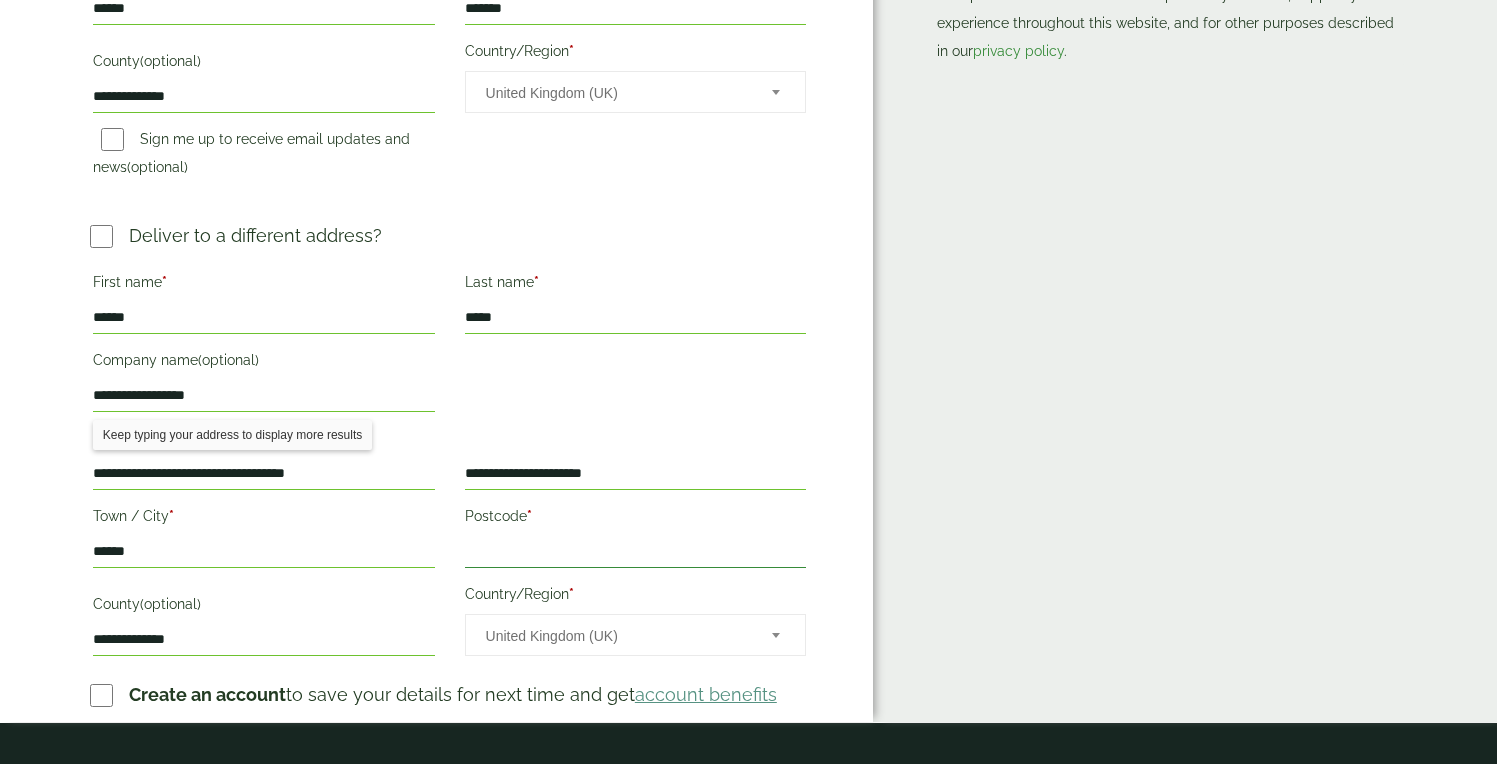 click on "Postcode  *" at bounding box center (636, 552) 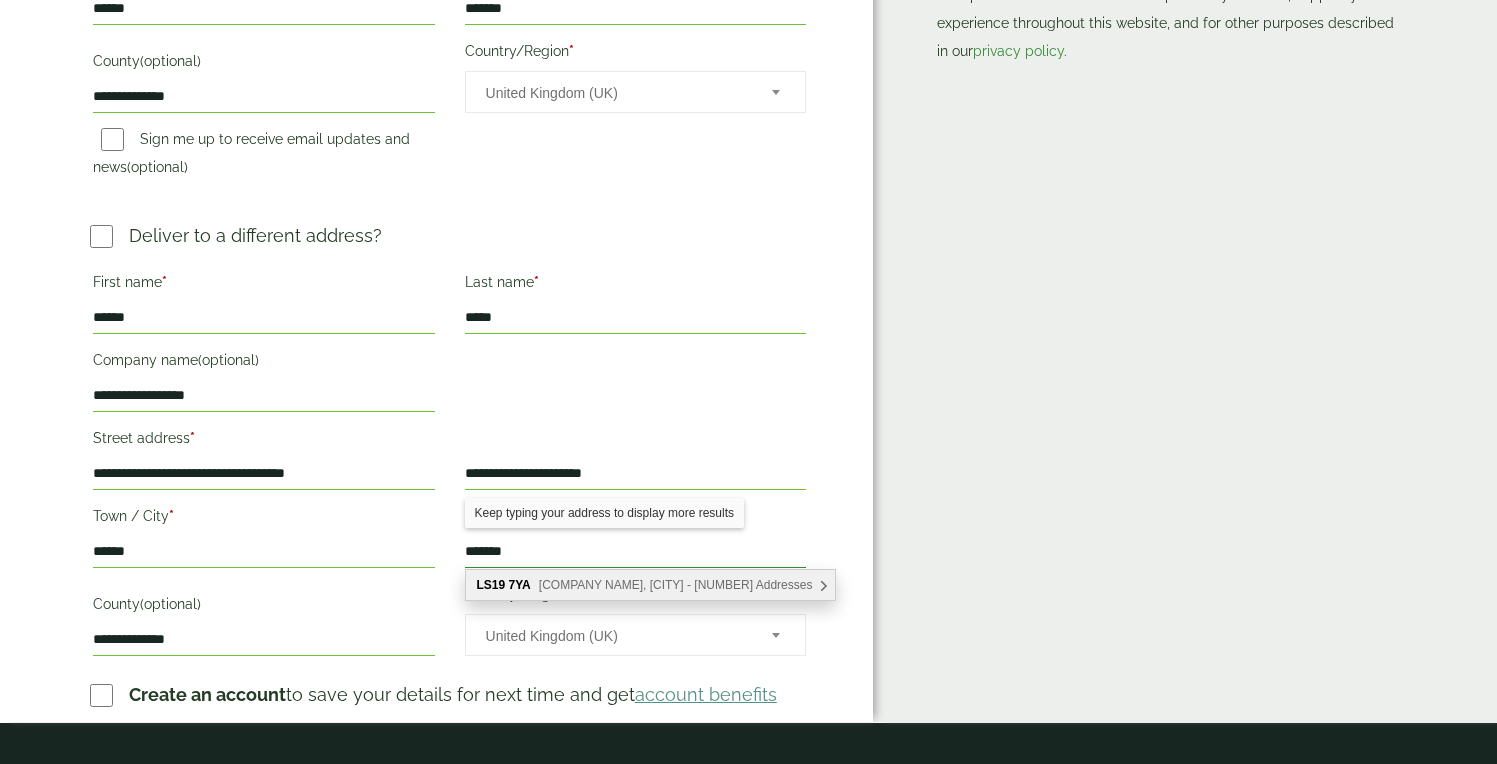 type on "*******" 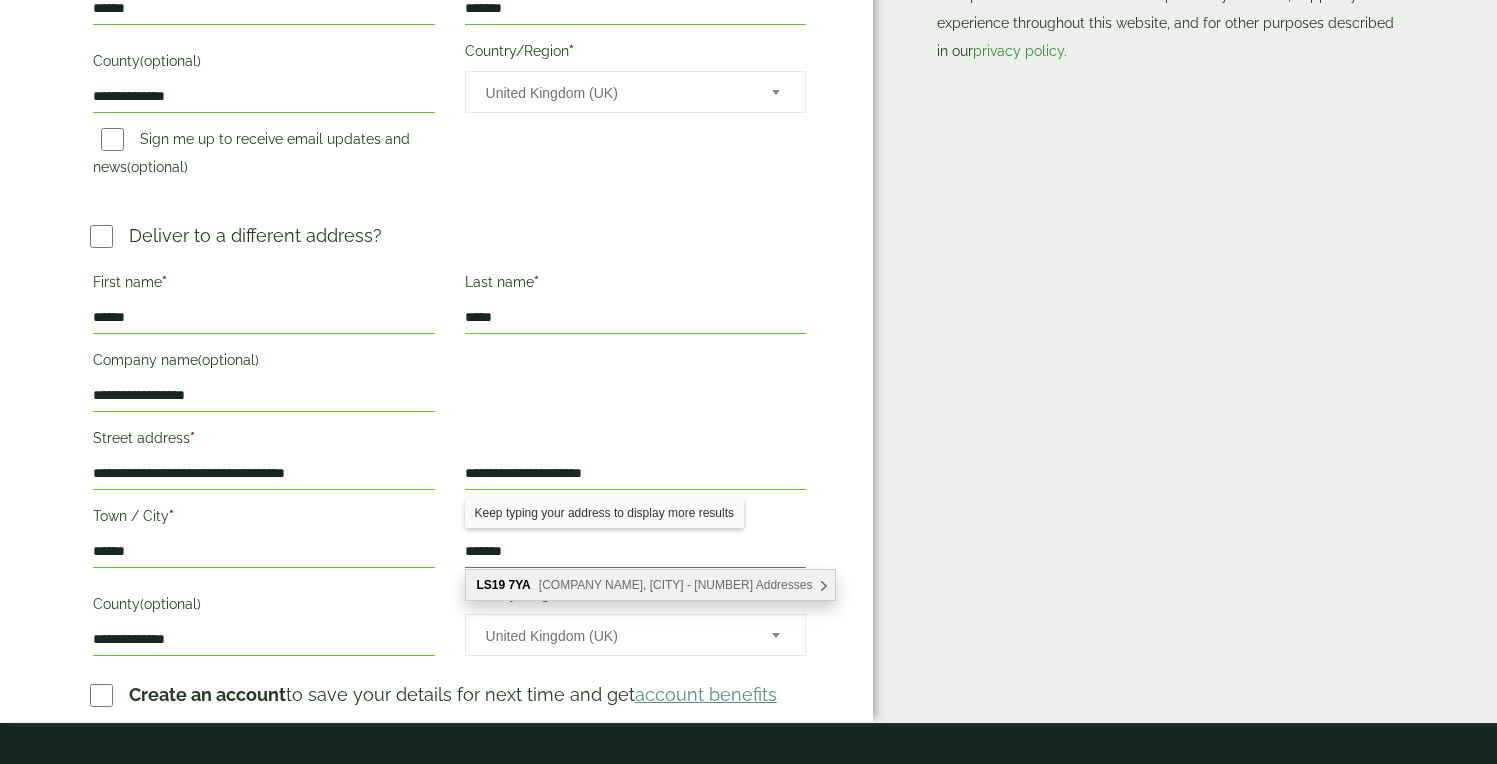 click on "**********" at bounding box center [264, 621] 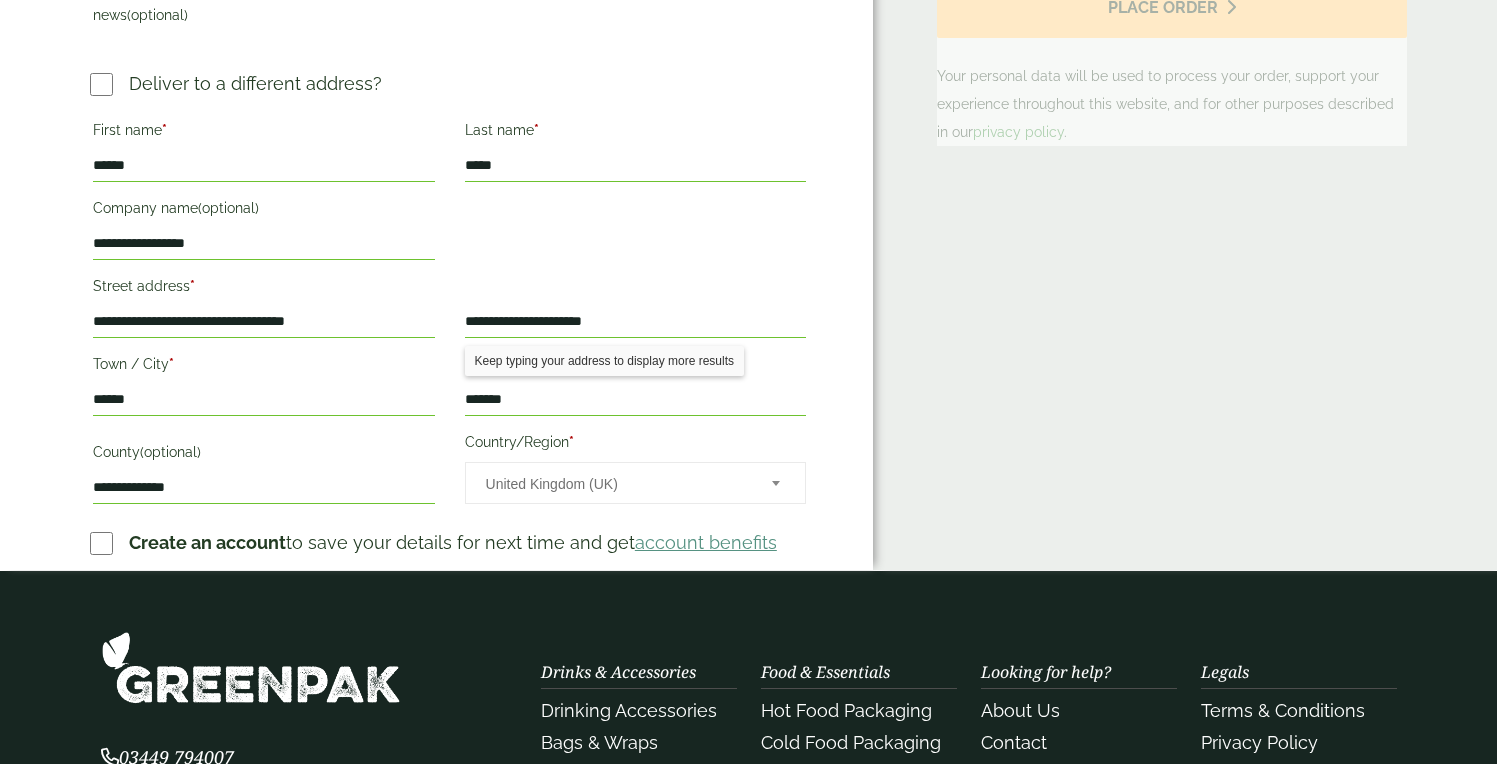 scroll, scrollTop: 922, scrollLeft: 0, axis: vertical 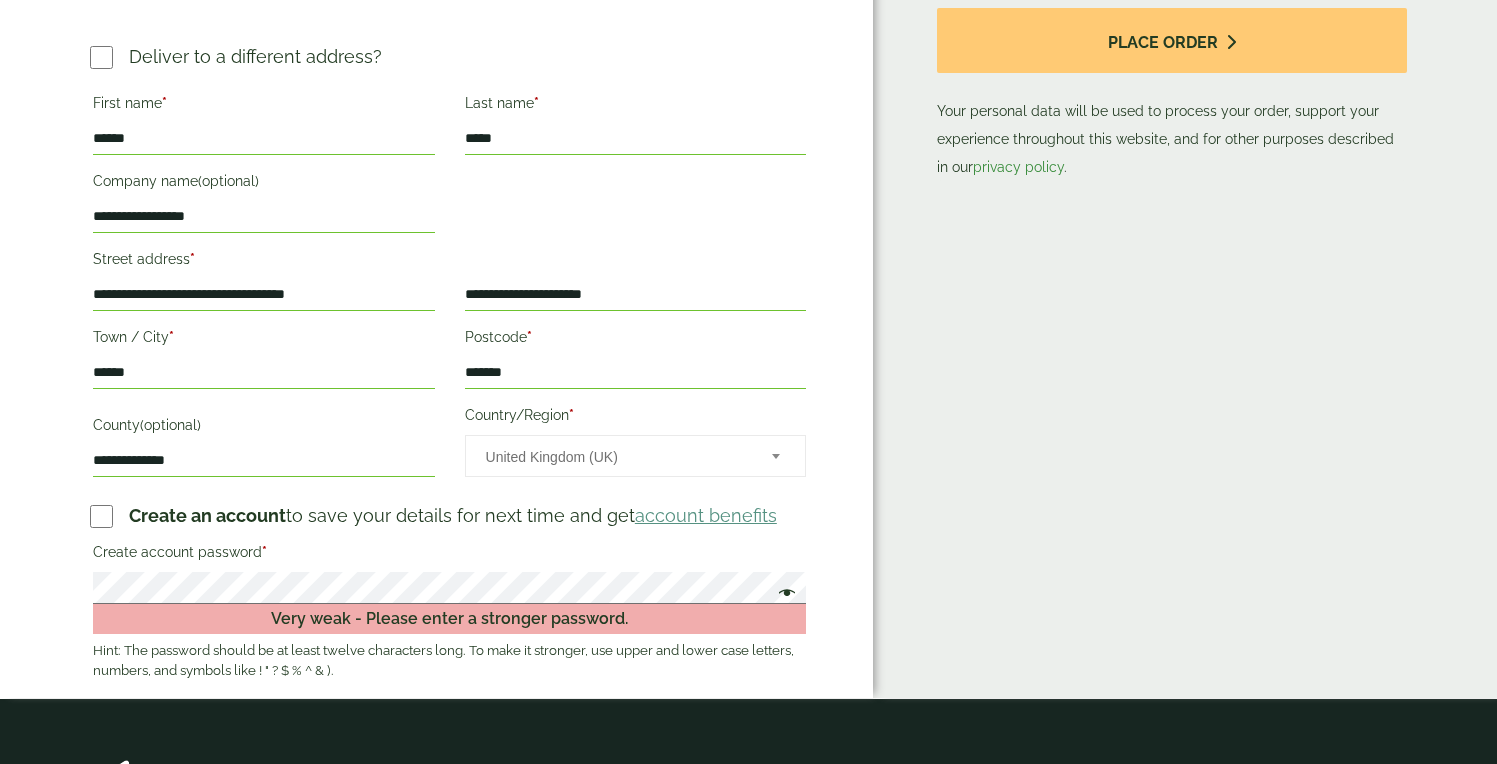 type on "**********" 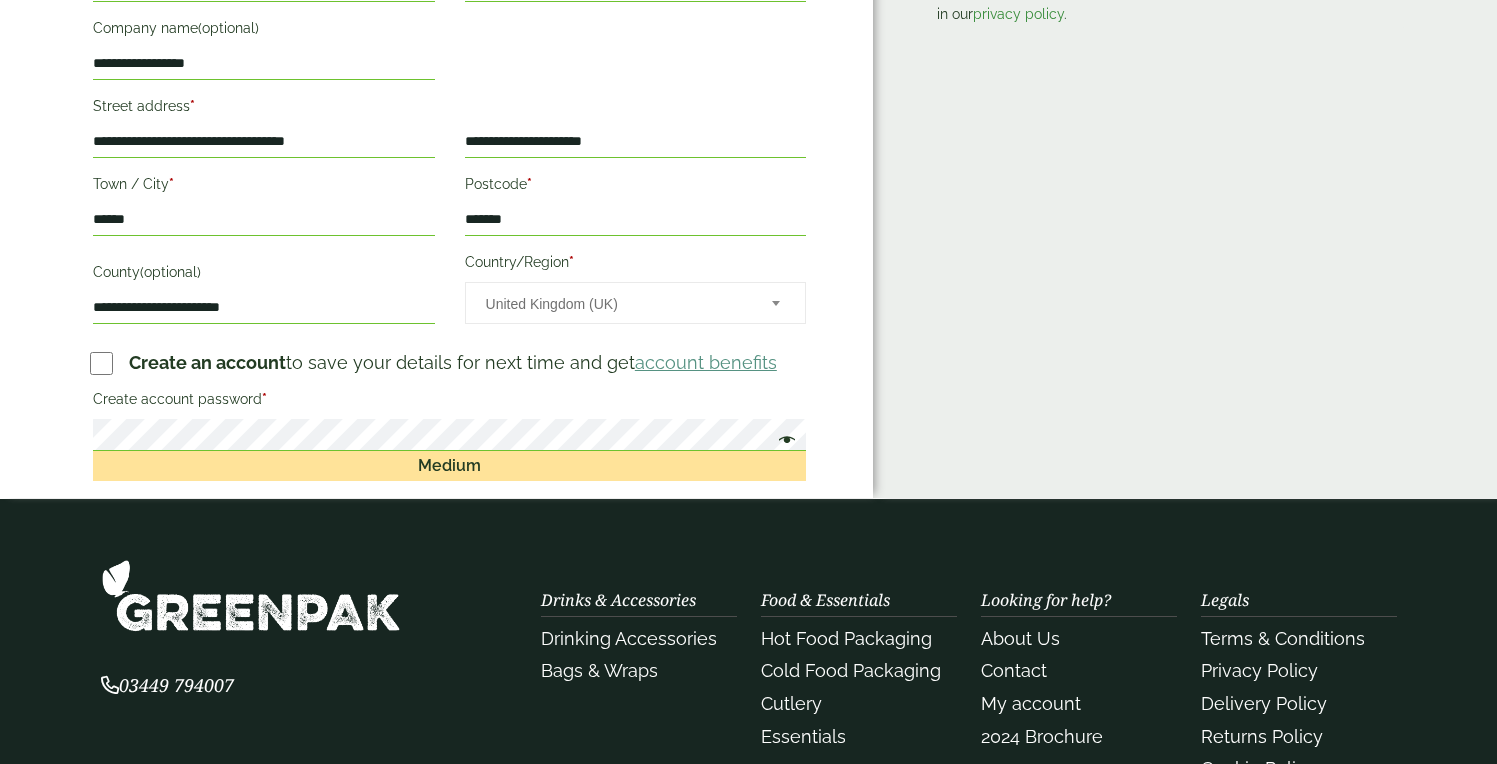 scroll, scrollTop: 1084, scrollLeft: 0, axis: vertical 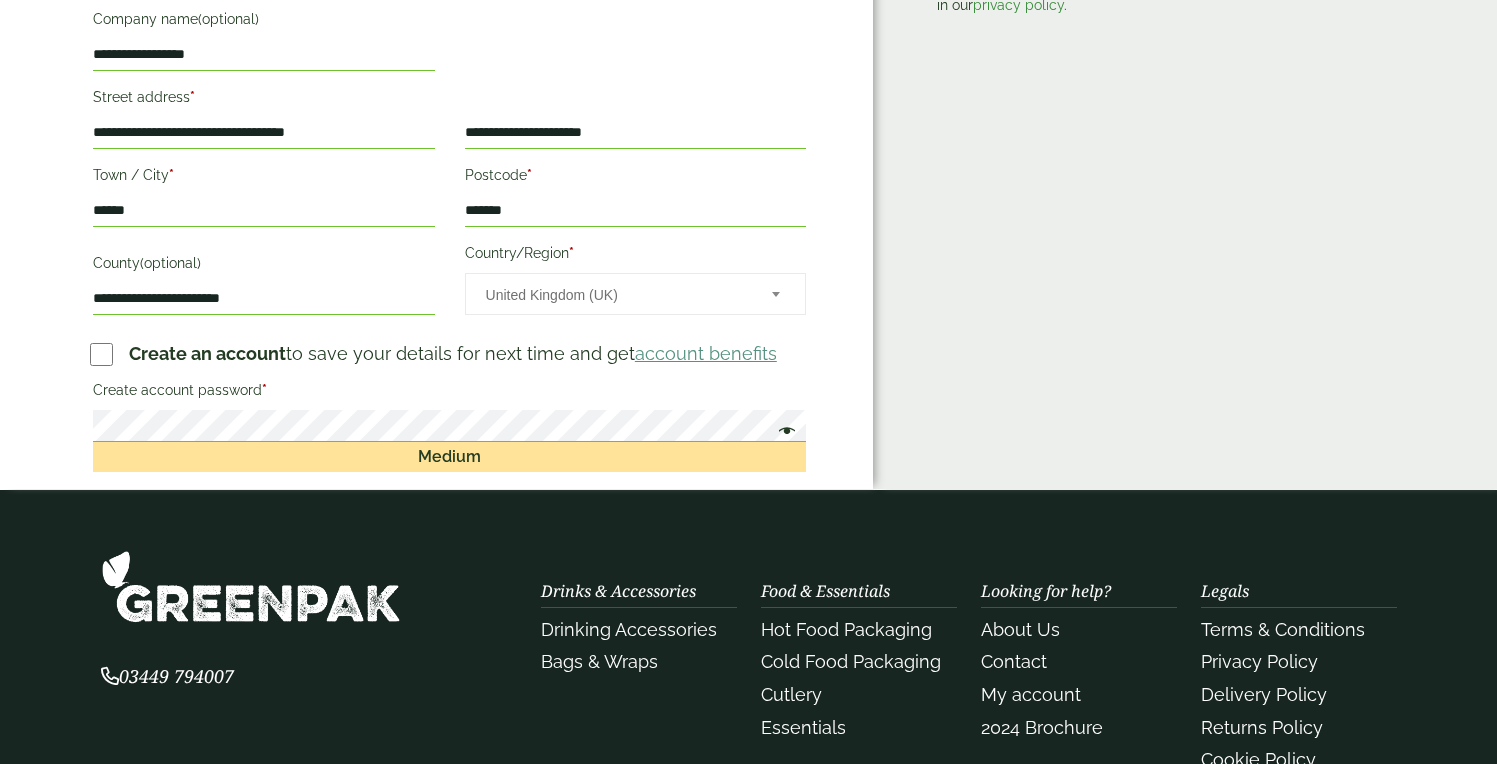 click on "Create account password  *" at bounding box center (449, 393) 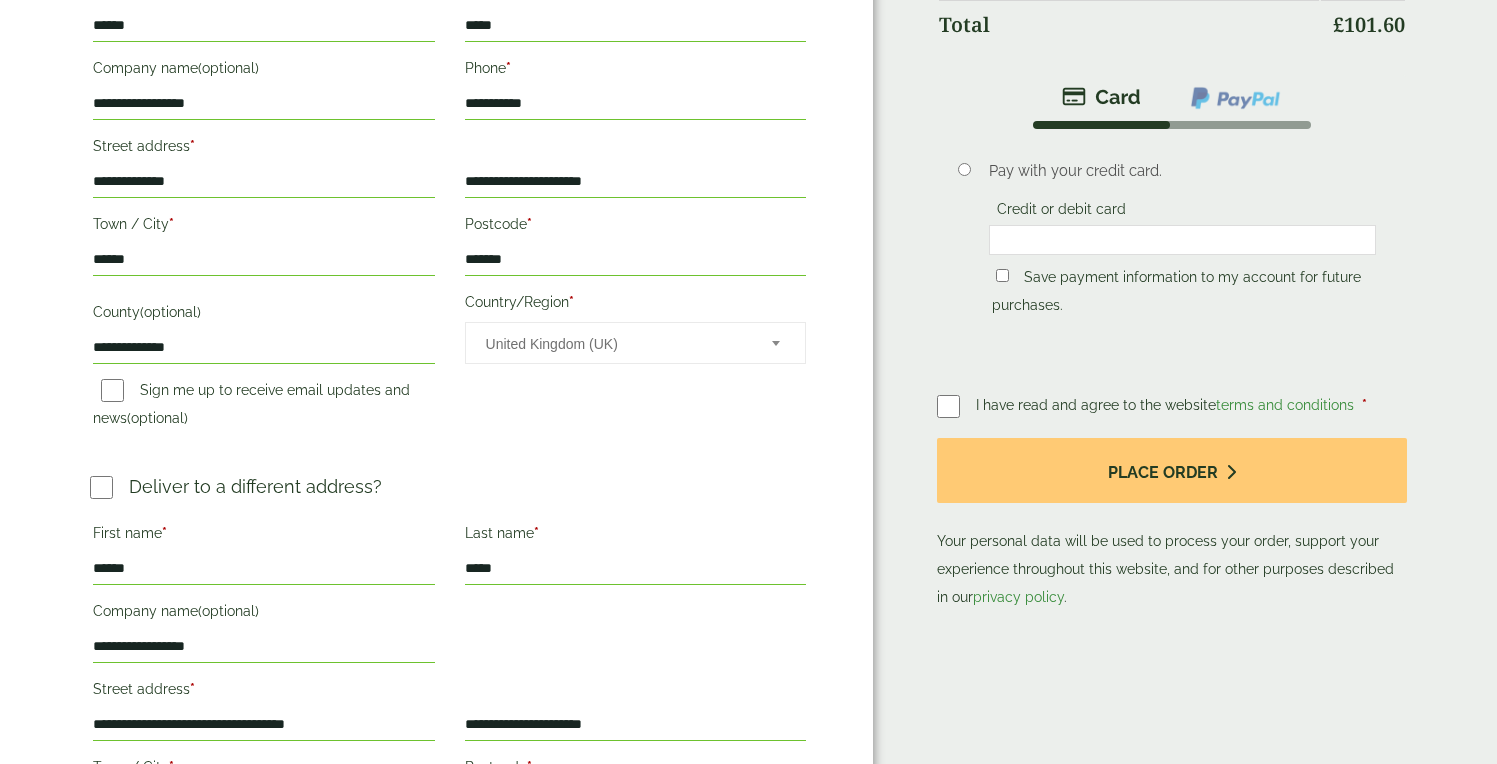 scroll, scrollTop: 513, scrollLeft: 0, axis: vertical 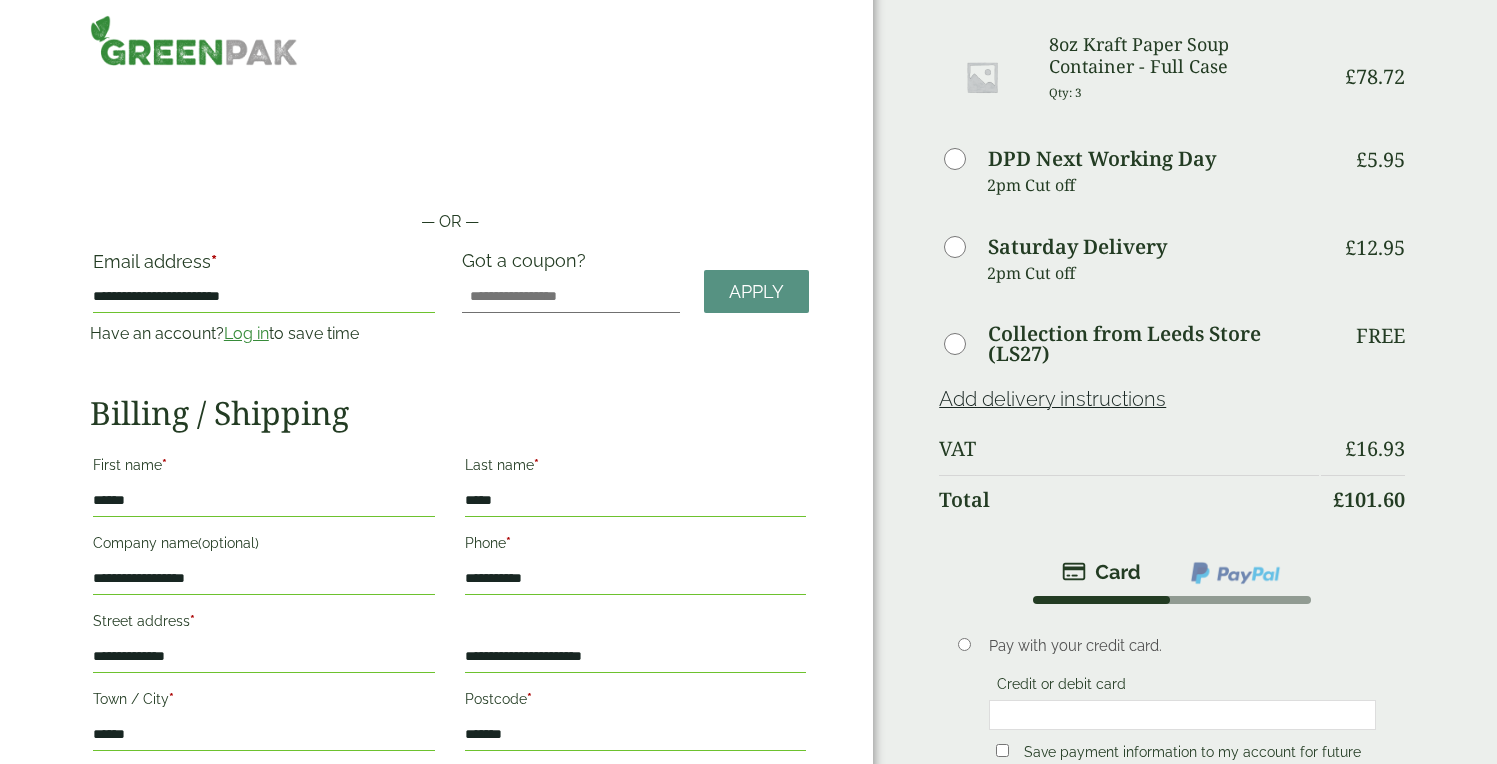 click on "Log in" at bounding box center (246, 333) 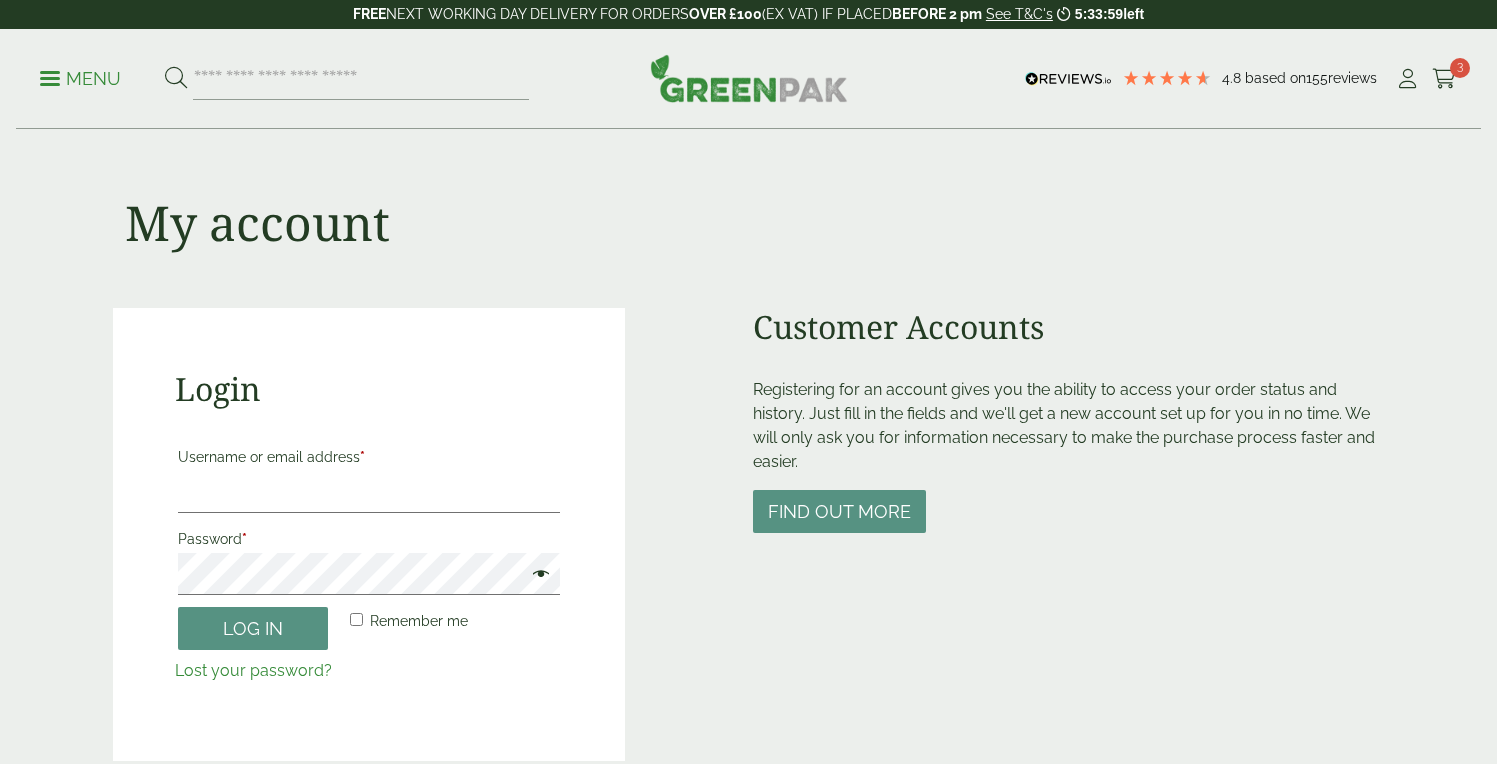 scroll, scrollTop: 0, scrollLeft: 0, axis: both 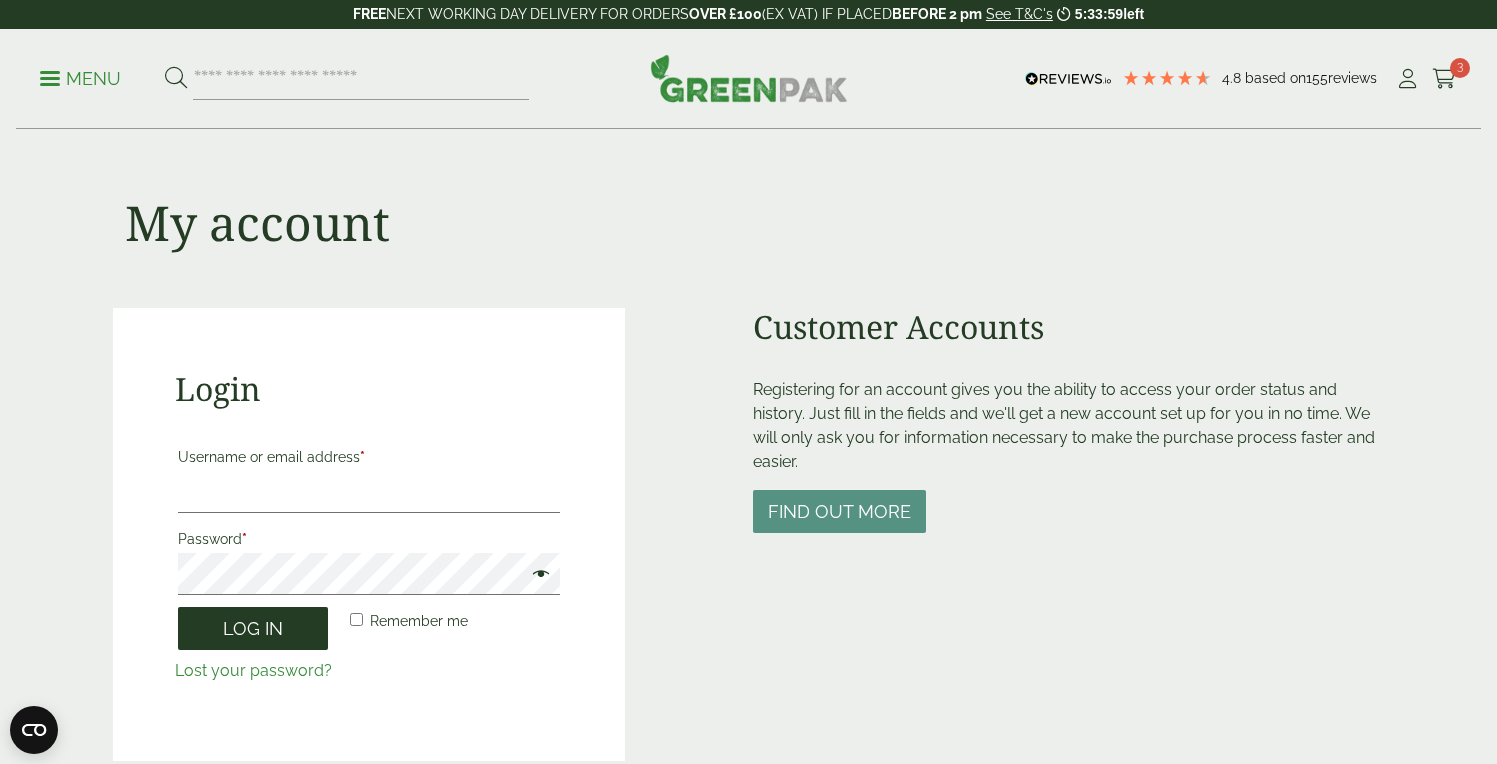 type on "**********" 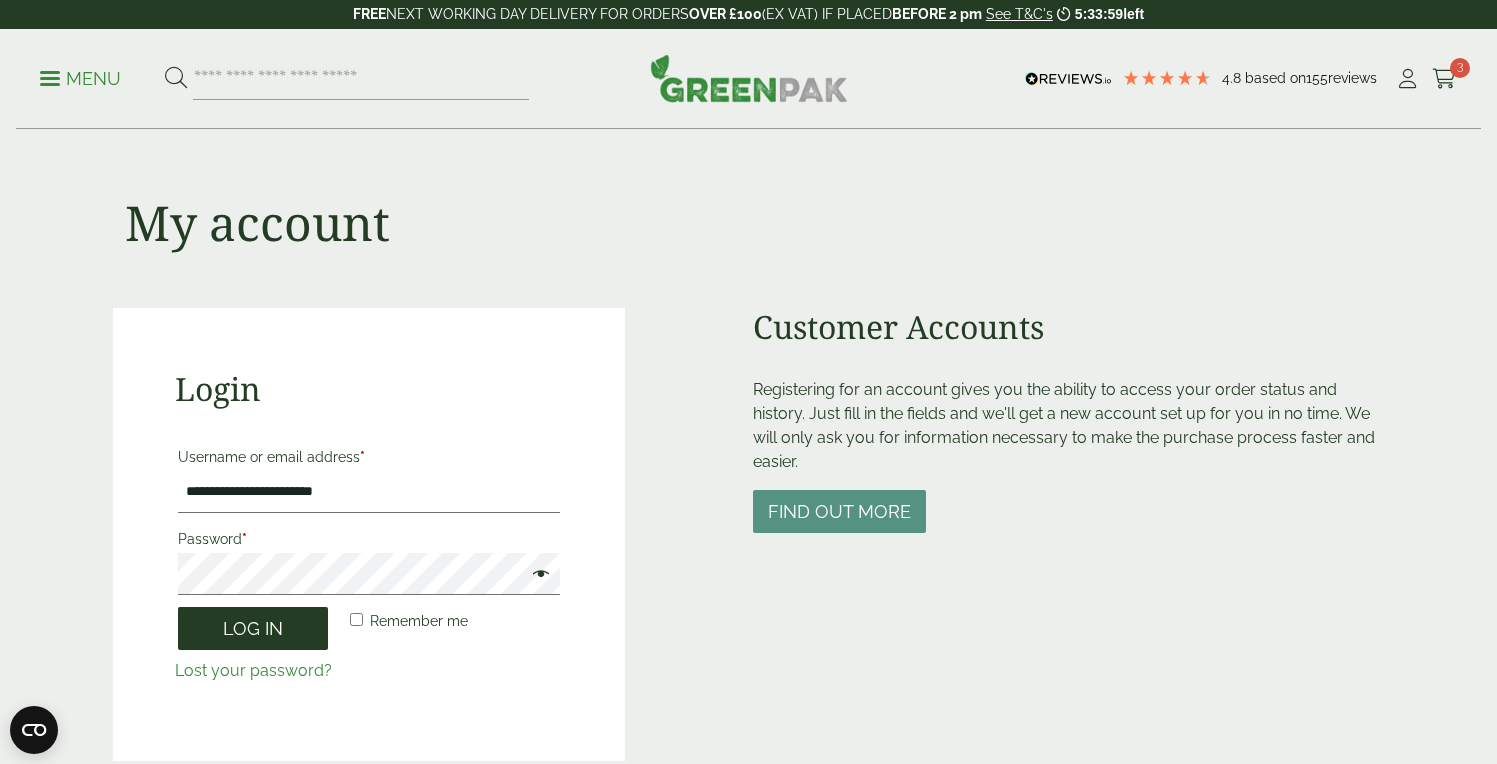 click on "Log in" at bounding box center [253, 628] 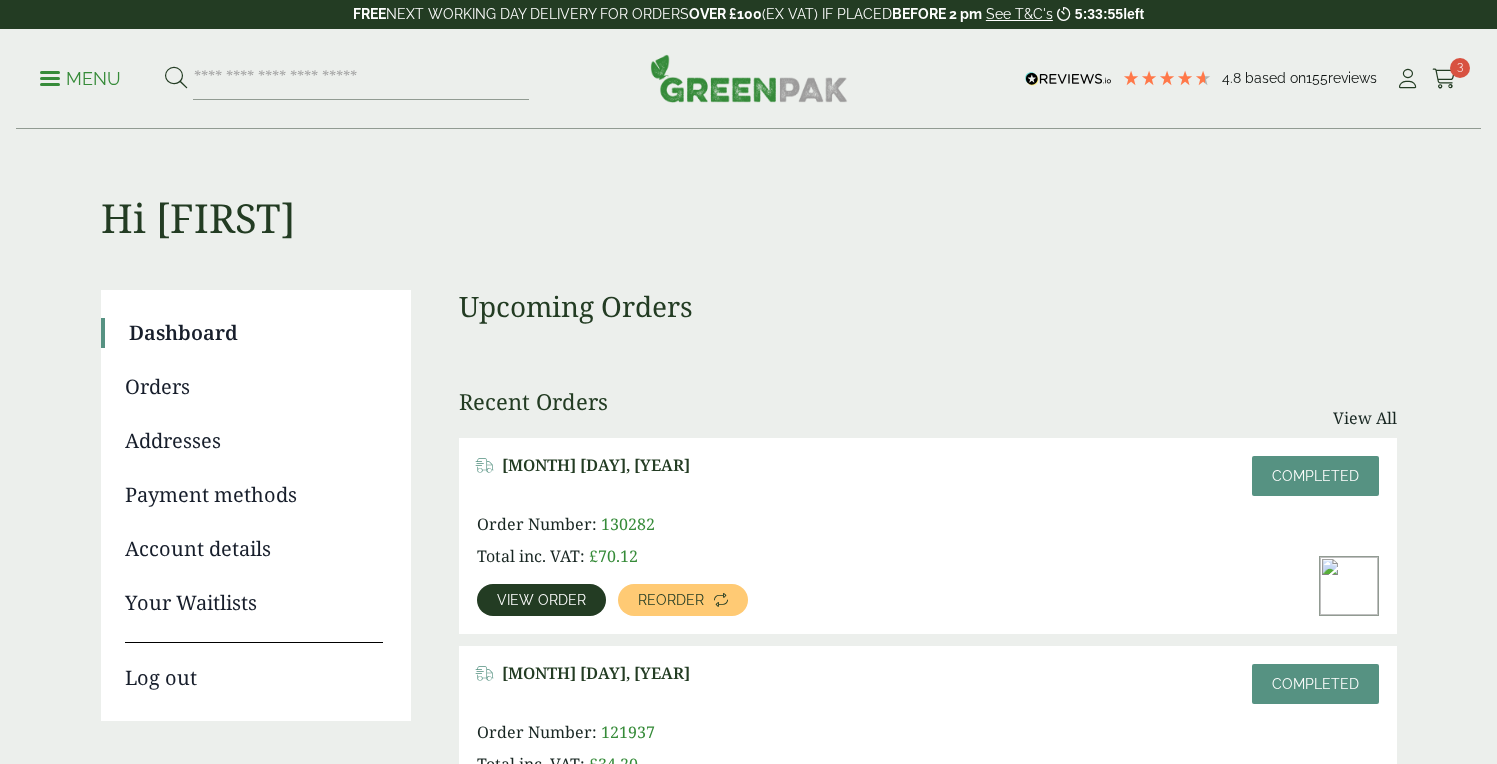 scroll, scrollTop: 0, scrollLeft: 0, axis: both 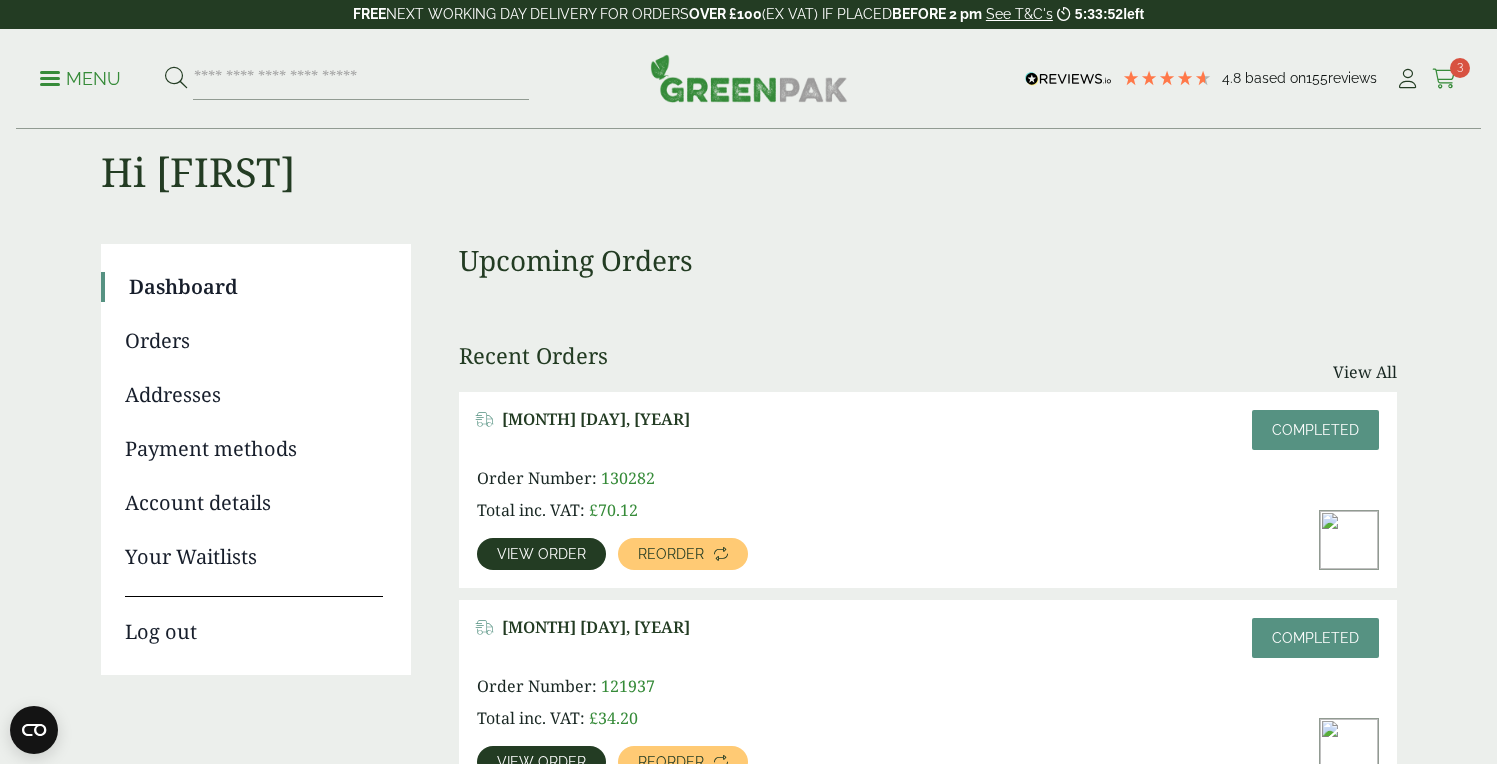 click at bounding box center [1444, 79] 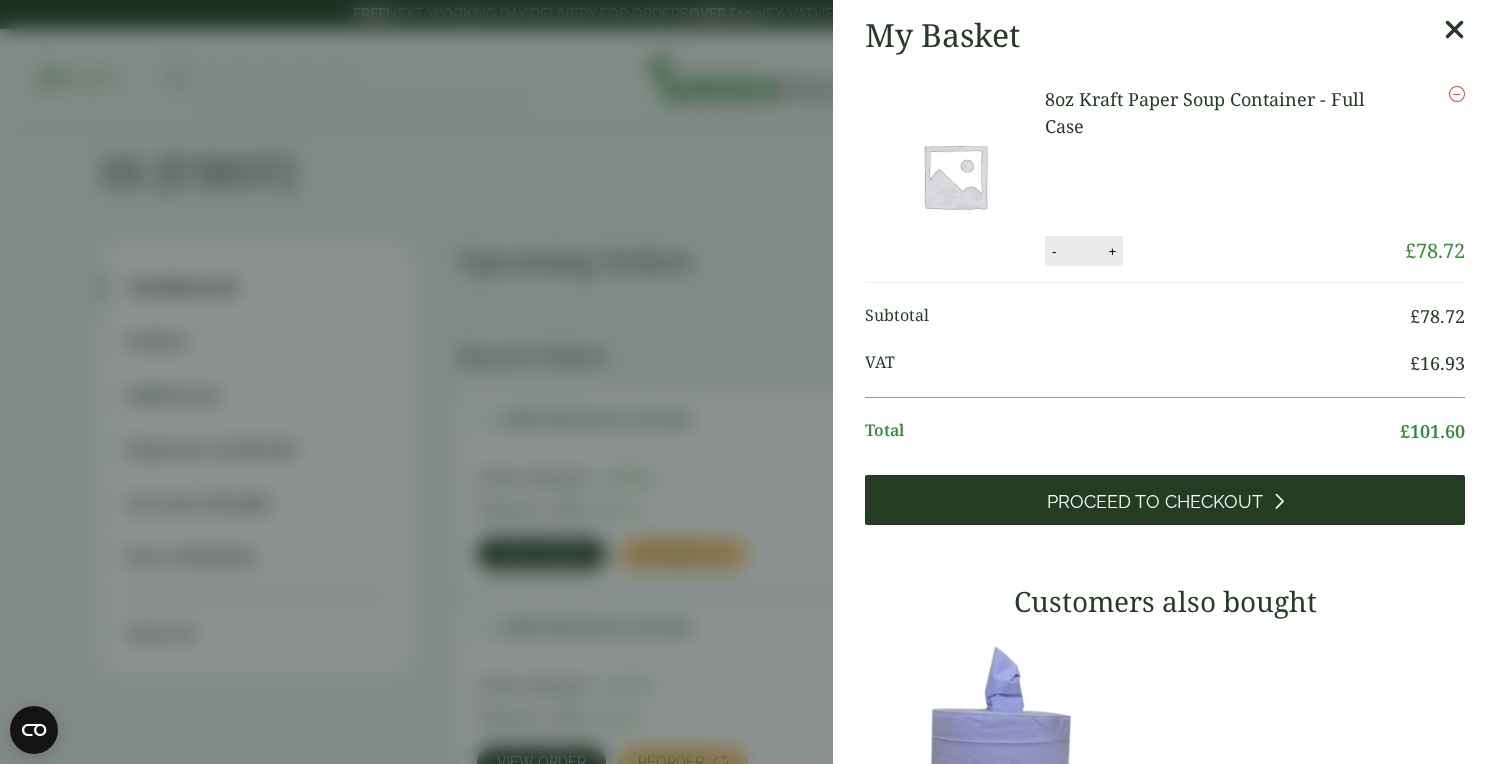 click on "Proceed to Checkout" at bounding box center [1165, 500] 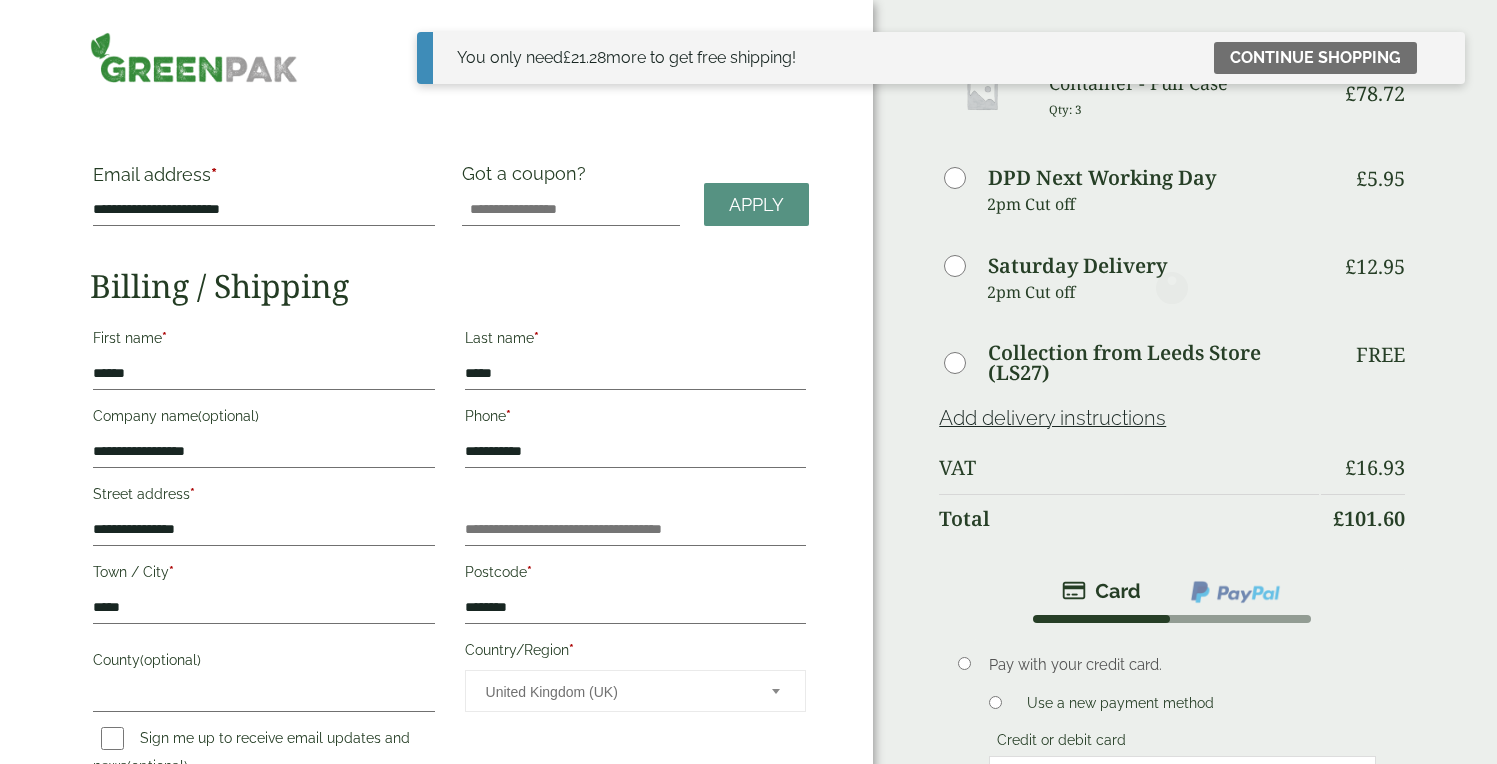 scroll, scrollTop: 0, scrollLeft: 0, axis: both 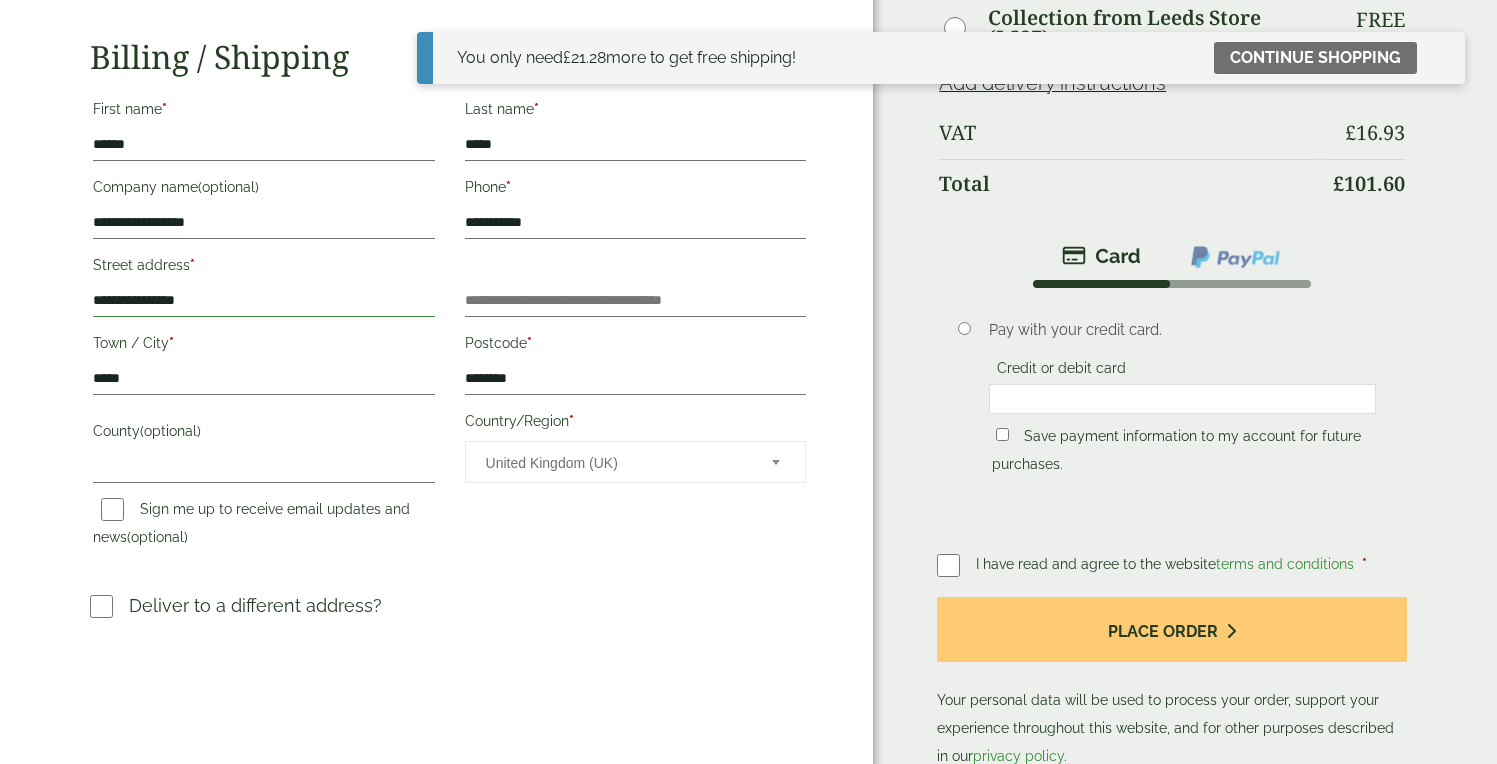 click on "**********" at bounding box center (264, 301) 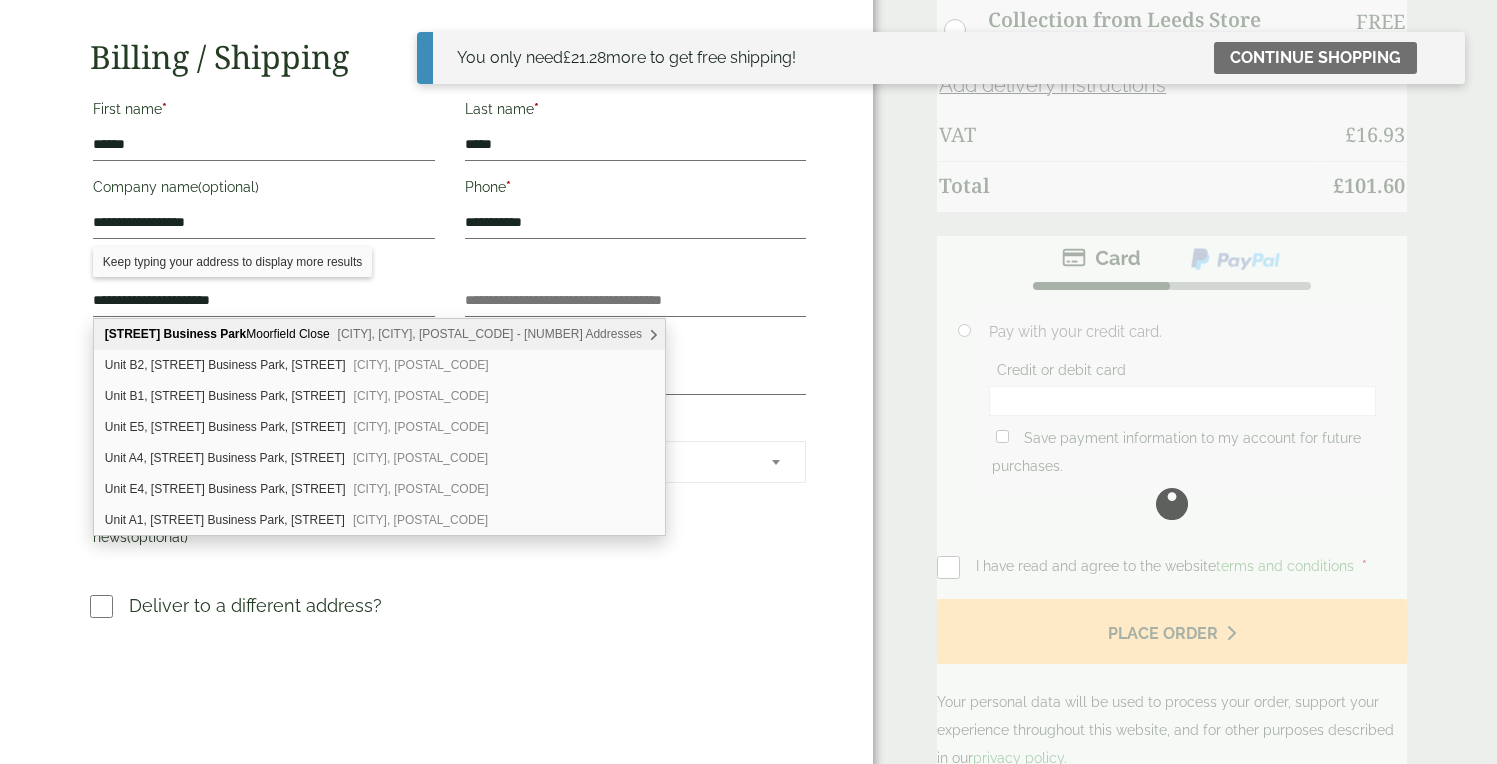 click on "**********" at bounding box center (264, 287) 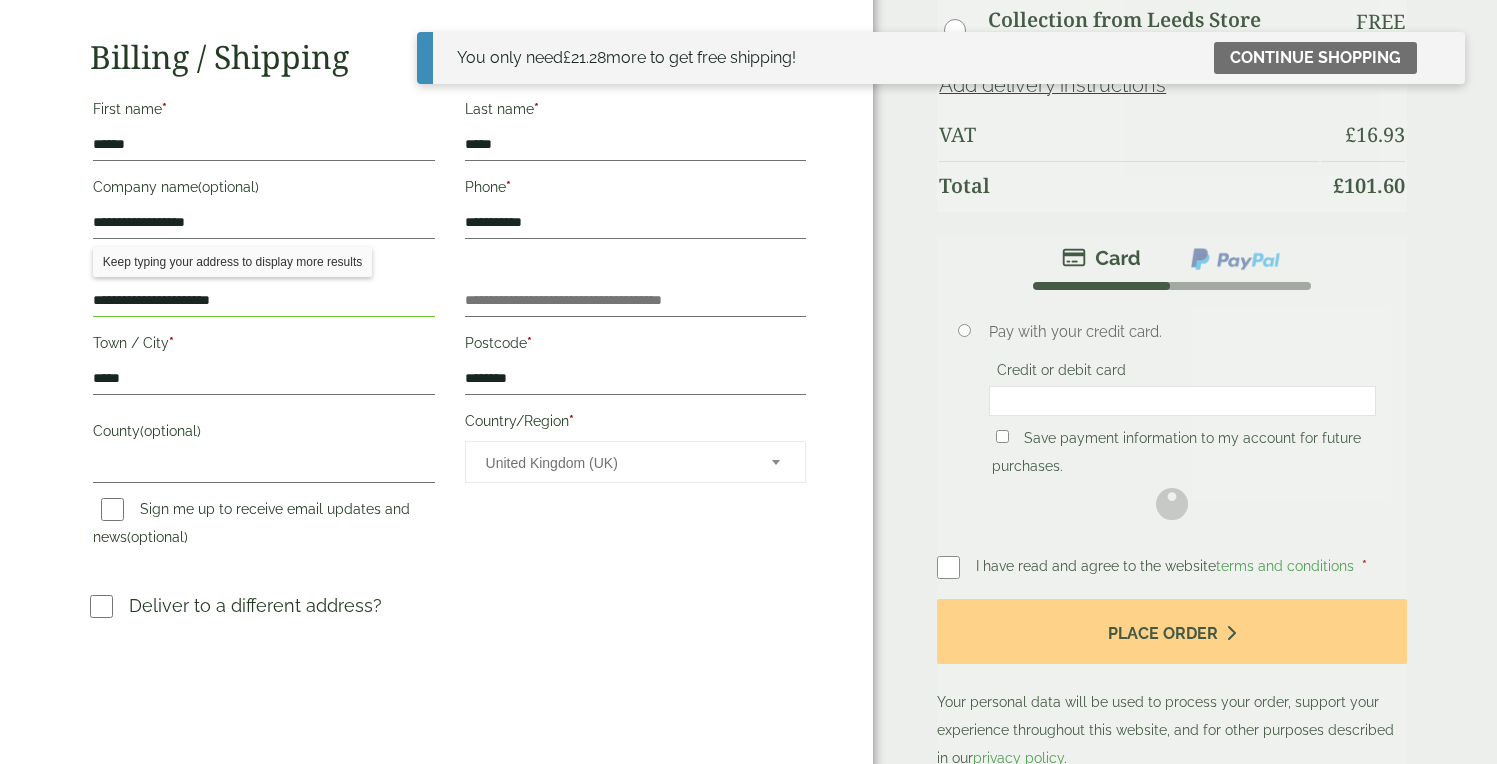 click on "**********" at bounding box center [264, 284] 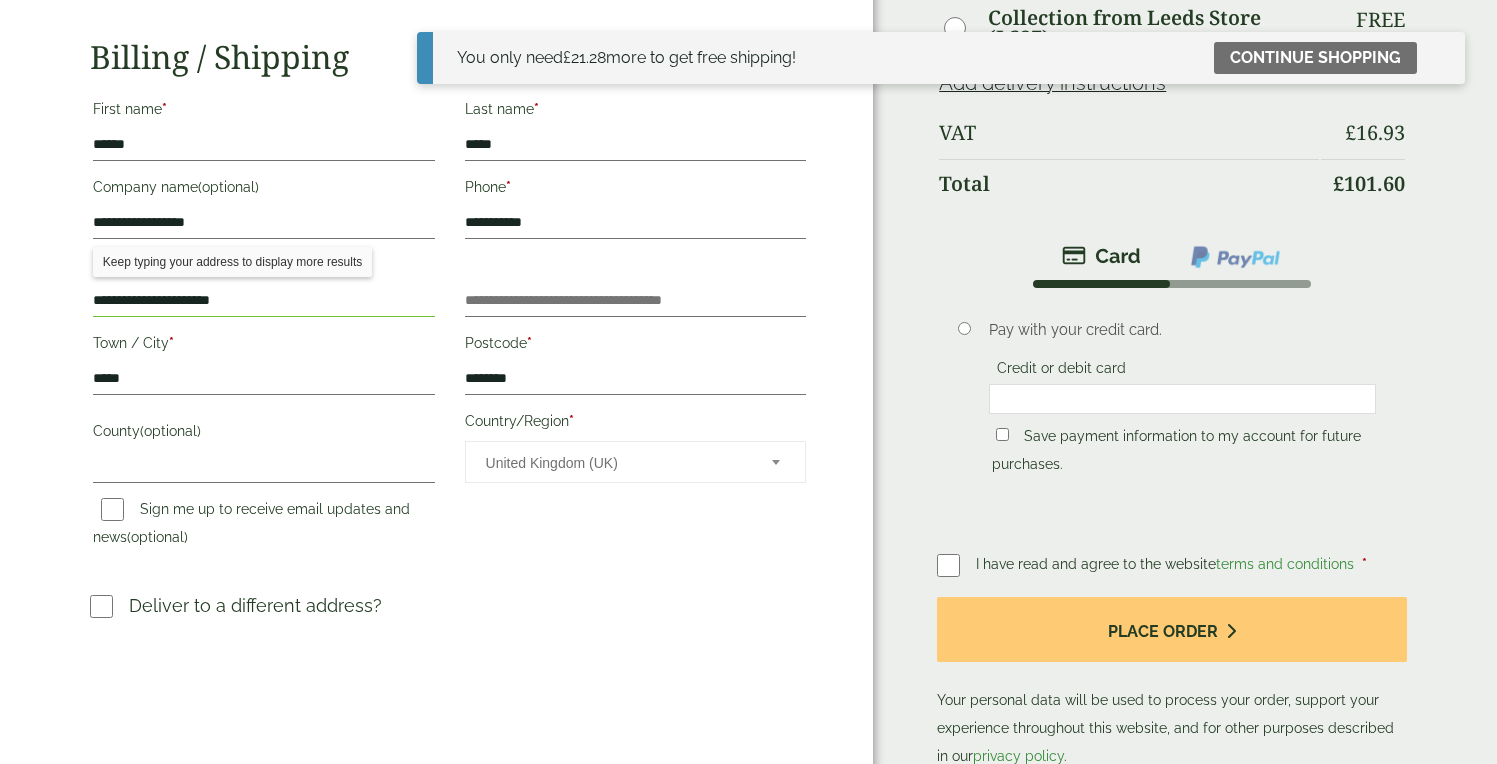 click on "**********" at bounding box center [264, 284] 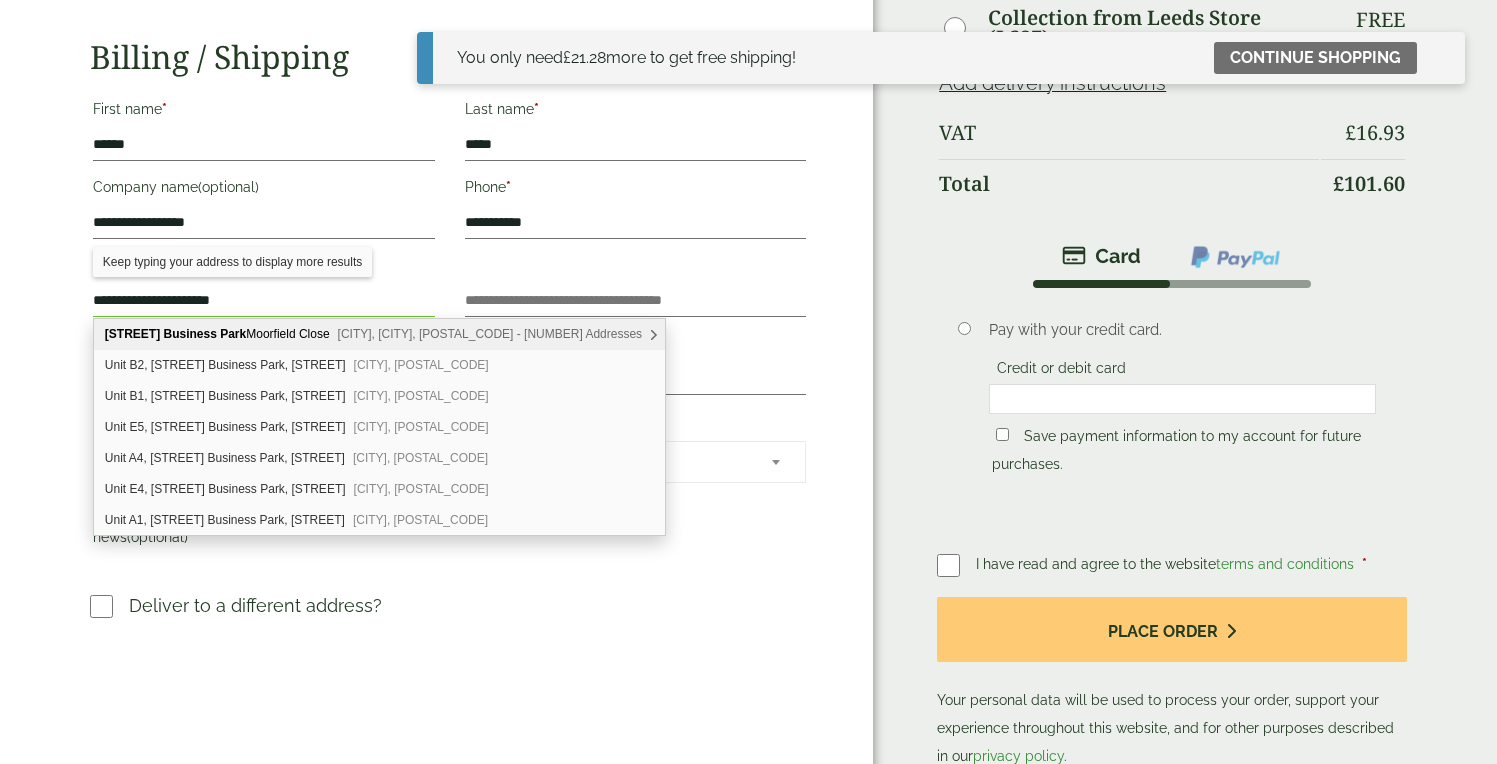 click on "**********" at bounding box center [264, 301] 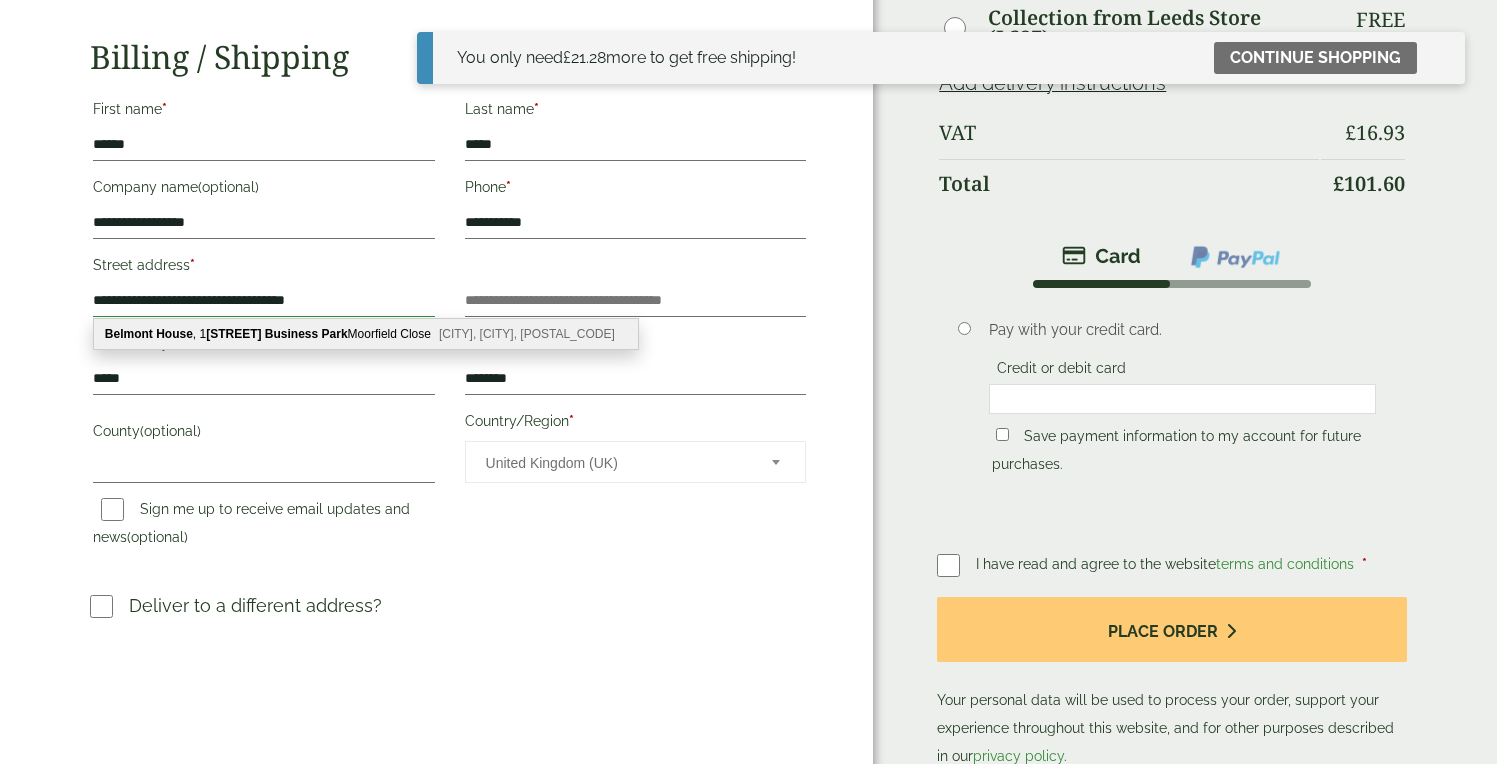 type on "**********" 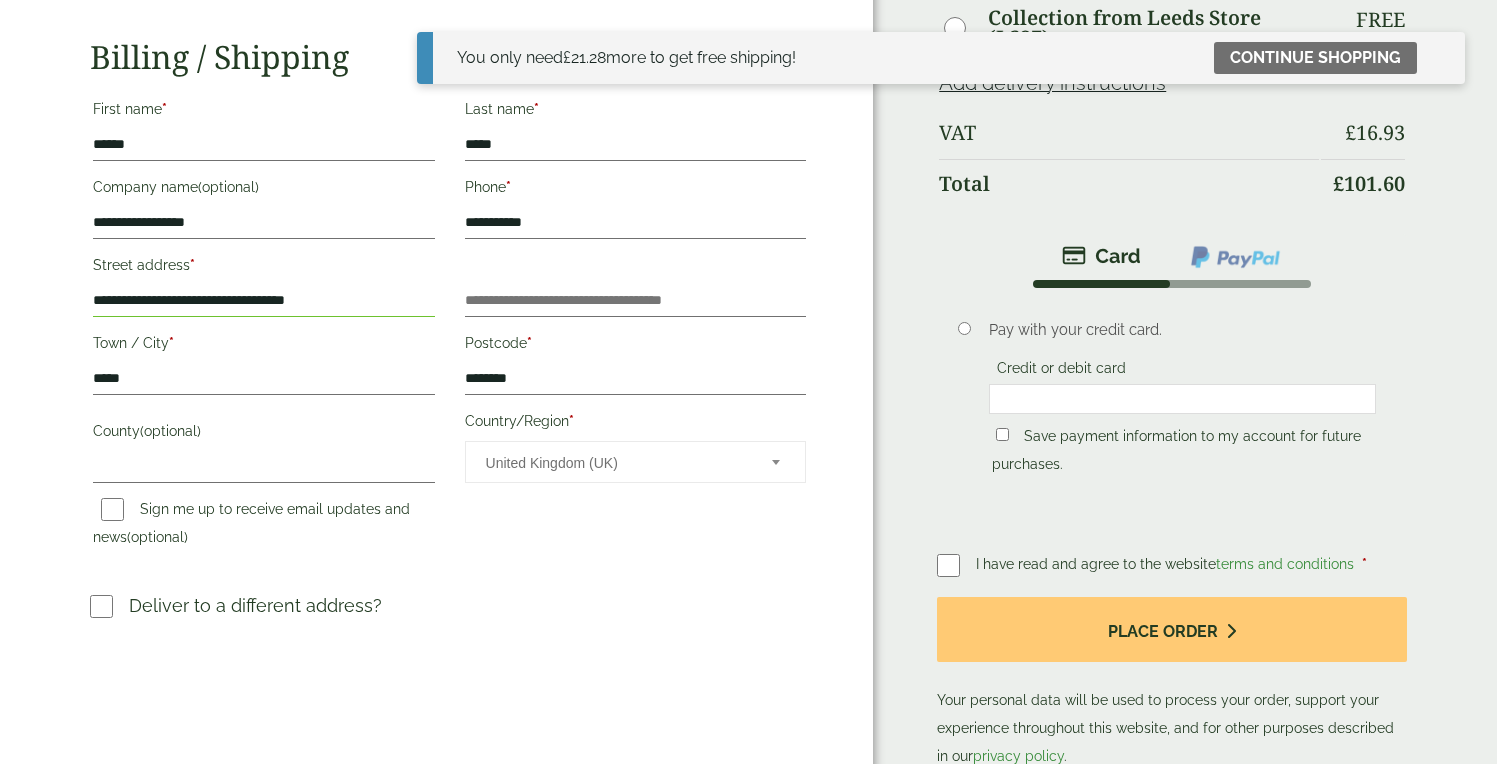 click on "Flat, suite, unit, etc.  (optional)" at bounding box center (636, 301) 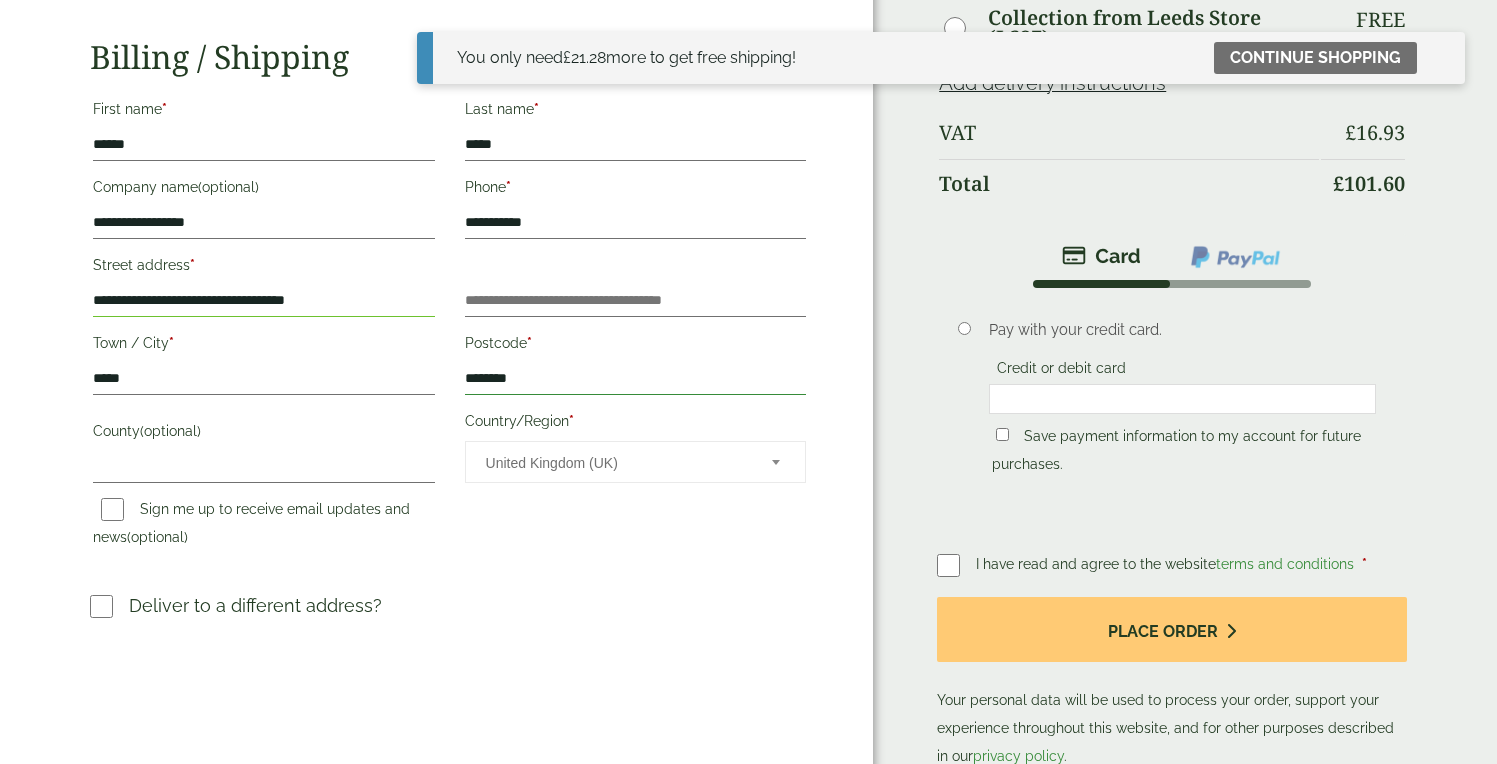 click on "********" at bounding box center (636, 379) 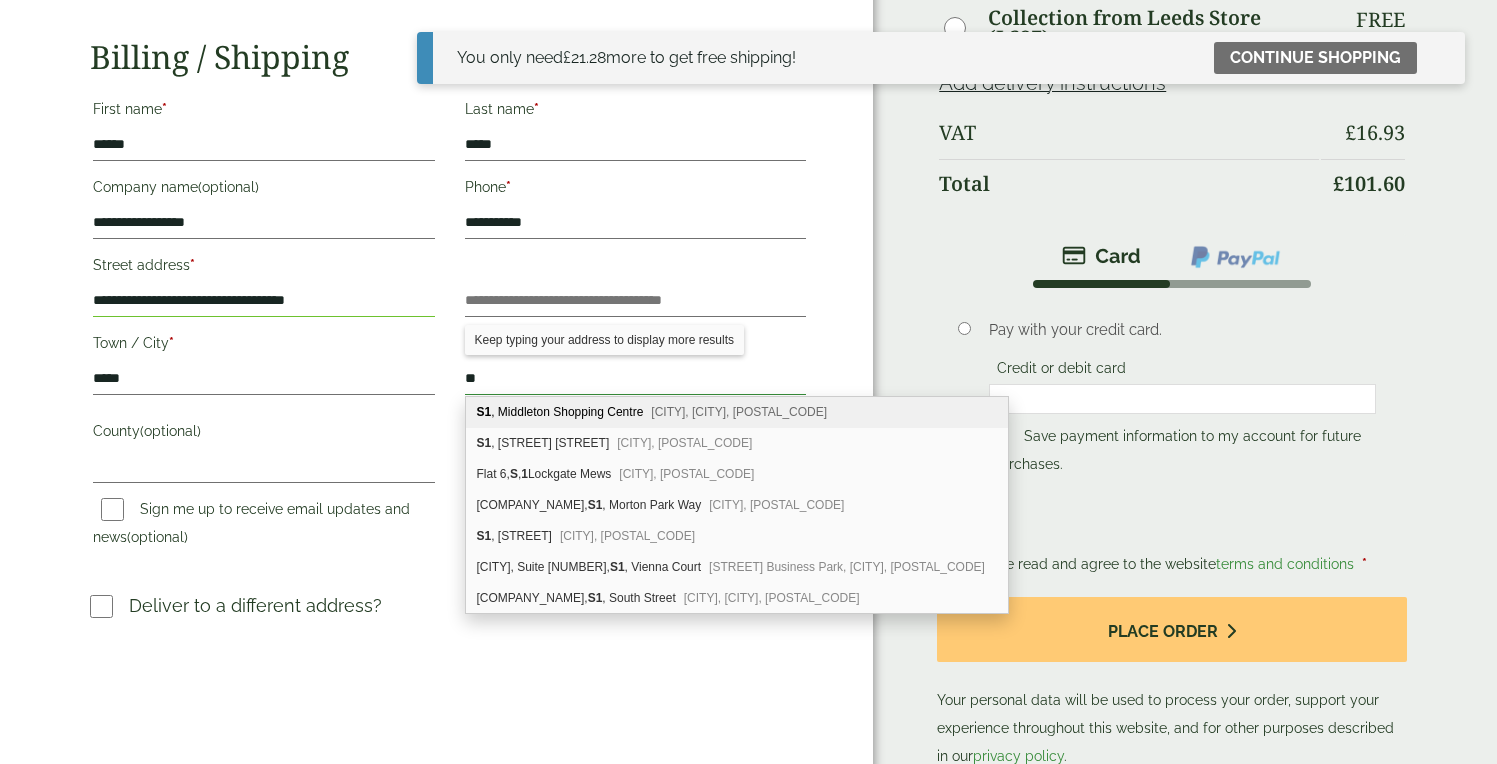 type on "*" 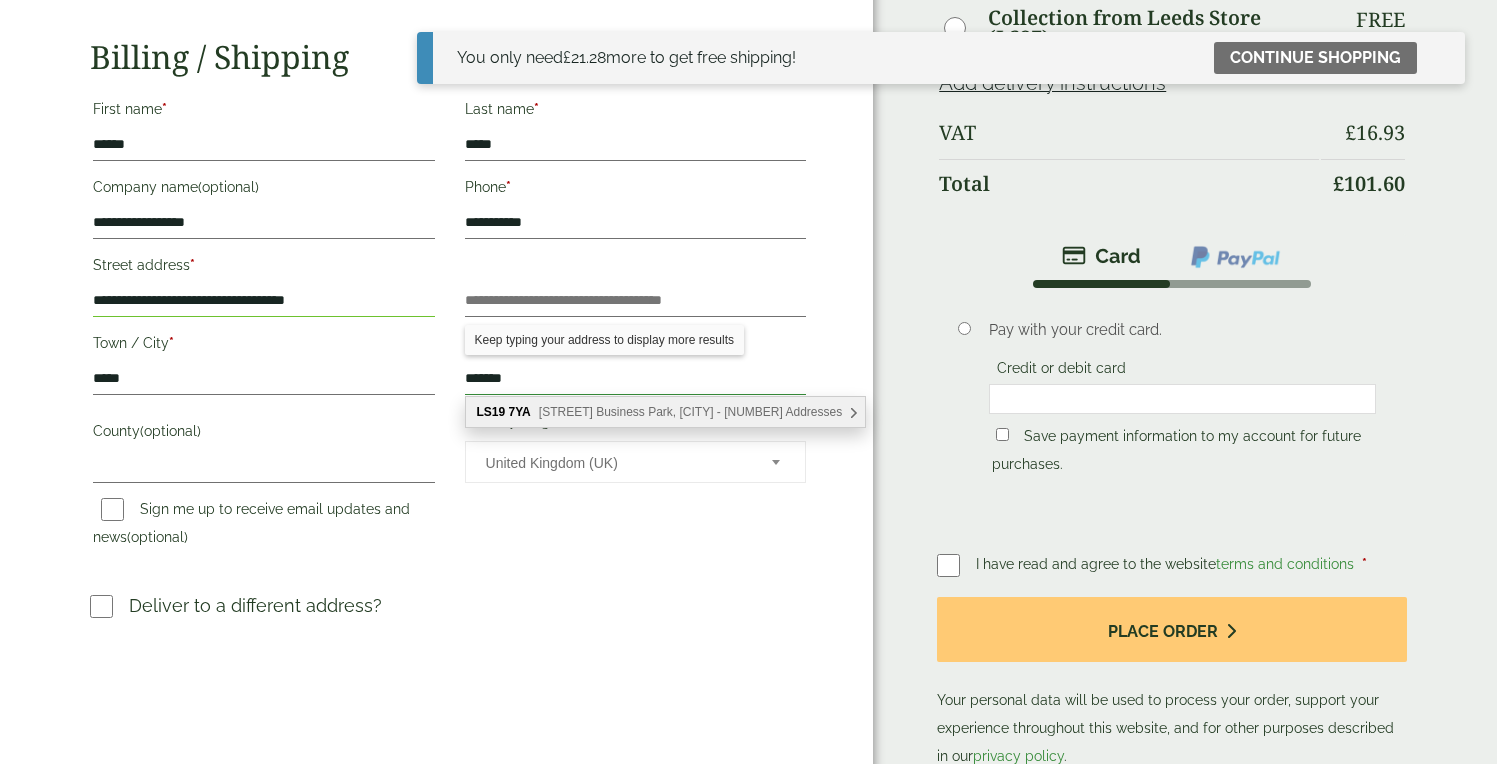 type on "*******" 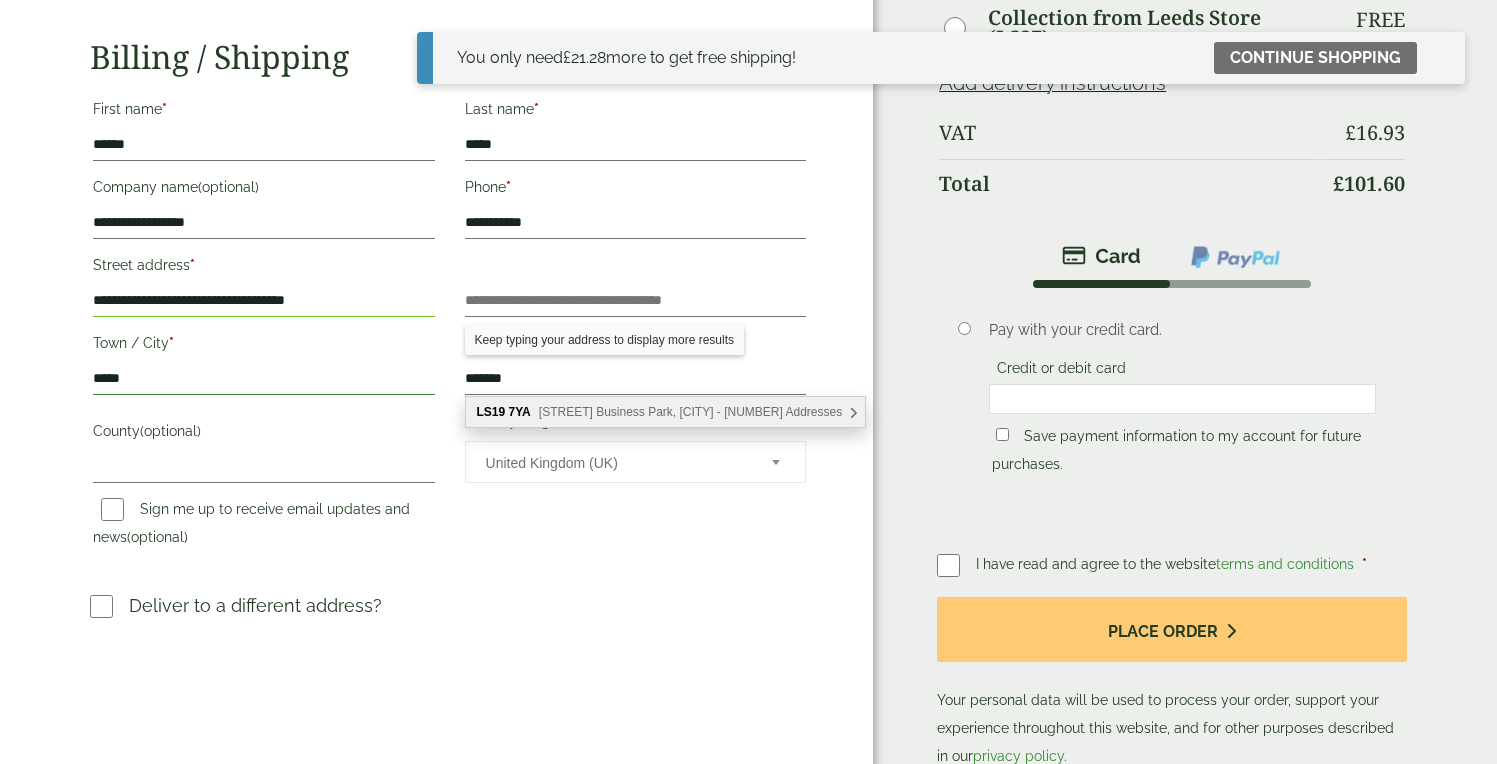 click on "*****" at bounding box center [264, 379] 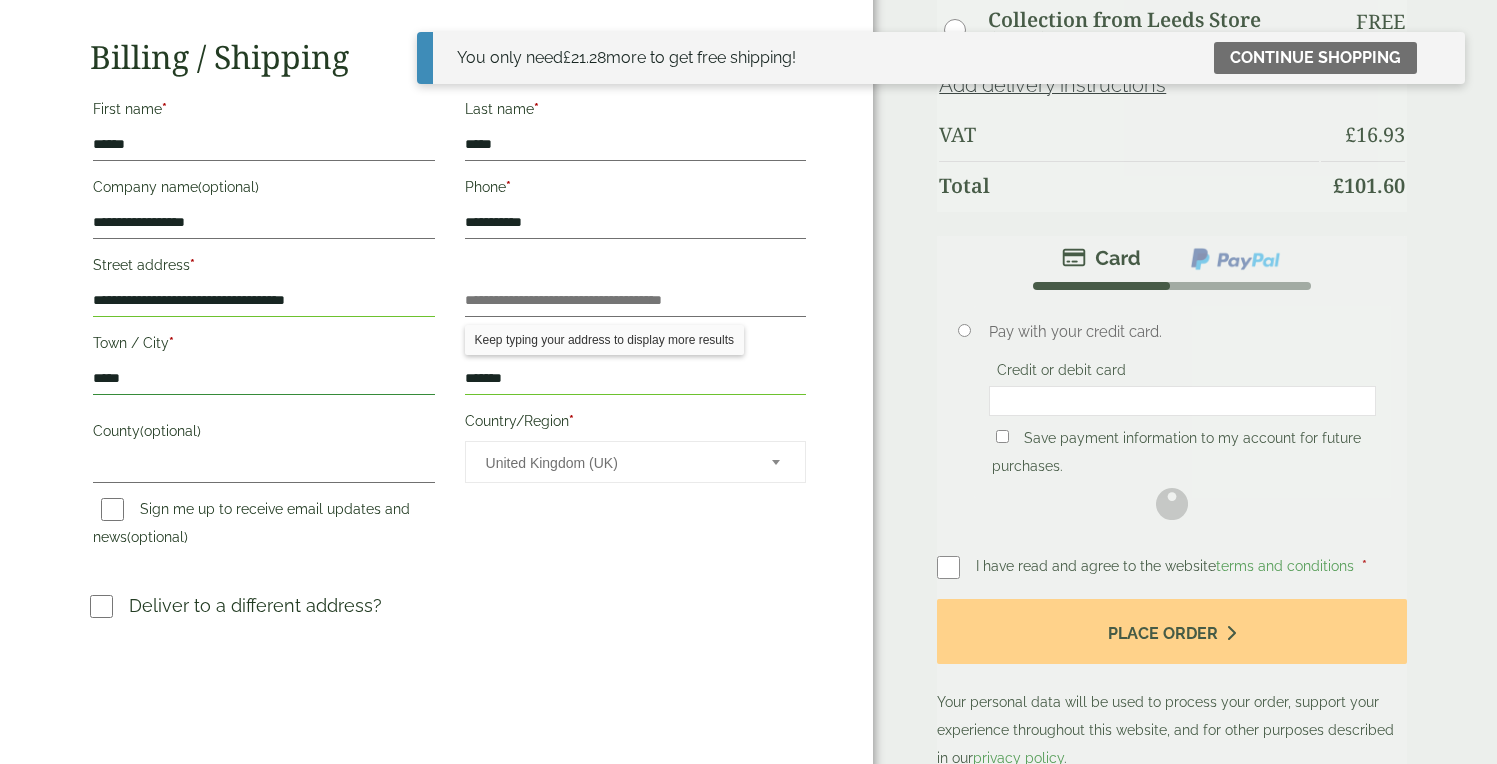 click on "*****" at bounding box center [264, 379] 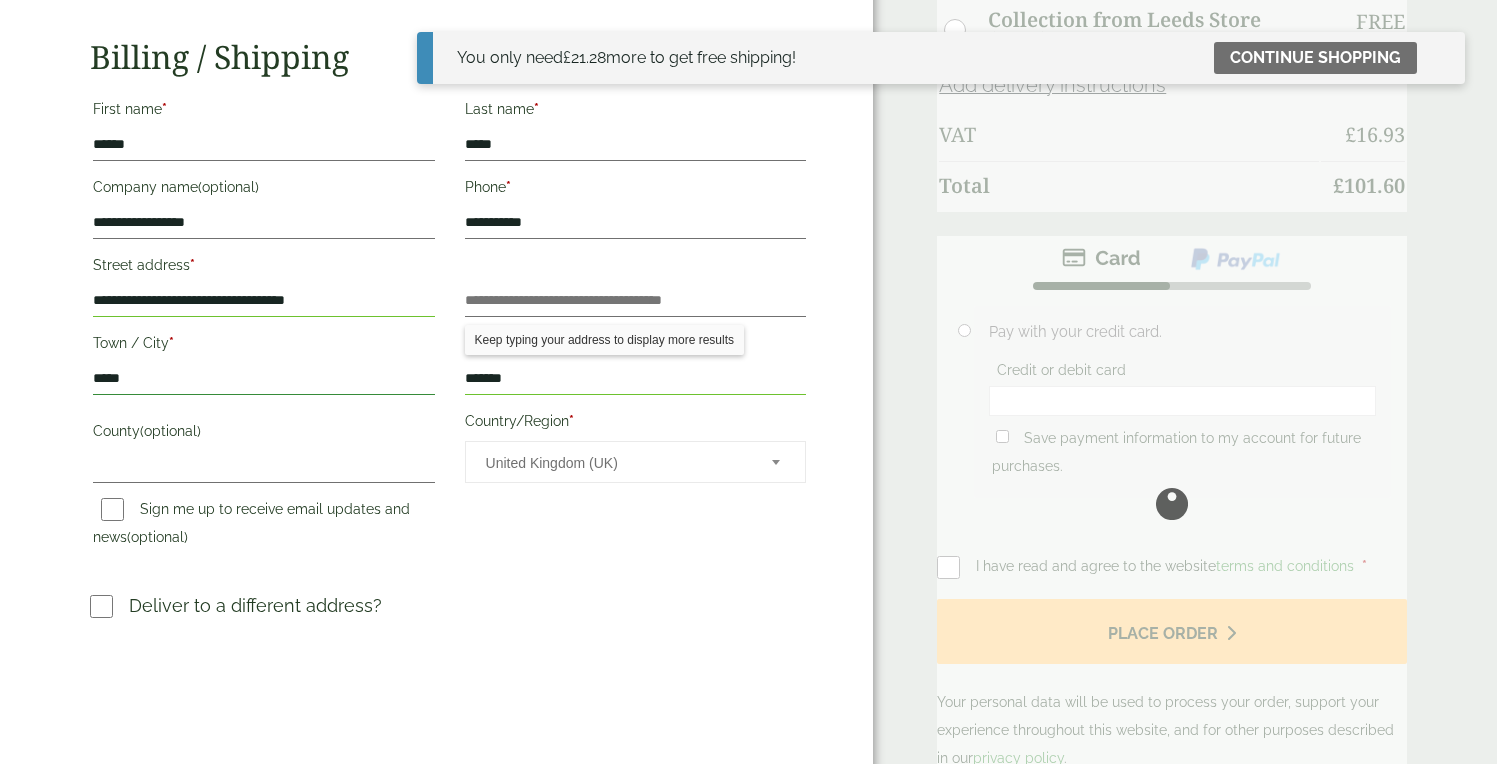 click on "*****" at bounding box center [264, 379] 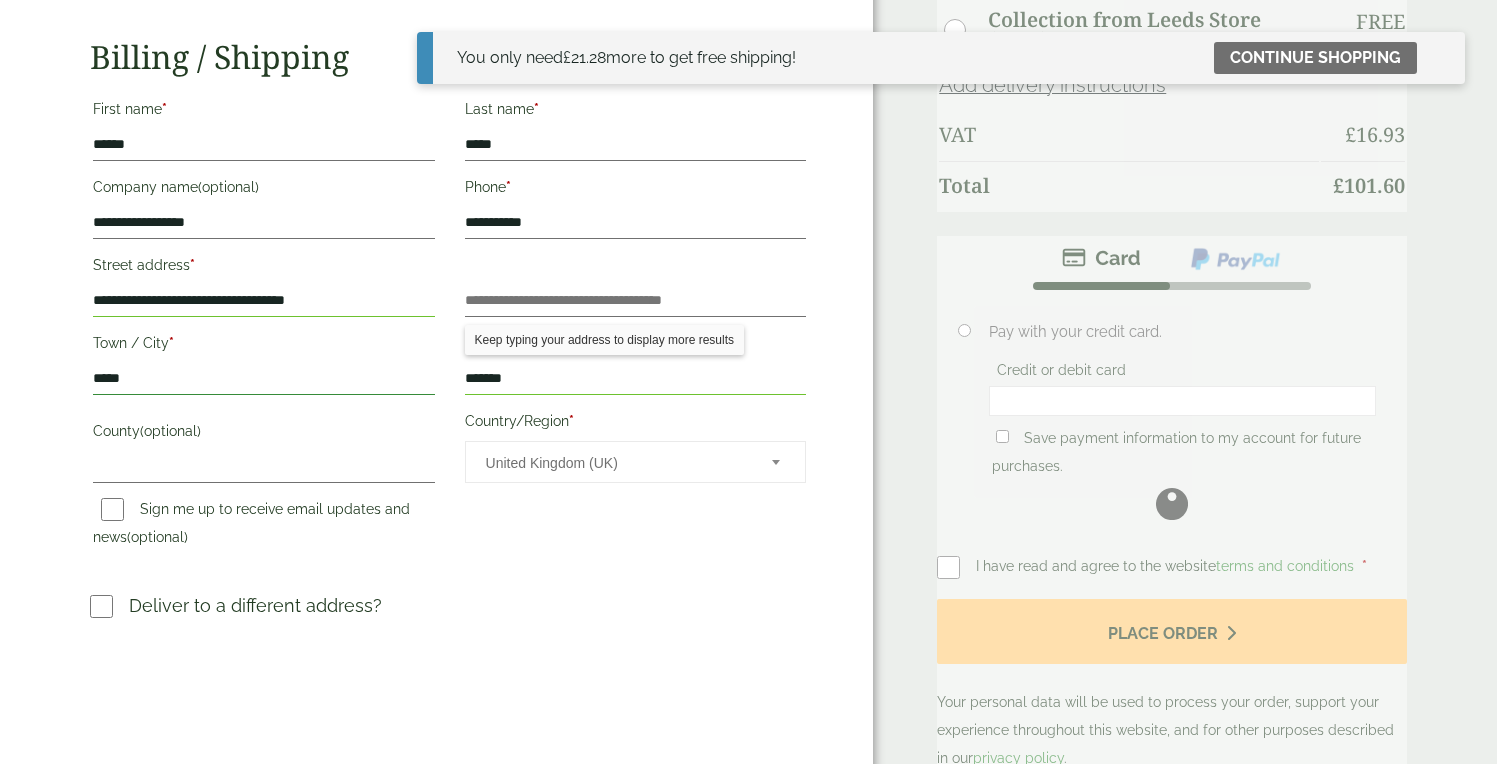 click on "*****" at bounding box center (264, 379) 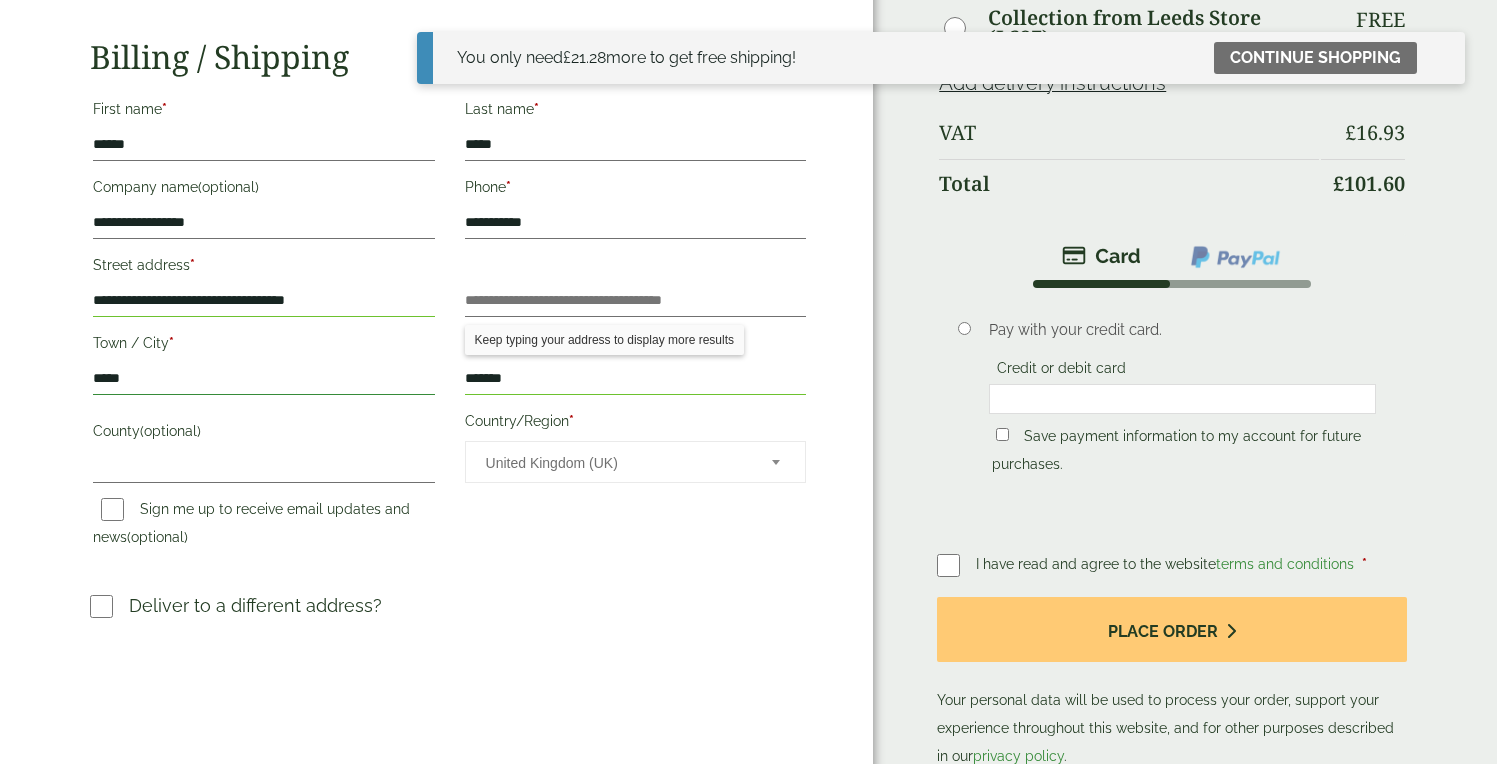 click on "*****" at bounding box center (264, 379) 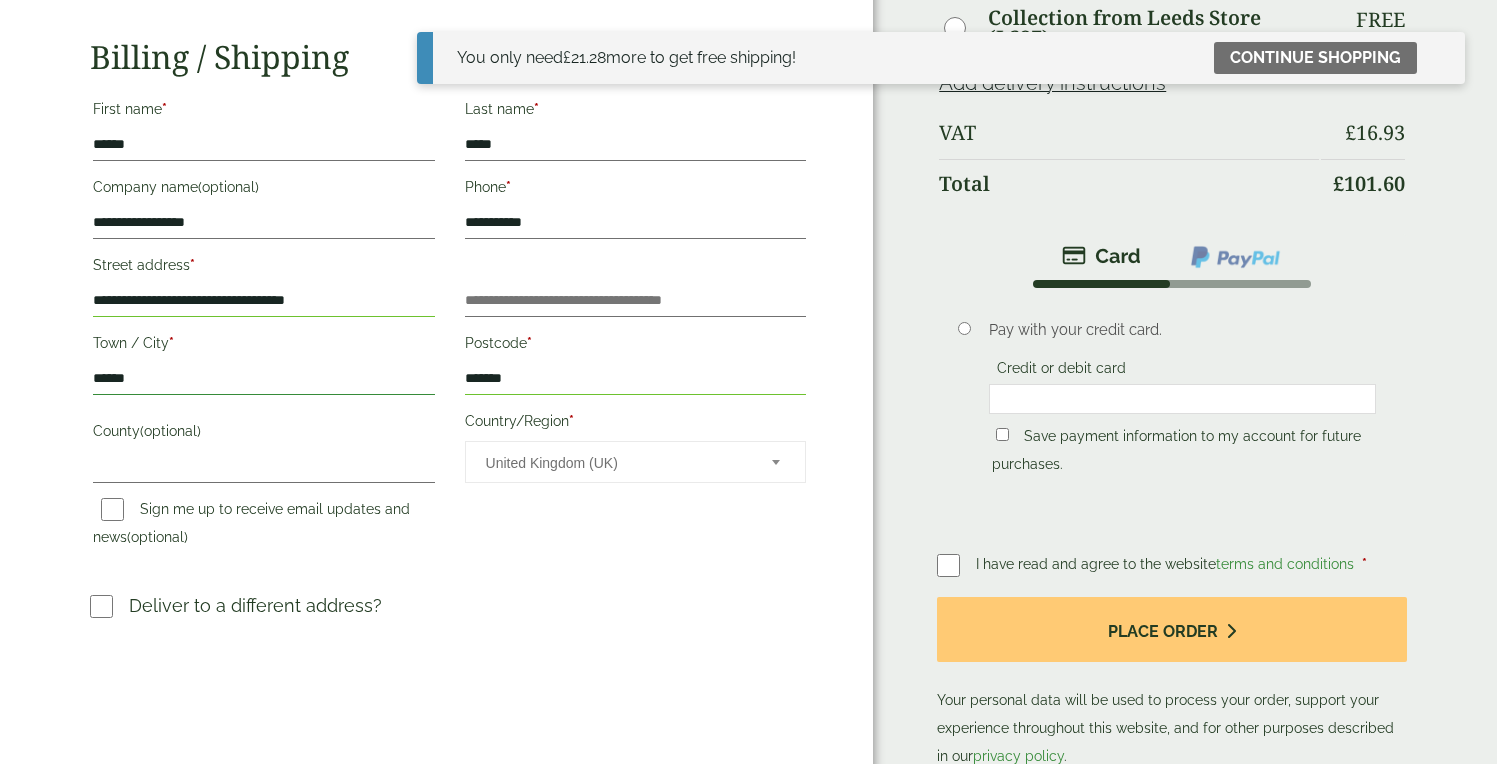 type on "******" 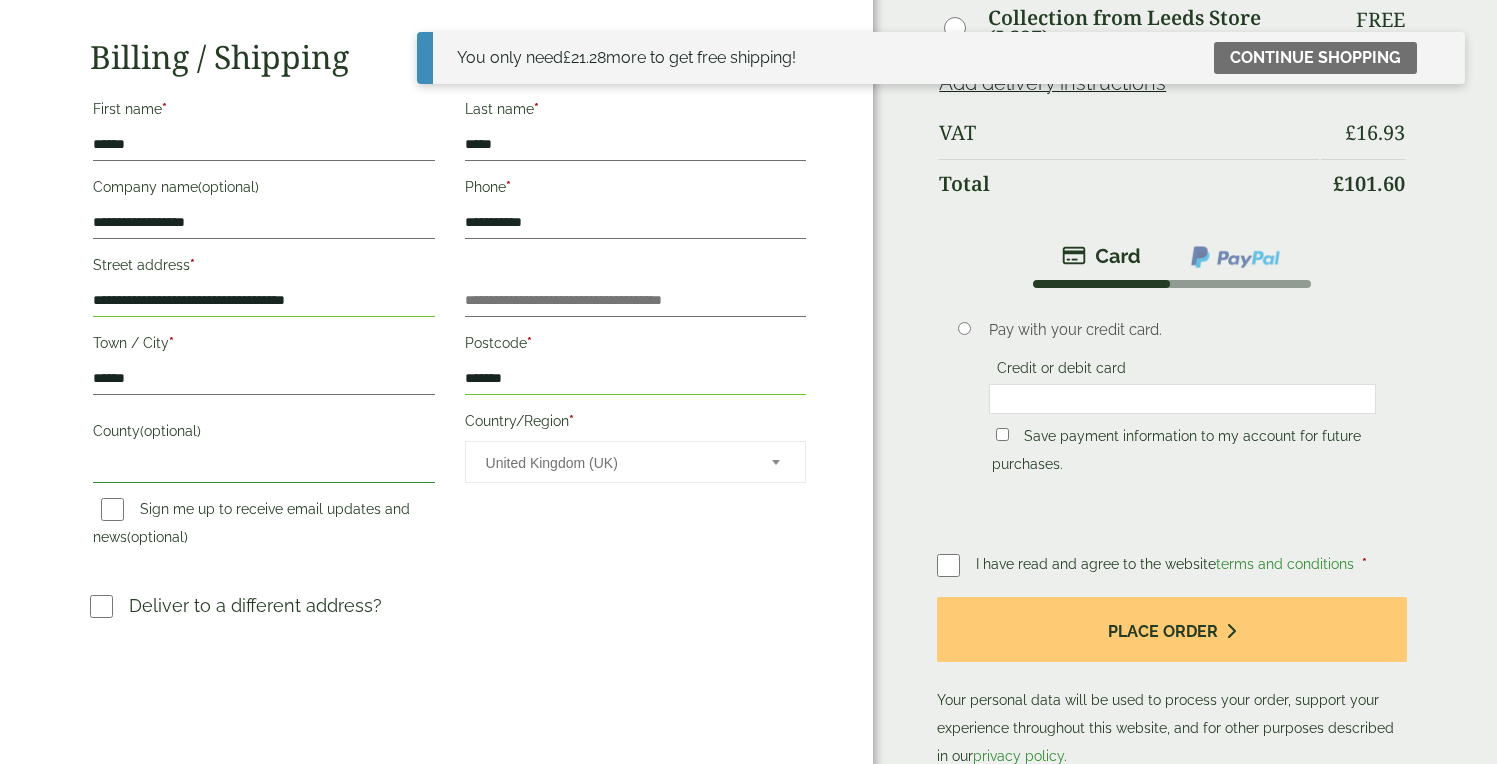 click on "County  (optional)" at bounding box center [264, 467] 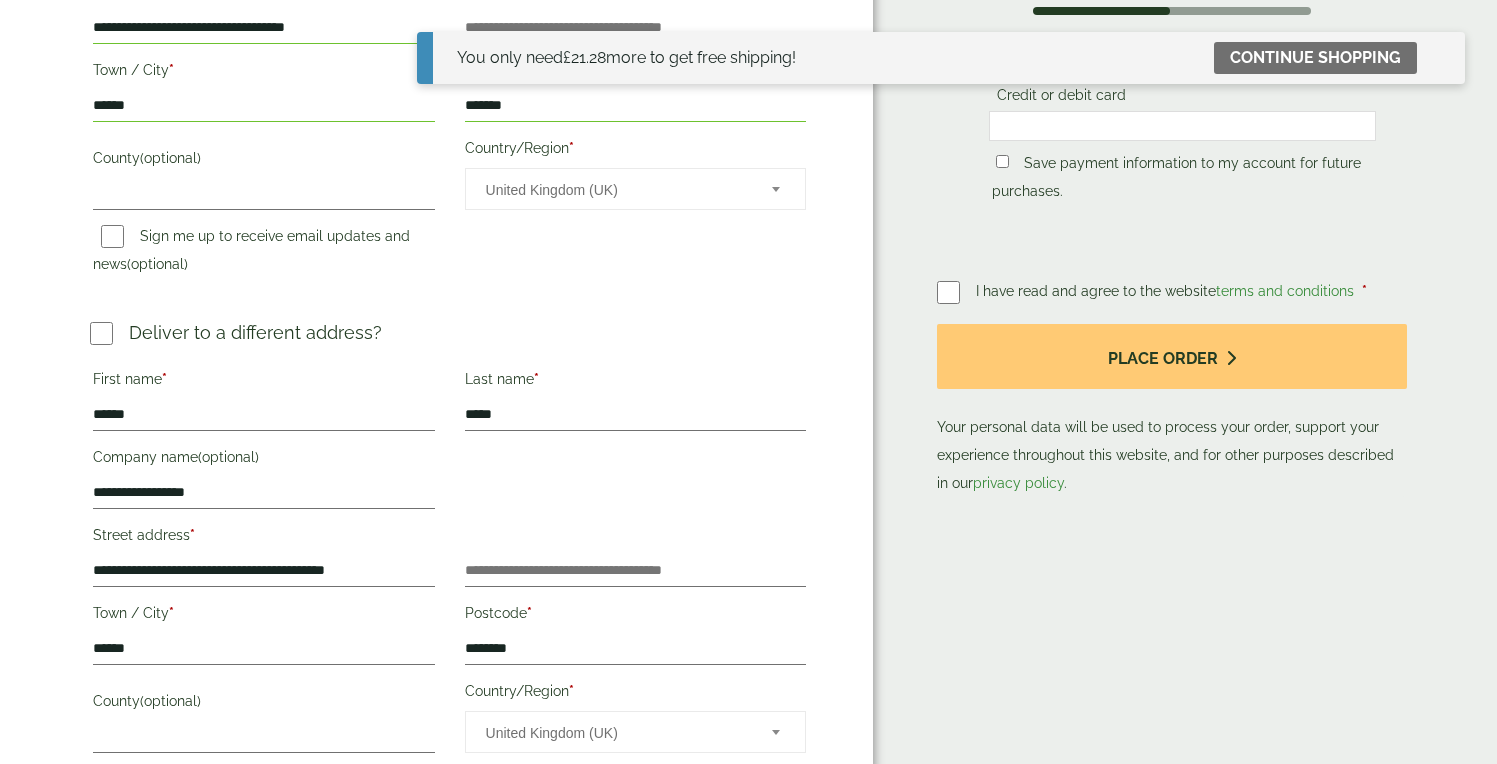 scroll, scrollTop: 666, scrollLeft: 0, axis: vertical 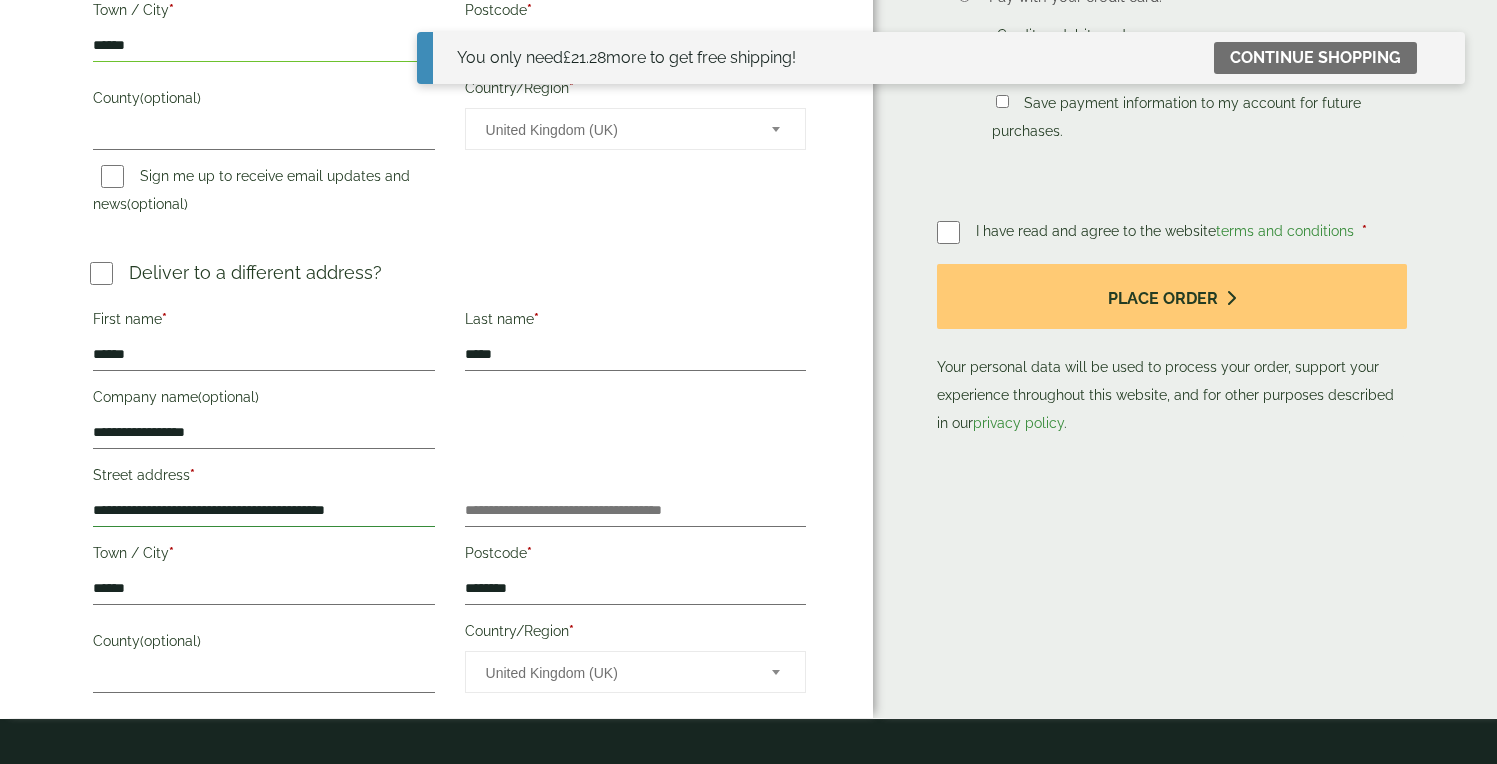 click on "**********" at bounding box center [264, 511] 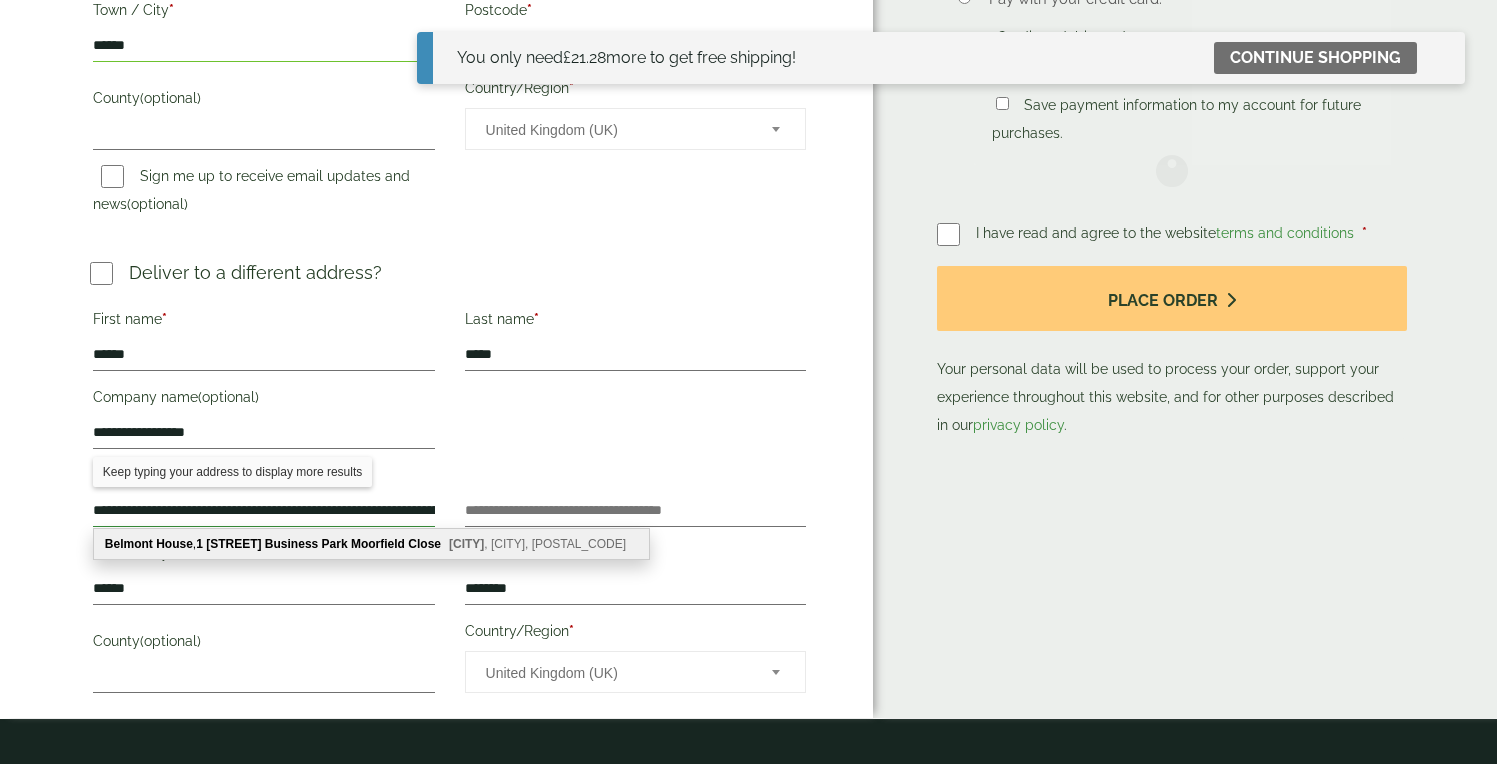 click on "**********" at bounding box center [264, 511] 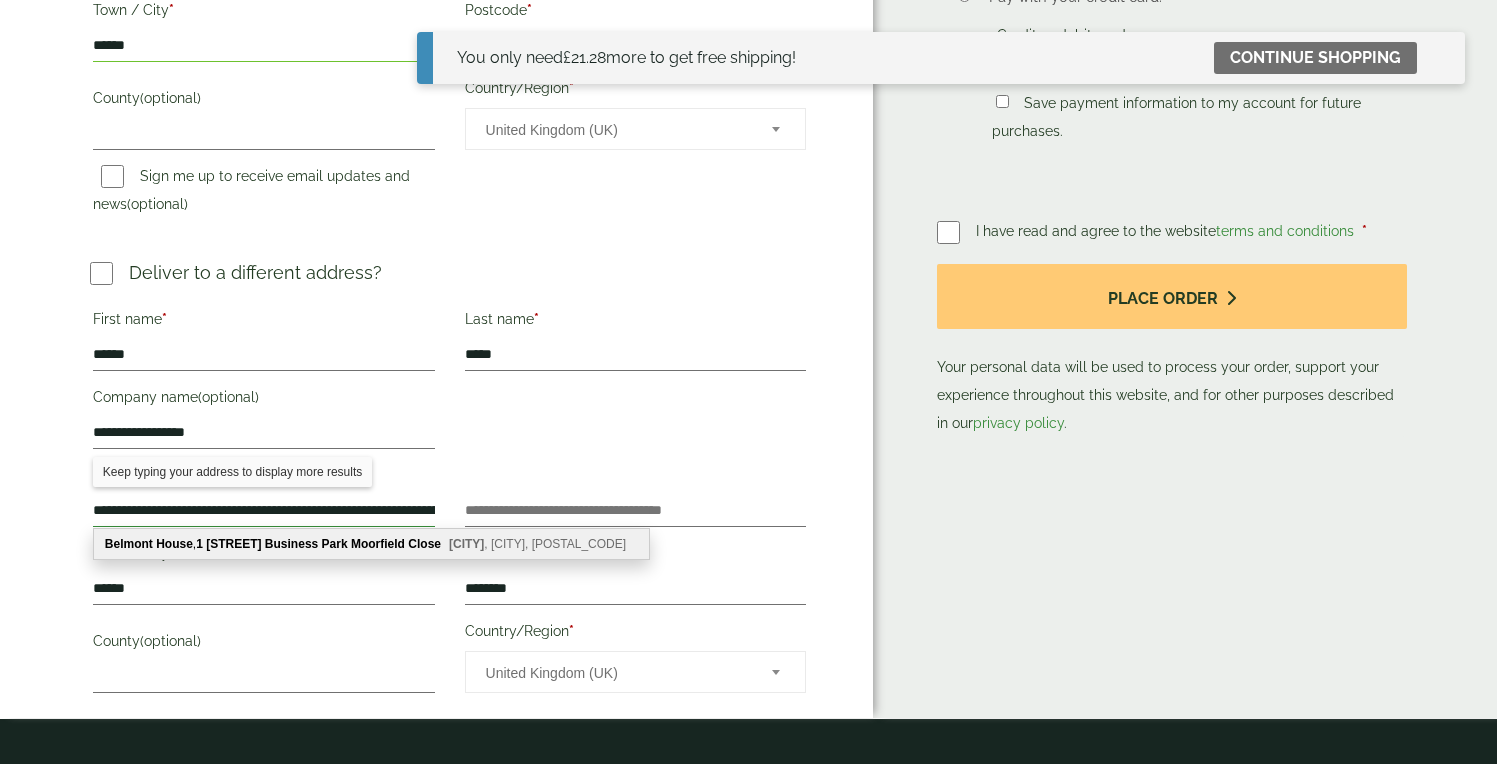 scroll, scrollTop: 0, scrollLeft: 117, axis: horizontal 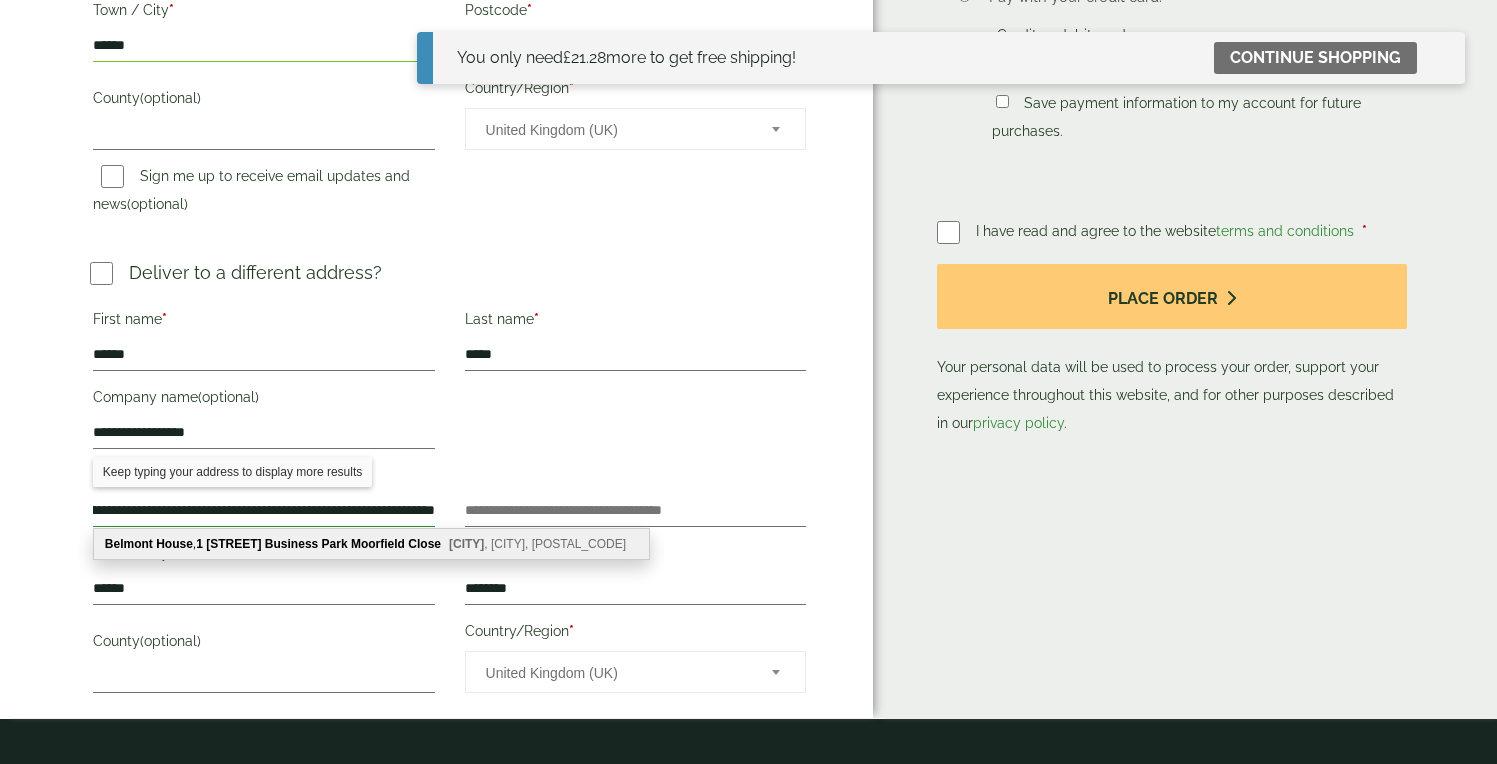 drag, startPoint x: 388, startPoint y: 510, endPoint x: 534, endPoint y: 510, distance: 146 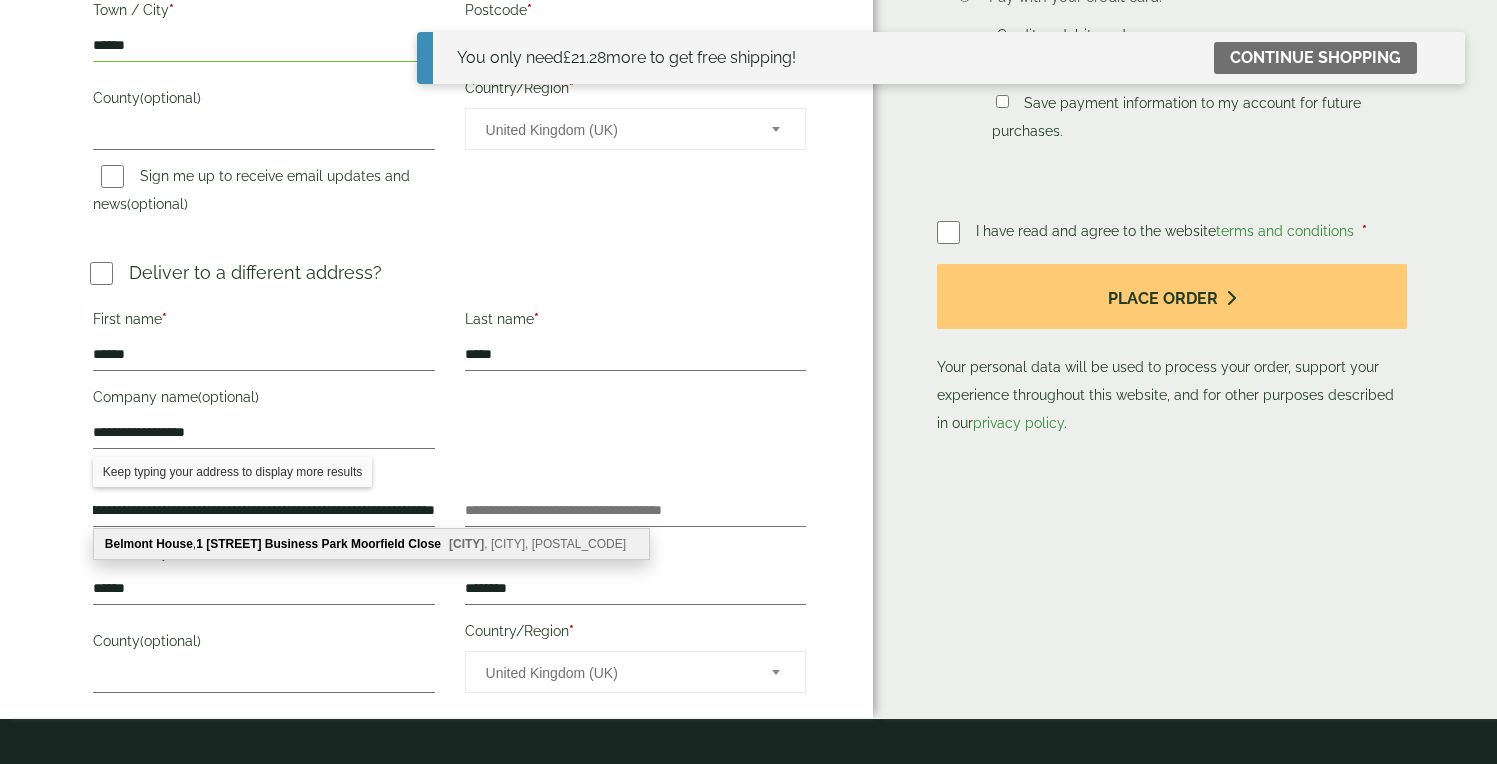 scroll, scrollTop: 0, scrollLeft: 0, axis: both 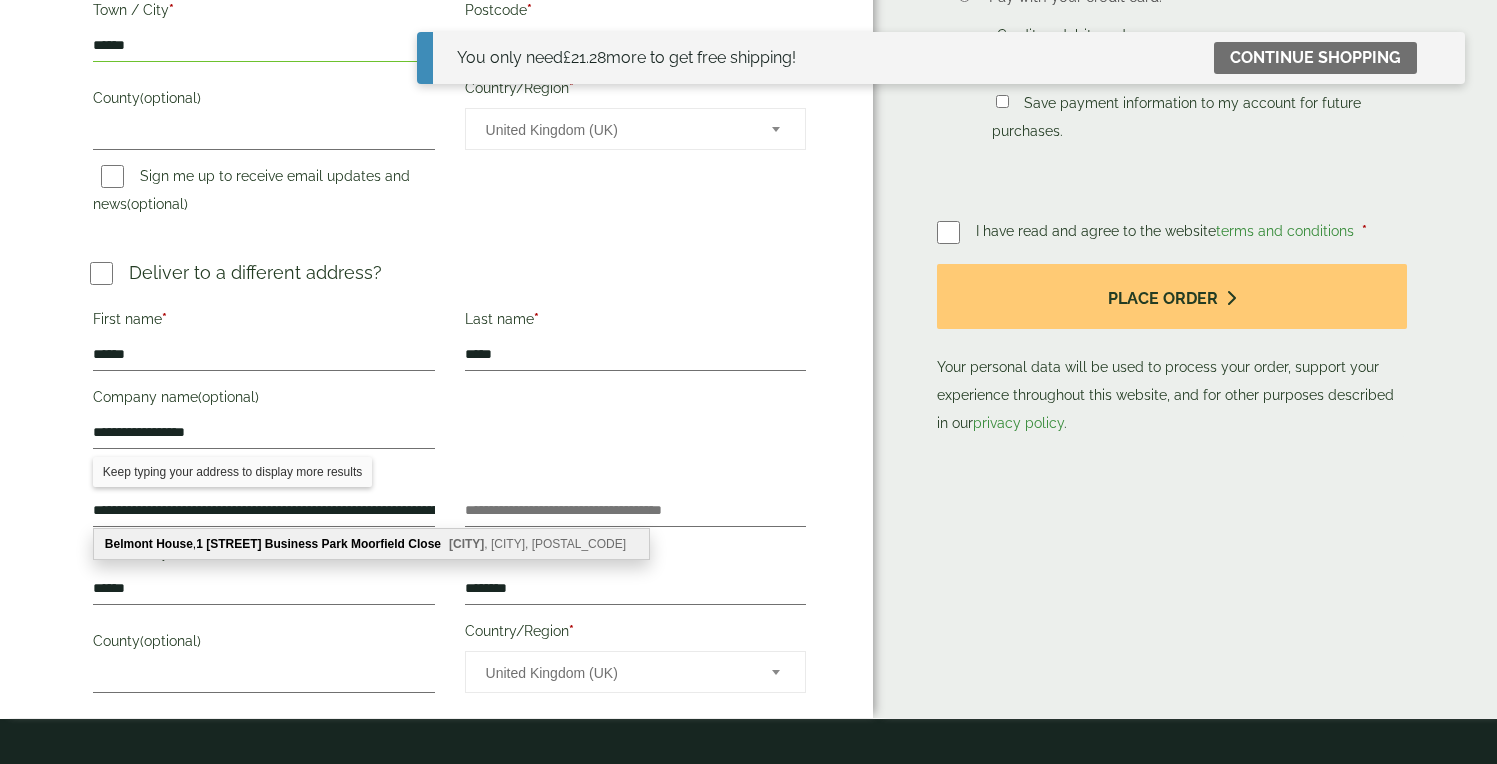 click on "**********" at bounding box center [449, 502] 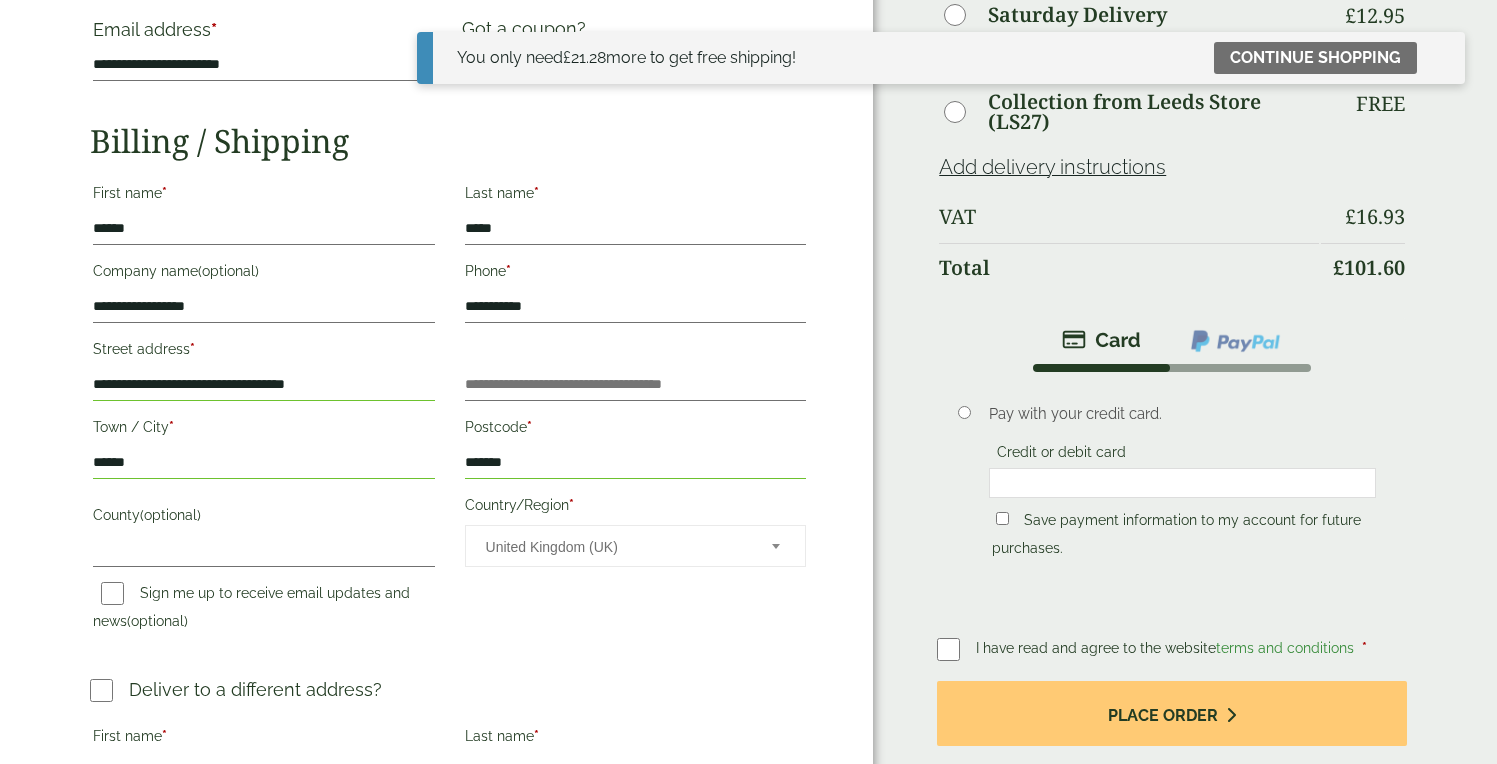 scroll, scrollTop: 241, scrollLeft: 0, axis: vertical 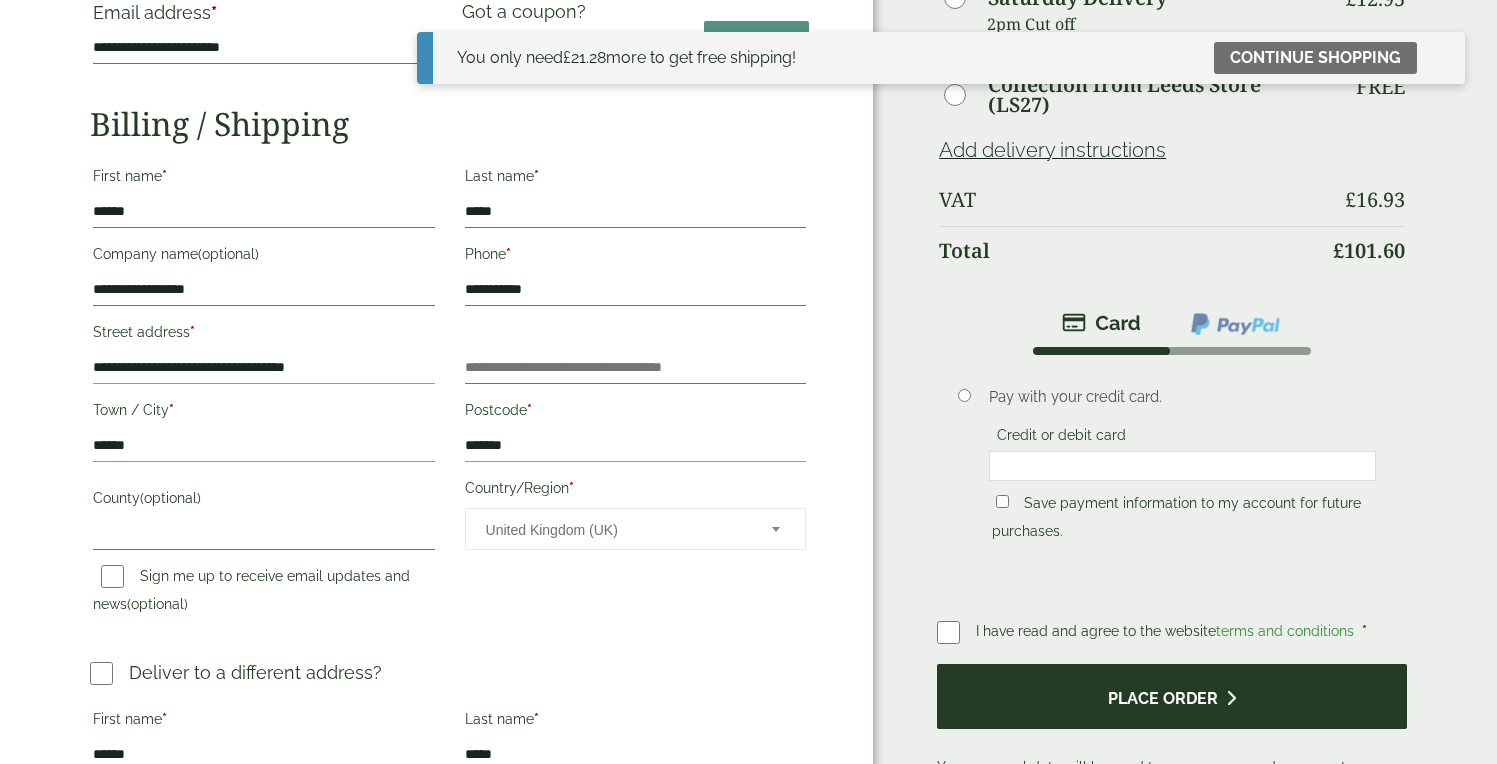 click on "Place order" at bounding box center (1172, 696) 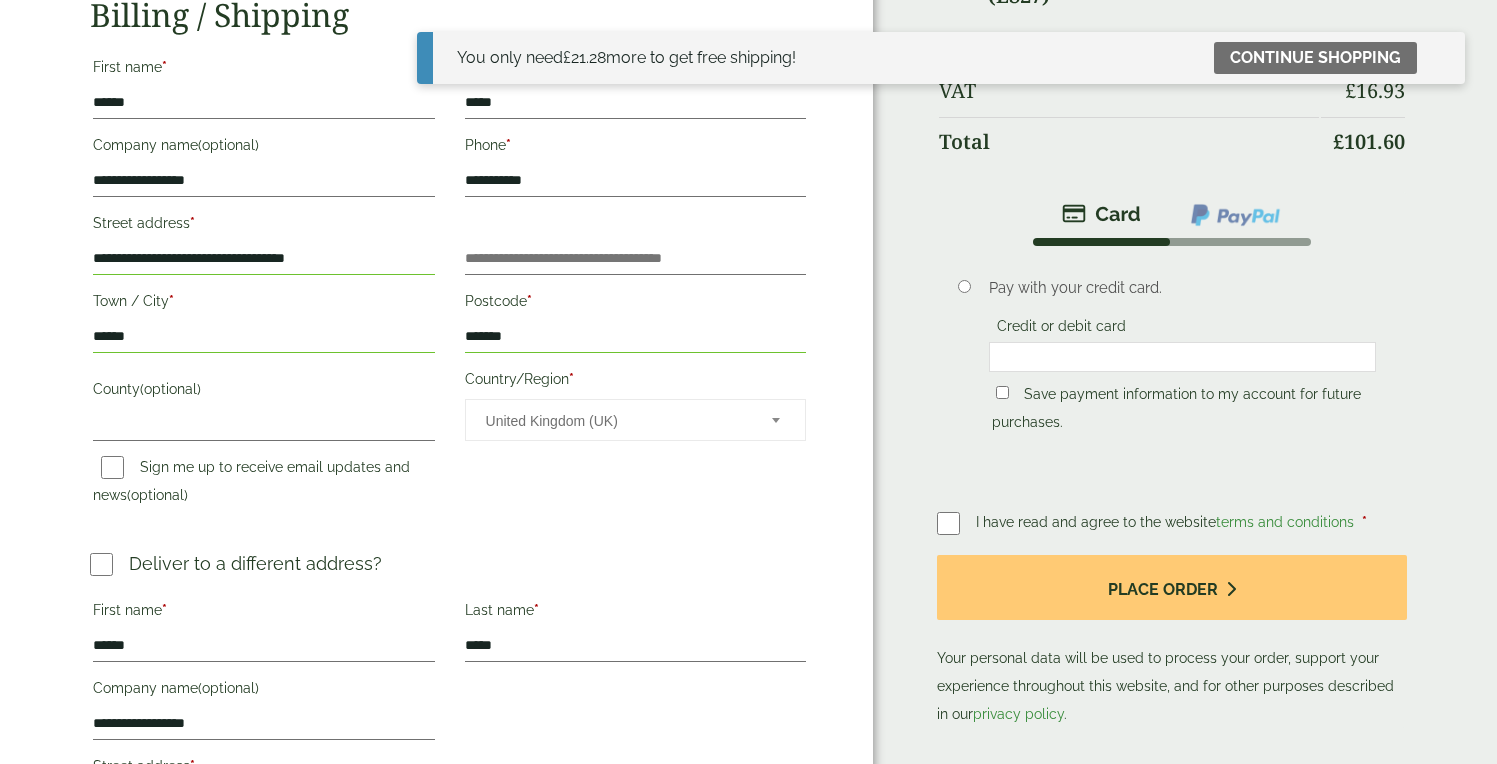 scroll, scrollTop: 418, scrollLeft: 0, axis: vertical 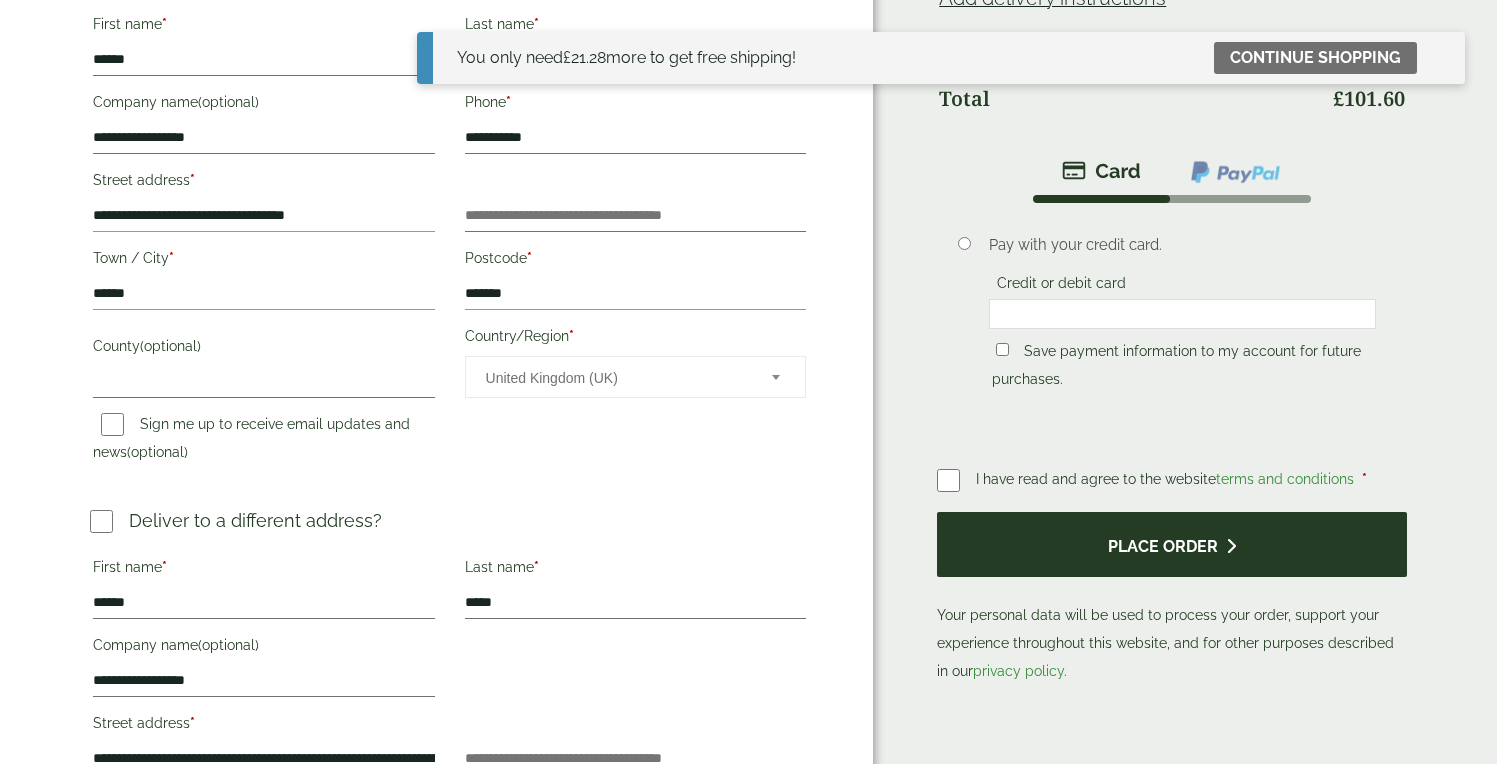 click on "Place order" at bounding box center [1172, 544] 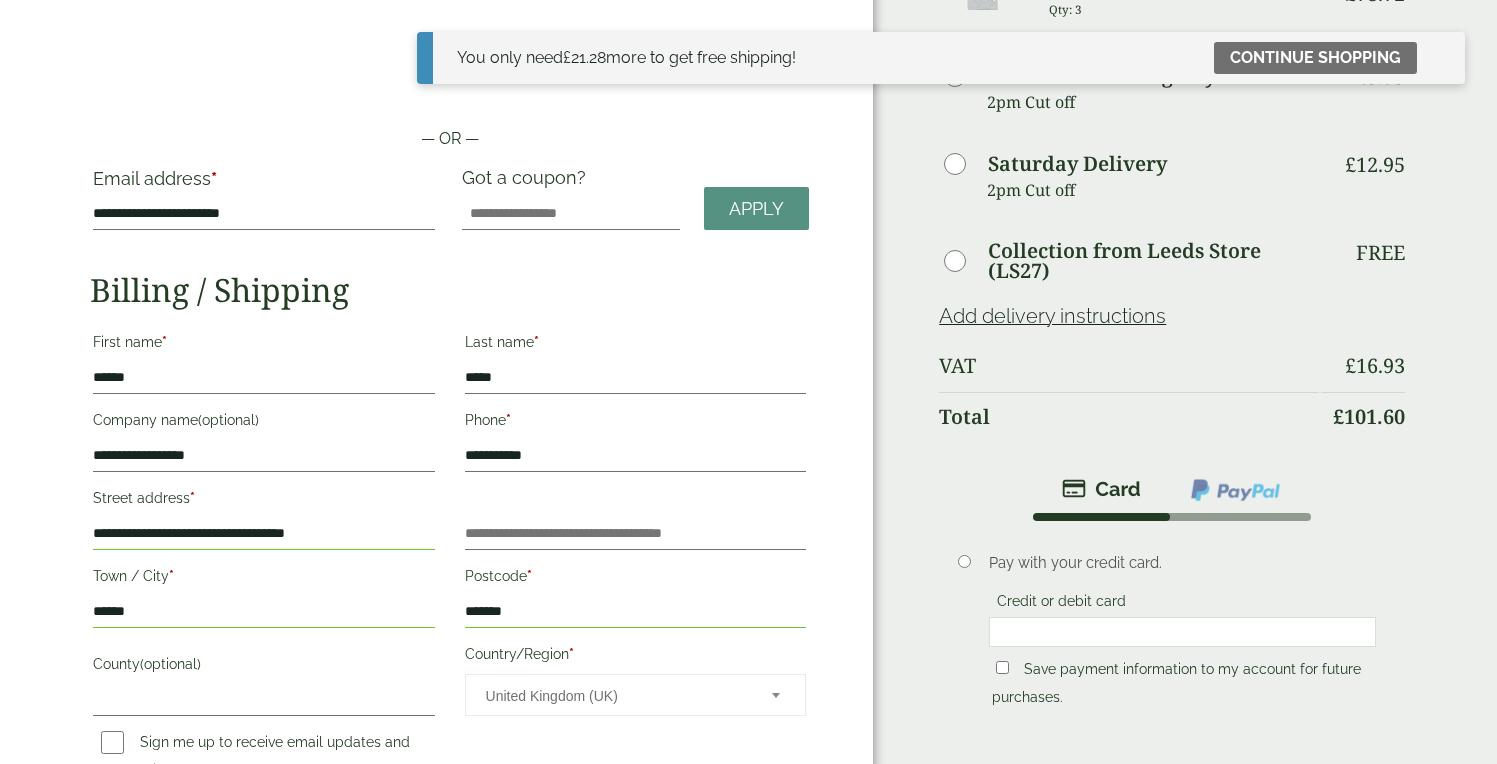 scroll, scrollTop: 0, scrollLeft: 0, axis: both 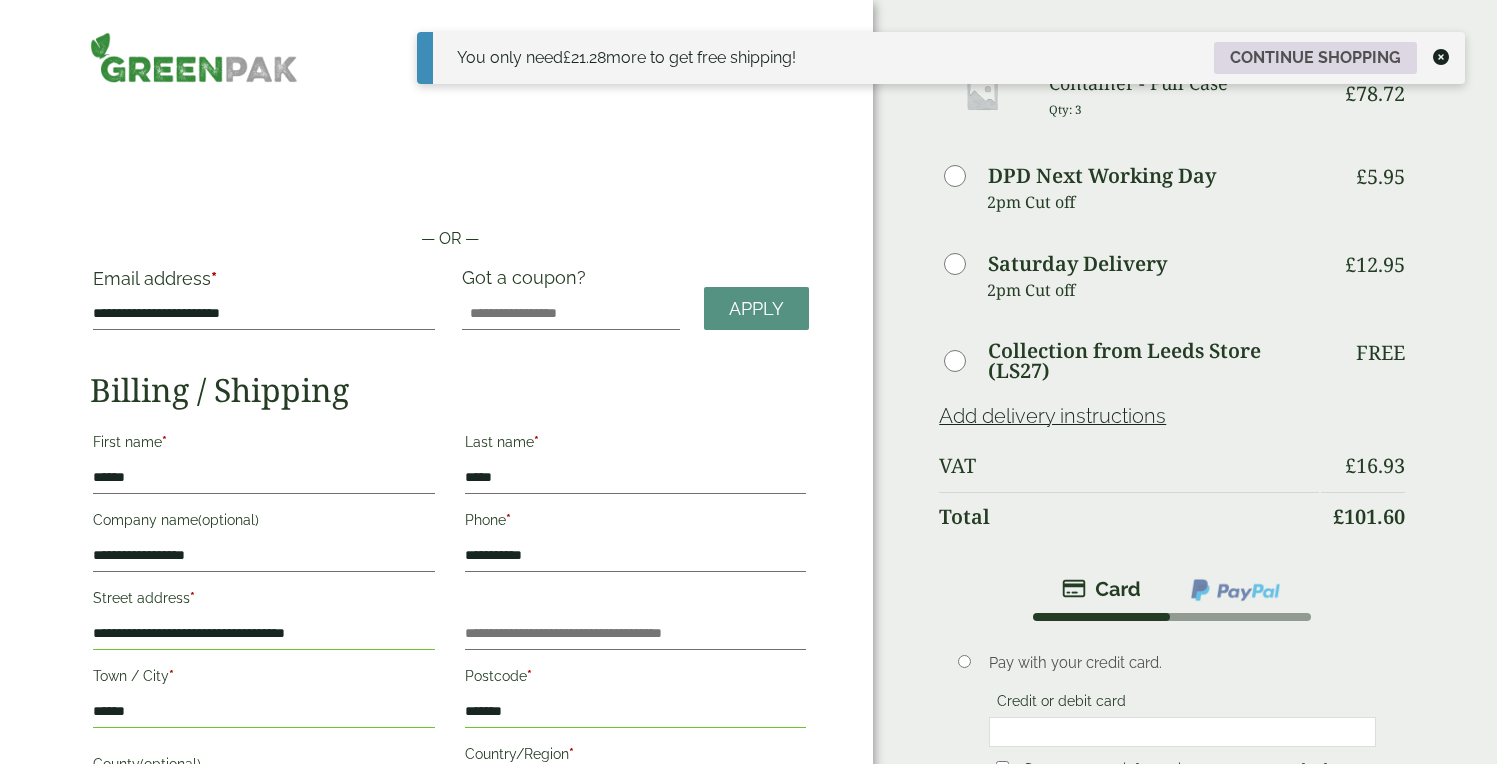 click on "Continue shopping" at bounding box center [1315, 58] 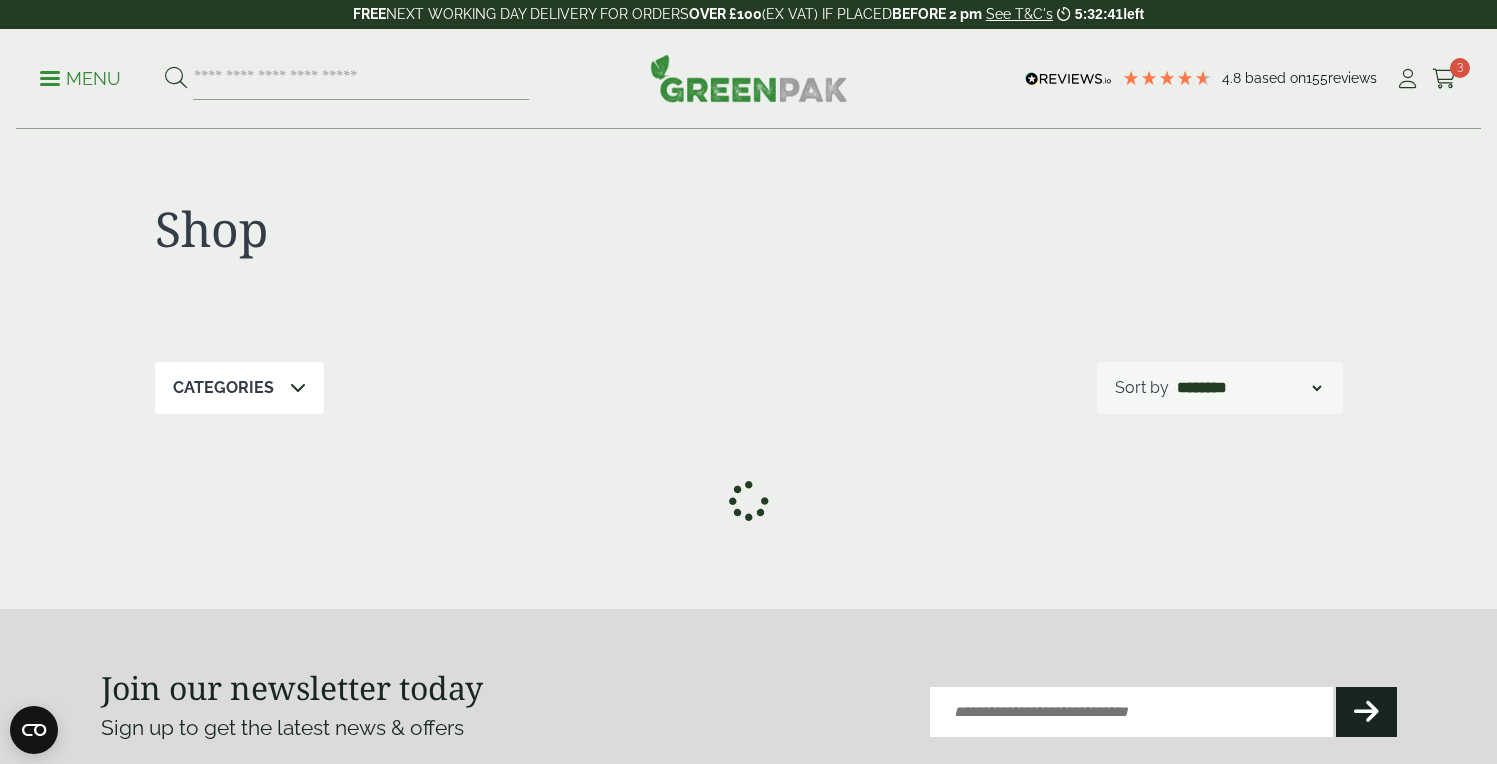 scroll, scrollTop: 0, scrollLeft: 0, axis: both 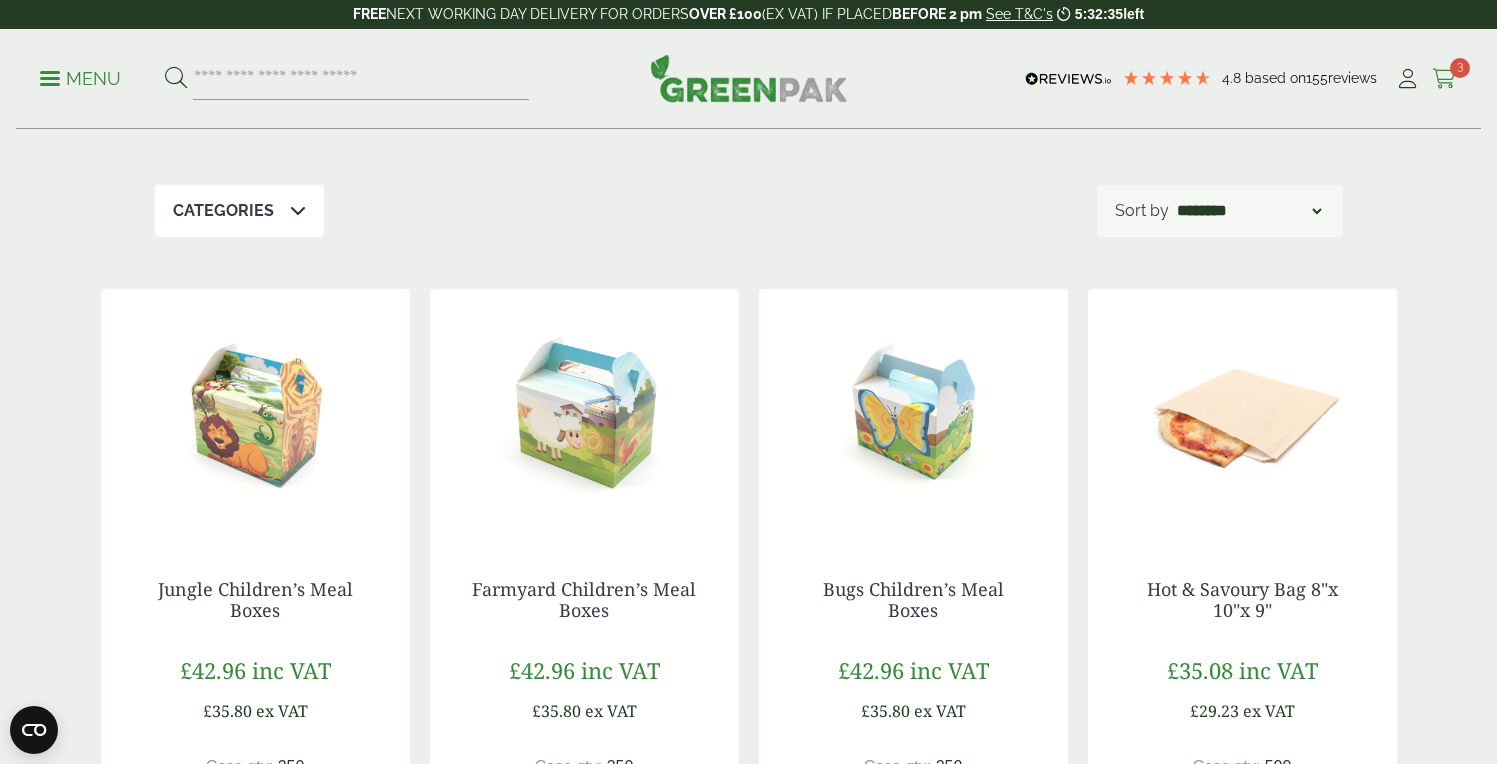 click on "Cart
3" at bounding box center [1444, 79] 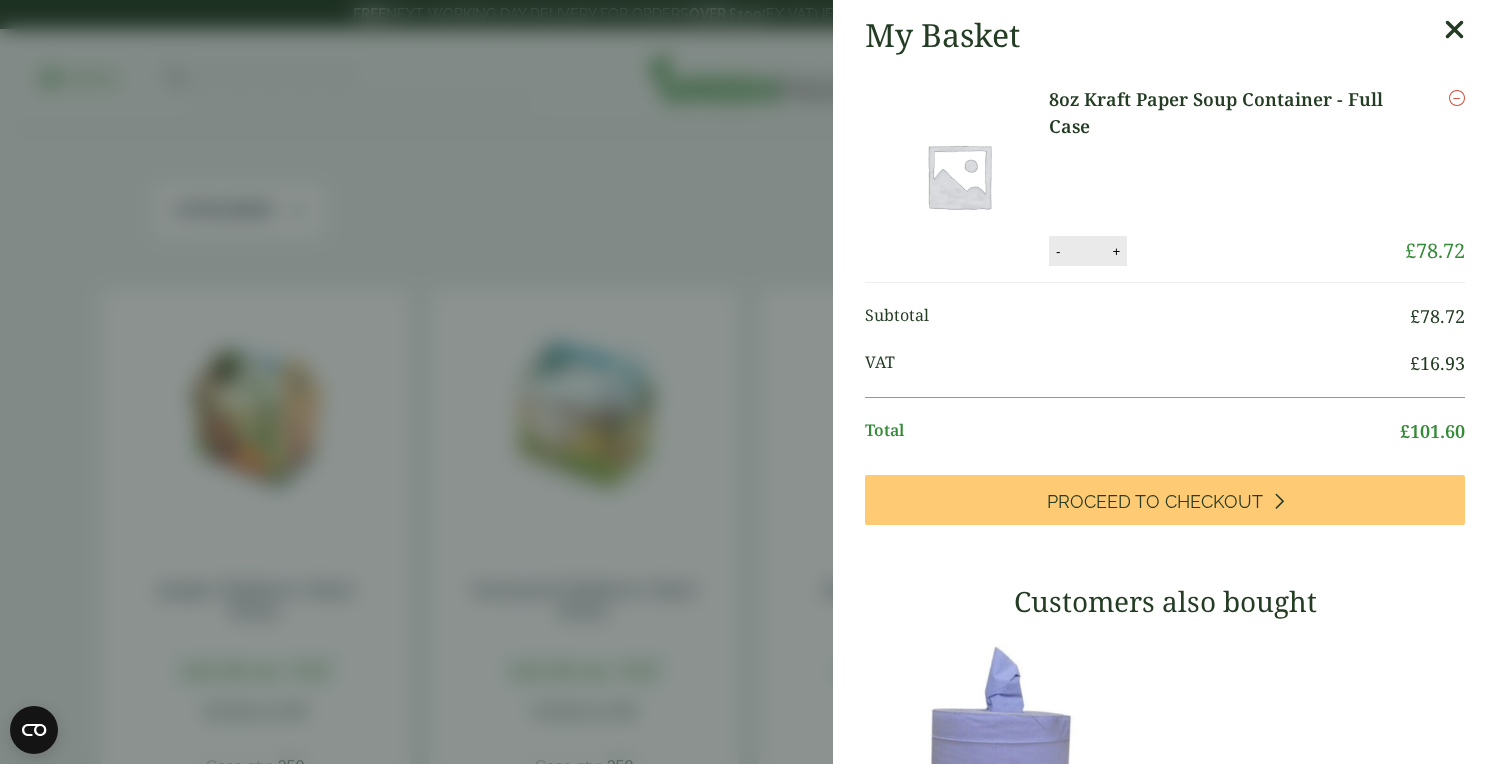 click at bounding box center (1454, 30) 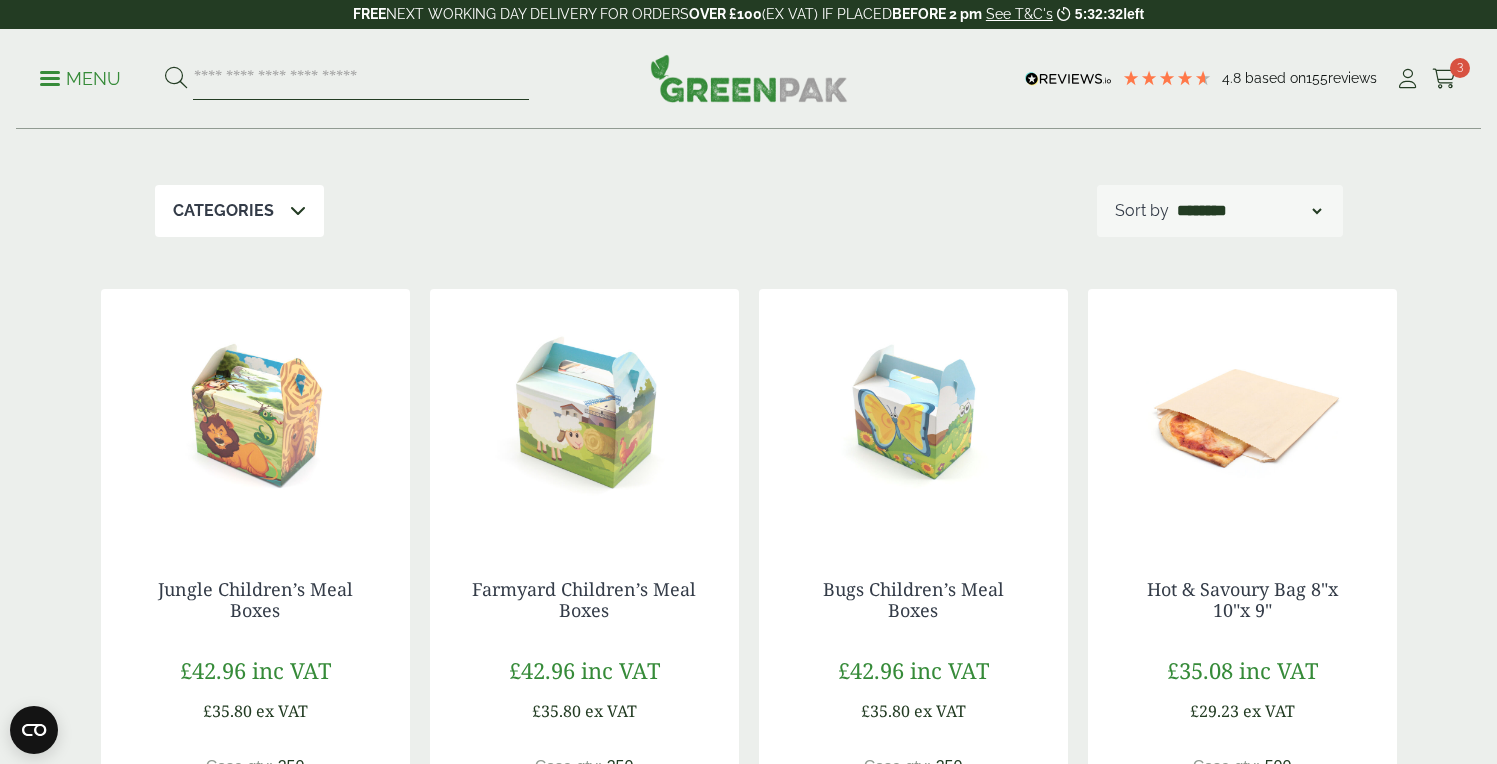 click at bounding box center [361, 79] 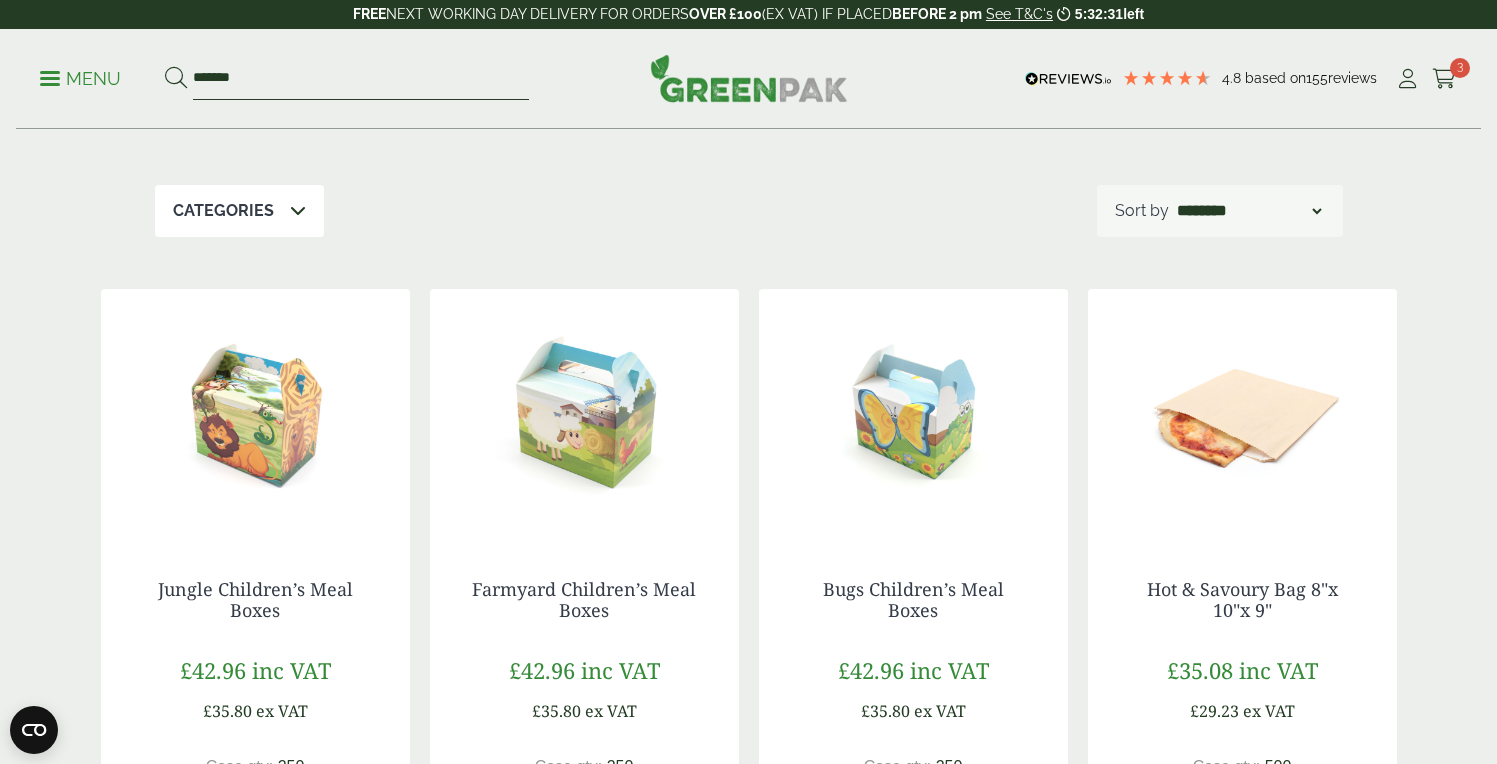 type on "*******" 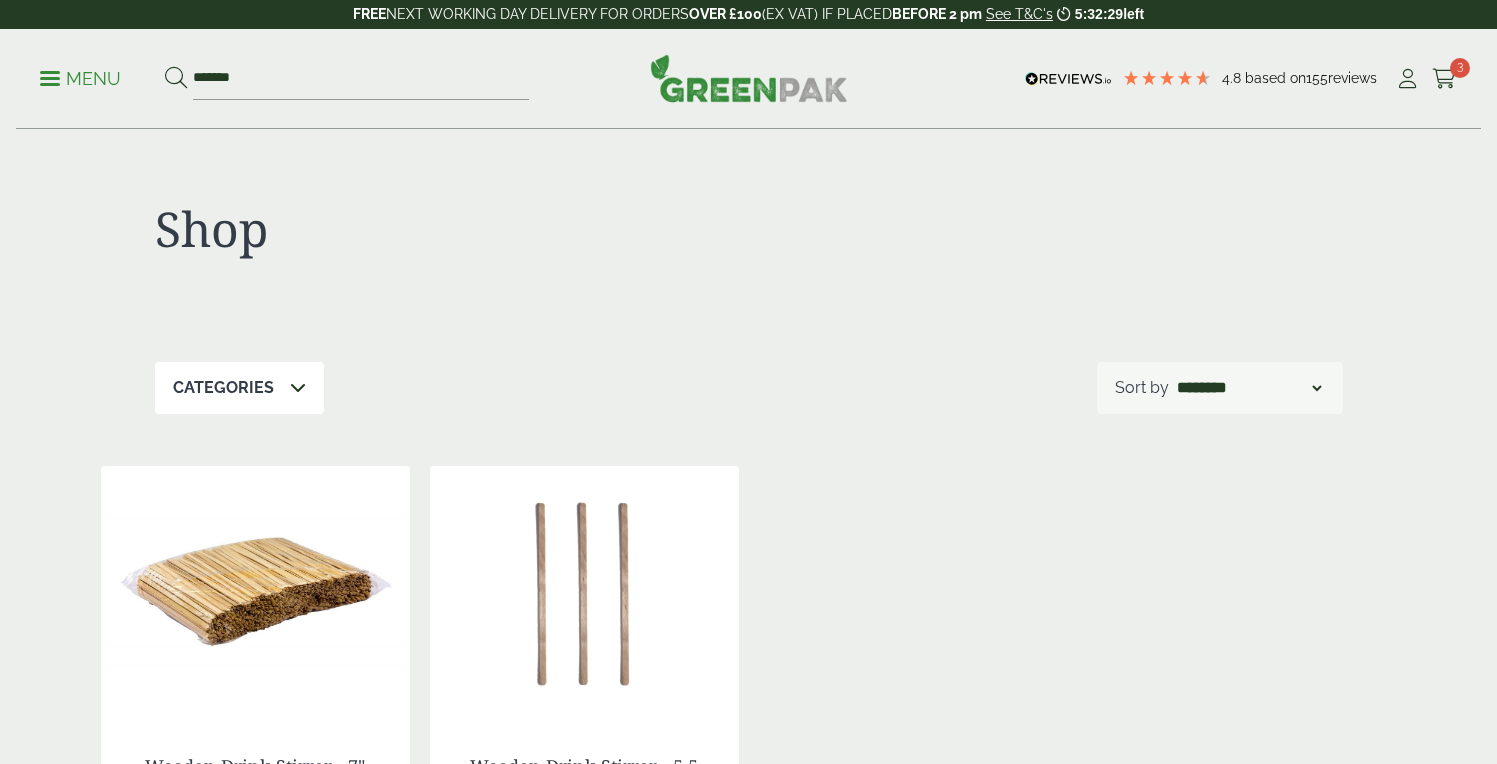 scroll, scrollTop: 0, scrollLeft: 0, axis: both 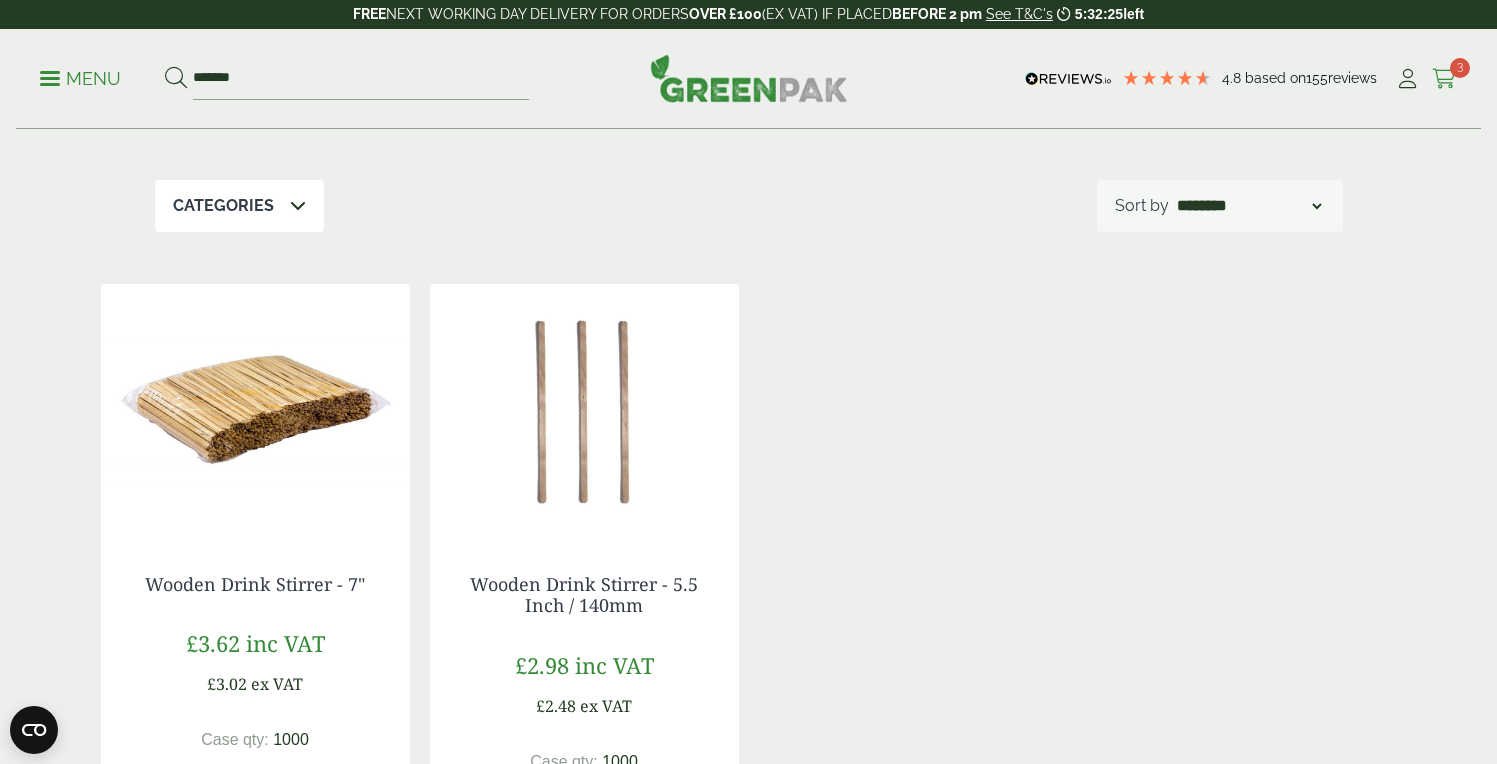 click at bounding box center (1444, 79) 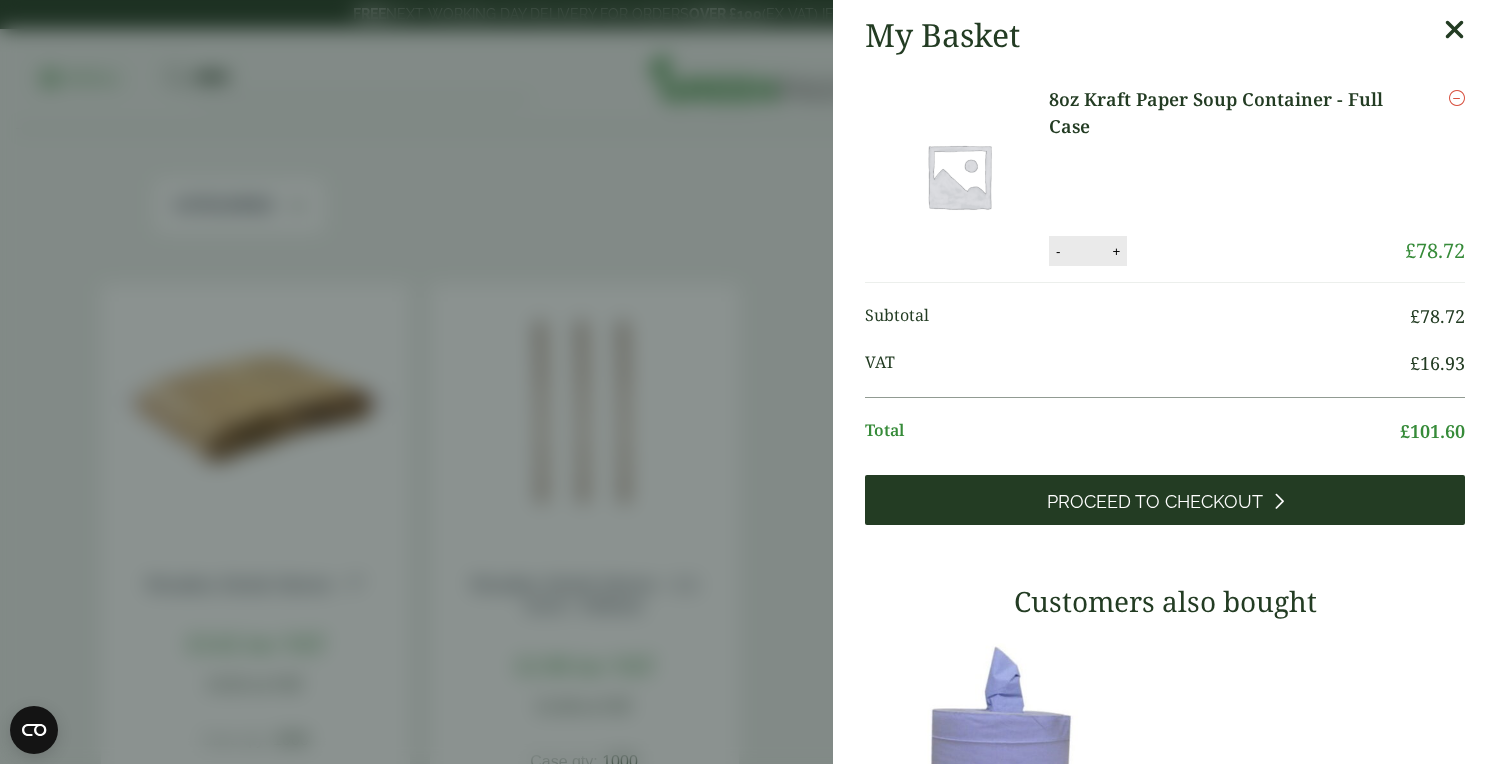 click on "Proceed to Checkout" at bounding box center [1165, 500] 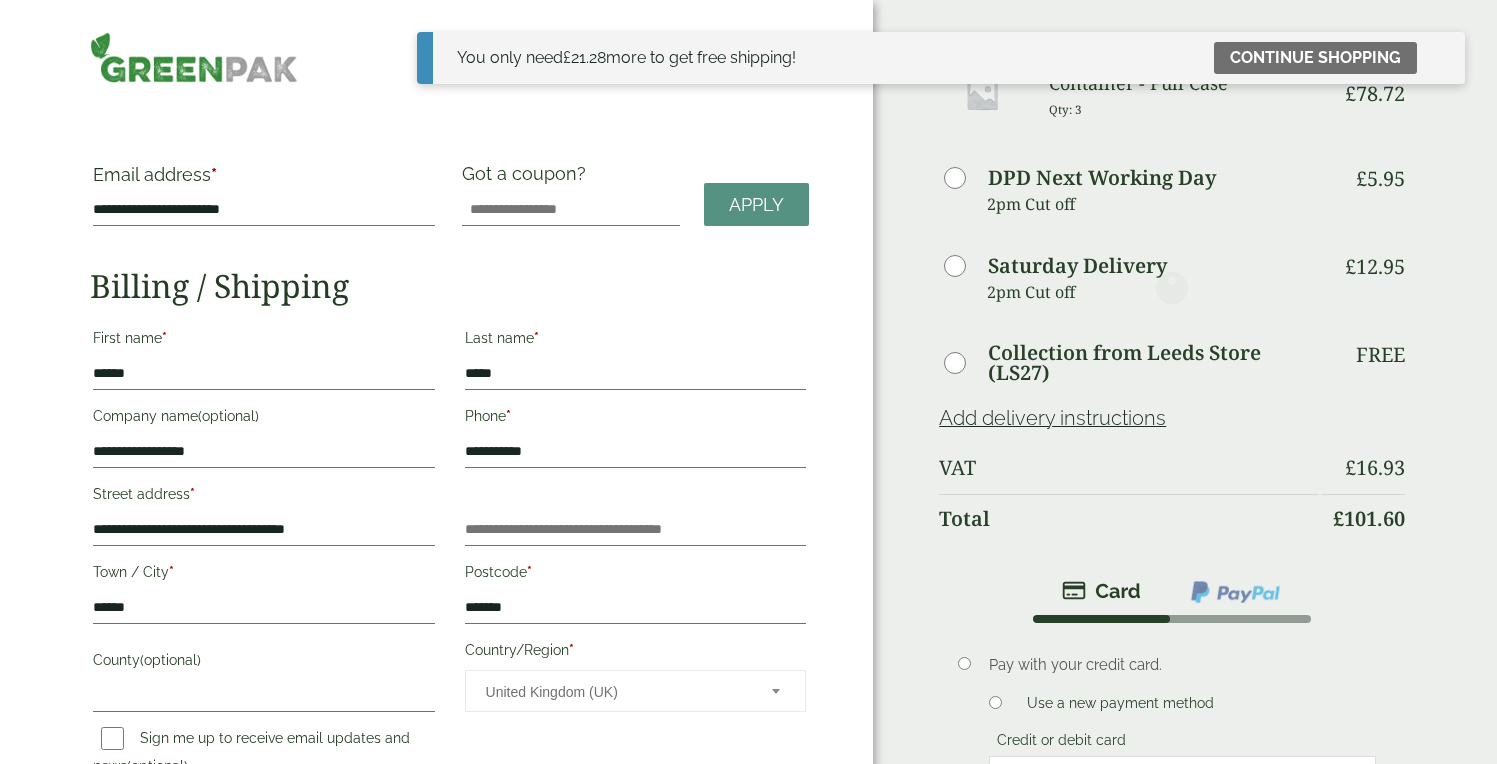 scroll, scrollTop: 0, scrollLeft: 0, axis: both 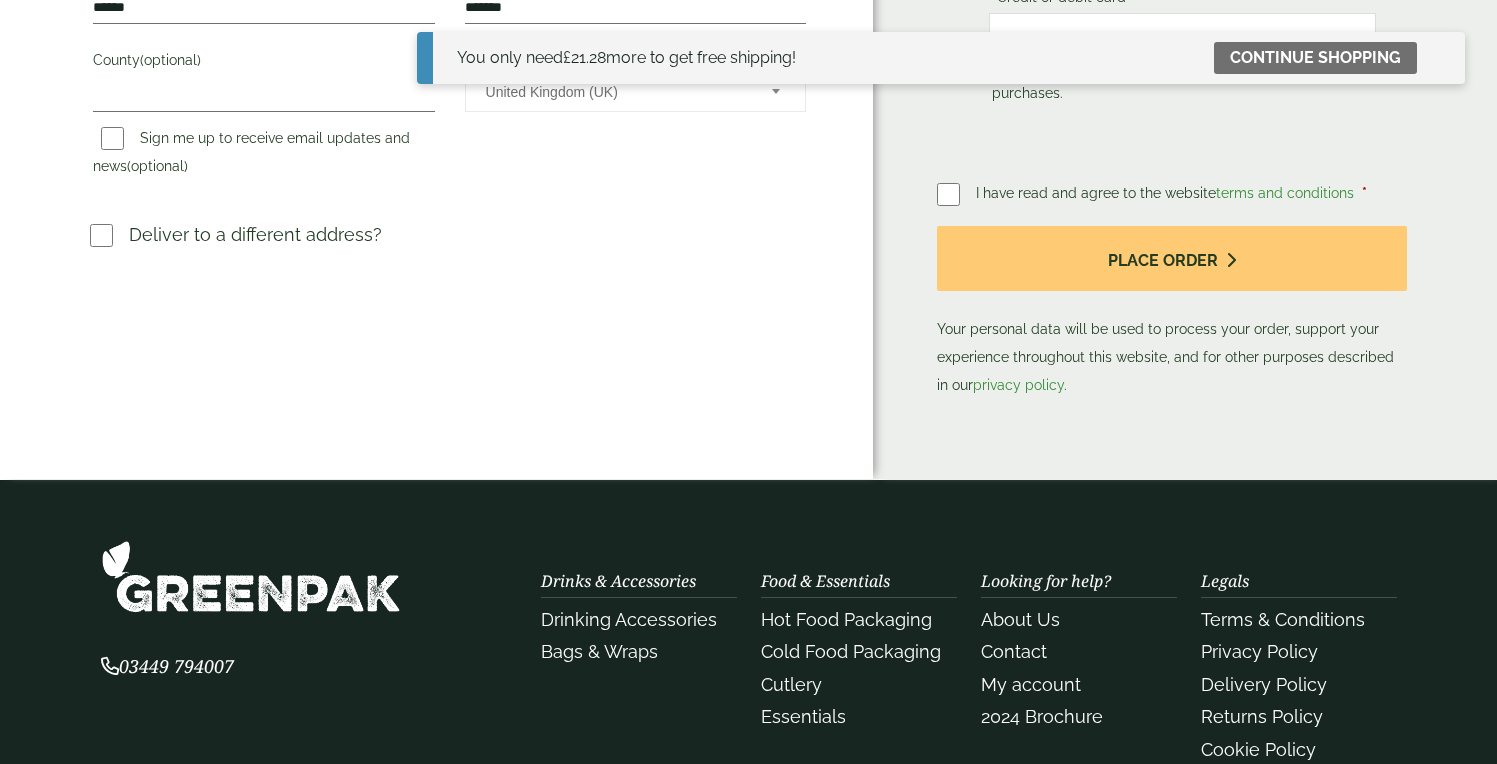 click on "Deliver to a different address?" at bounding box center (449, 242) 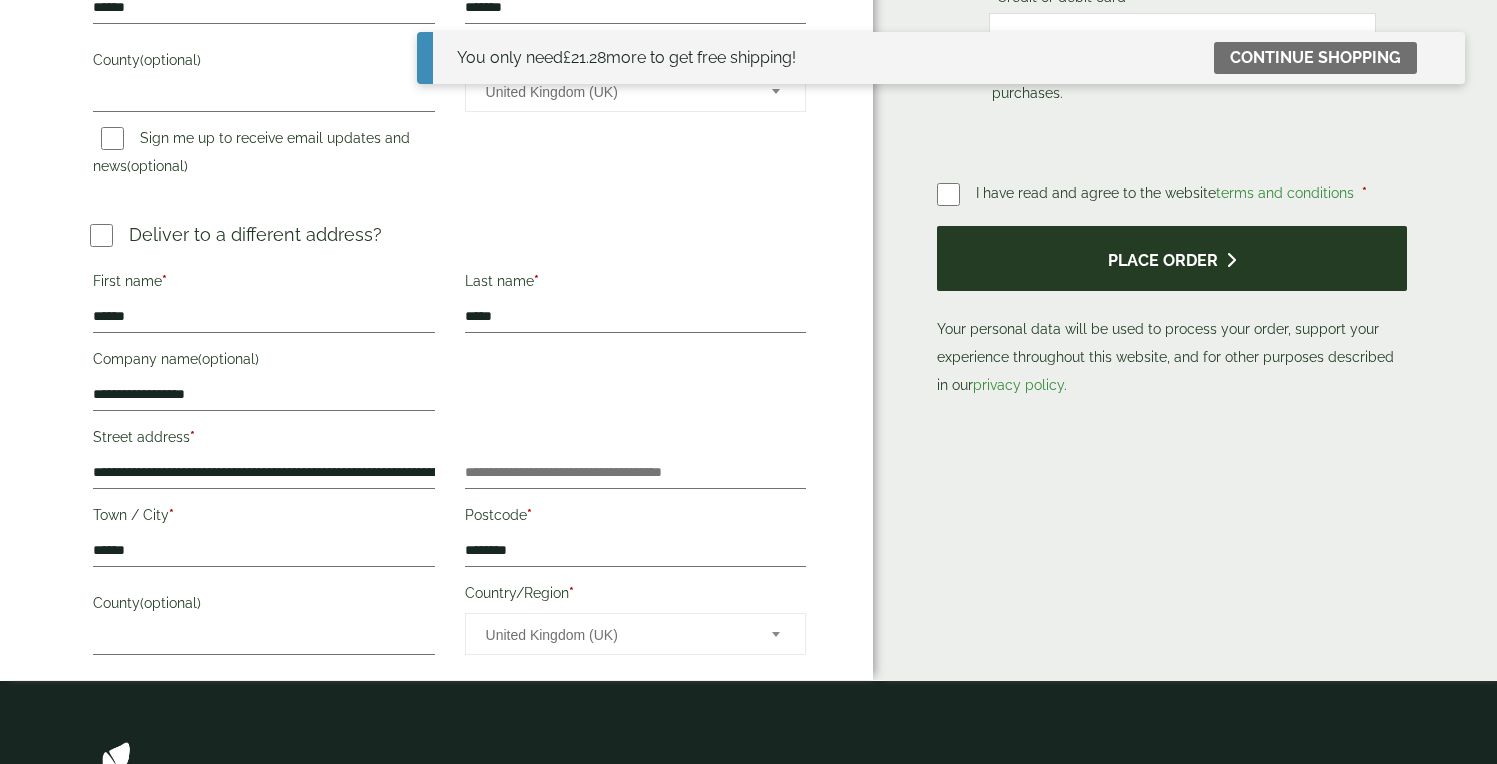 click on "Place order" at bounding box center [1172, 258] 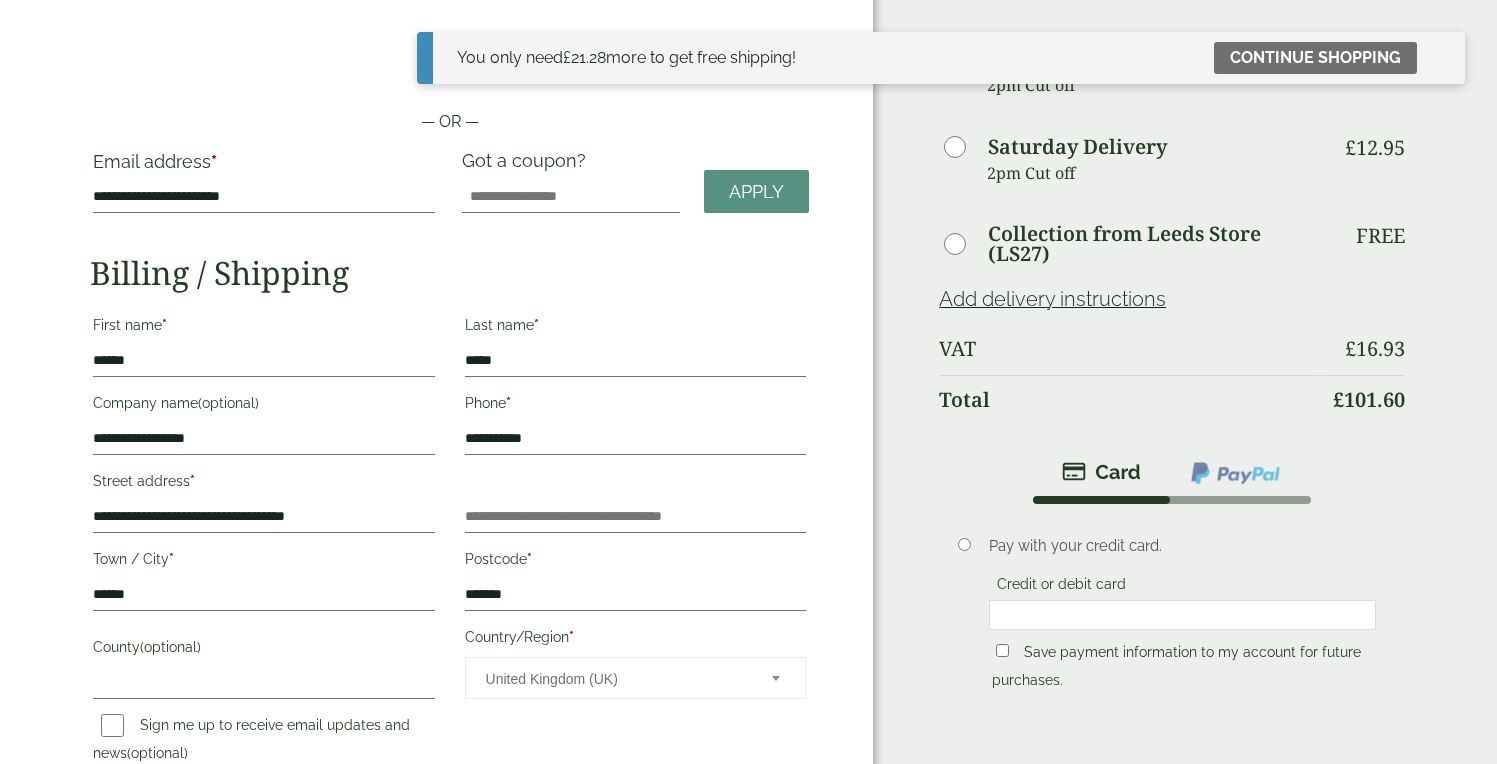 scroll, scrollTop: 246, scrollLeft: 0, axis: vertical 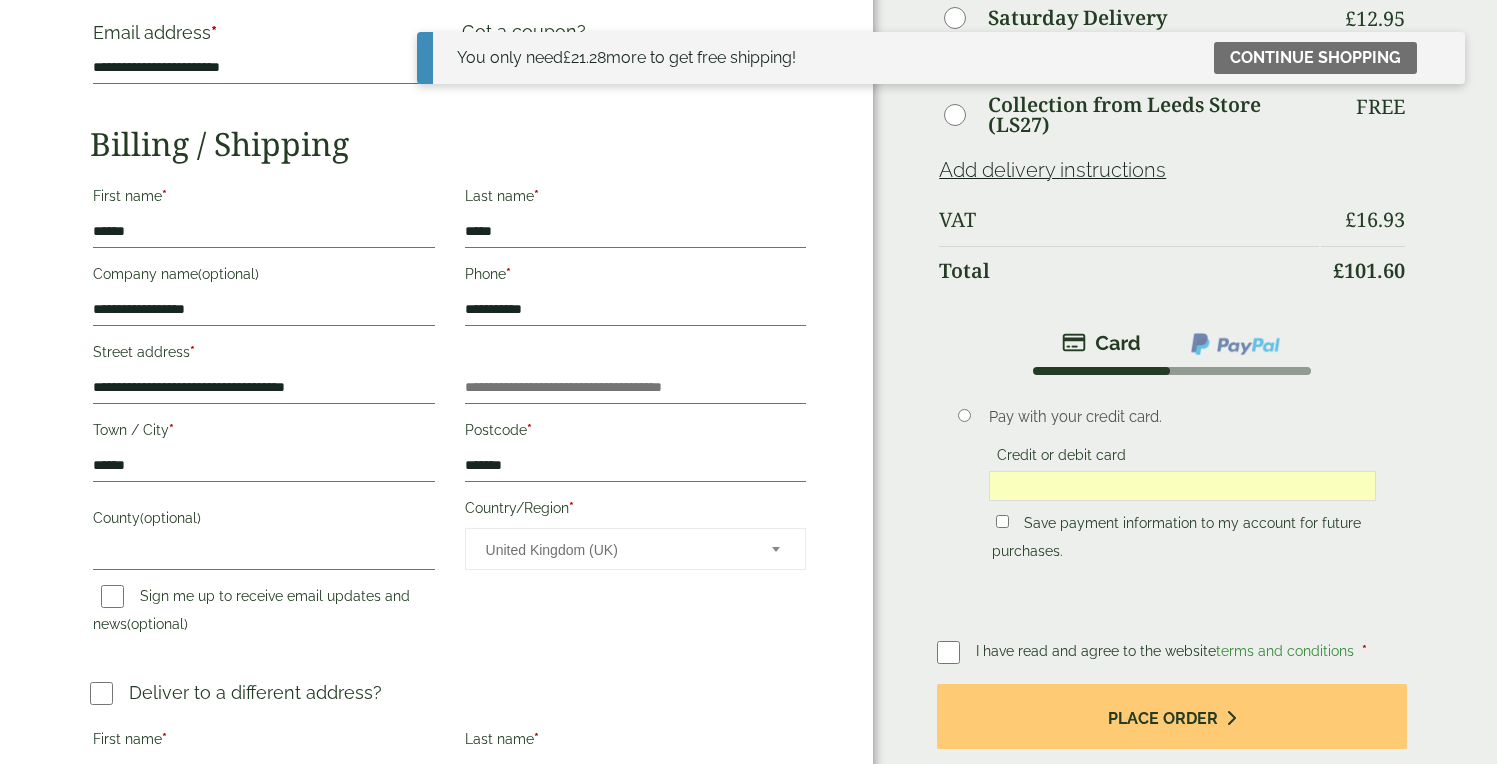 click on "Credit or debit card" at bounding box center [1183, 475] 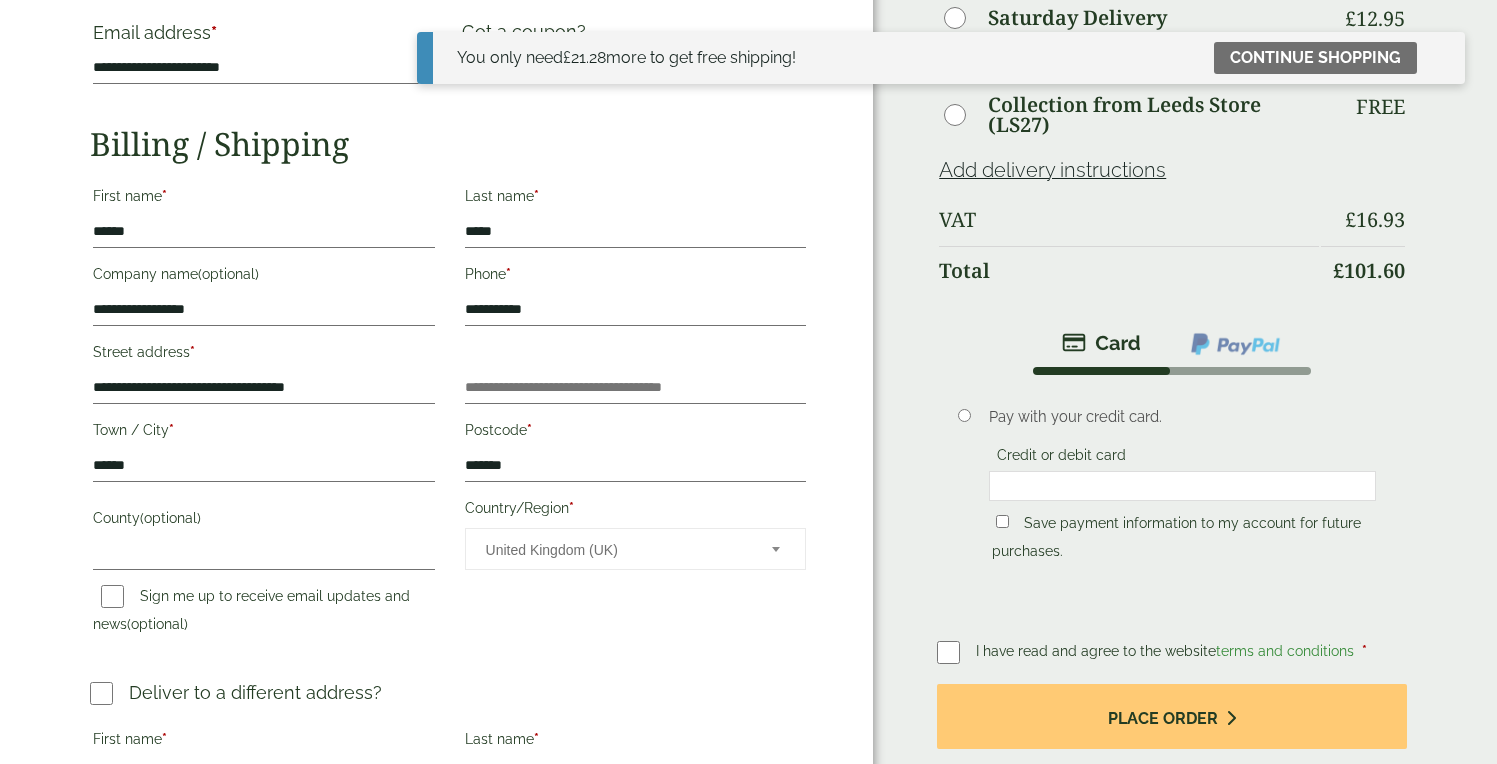click on "Pay with your credit card.
Credit or debit card
Save payment information to my account for future purchases." at bounding box center [1182, 487] 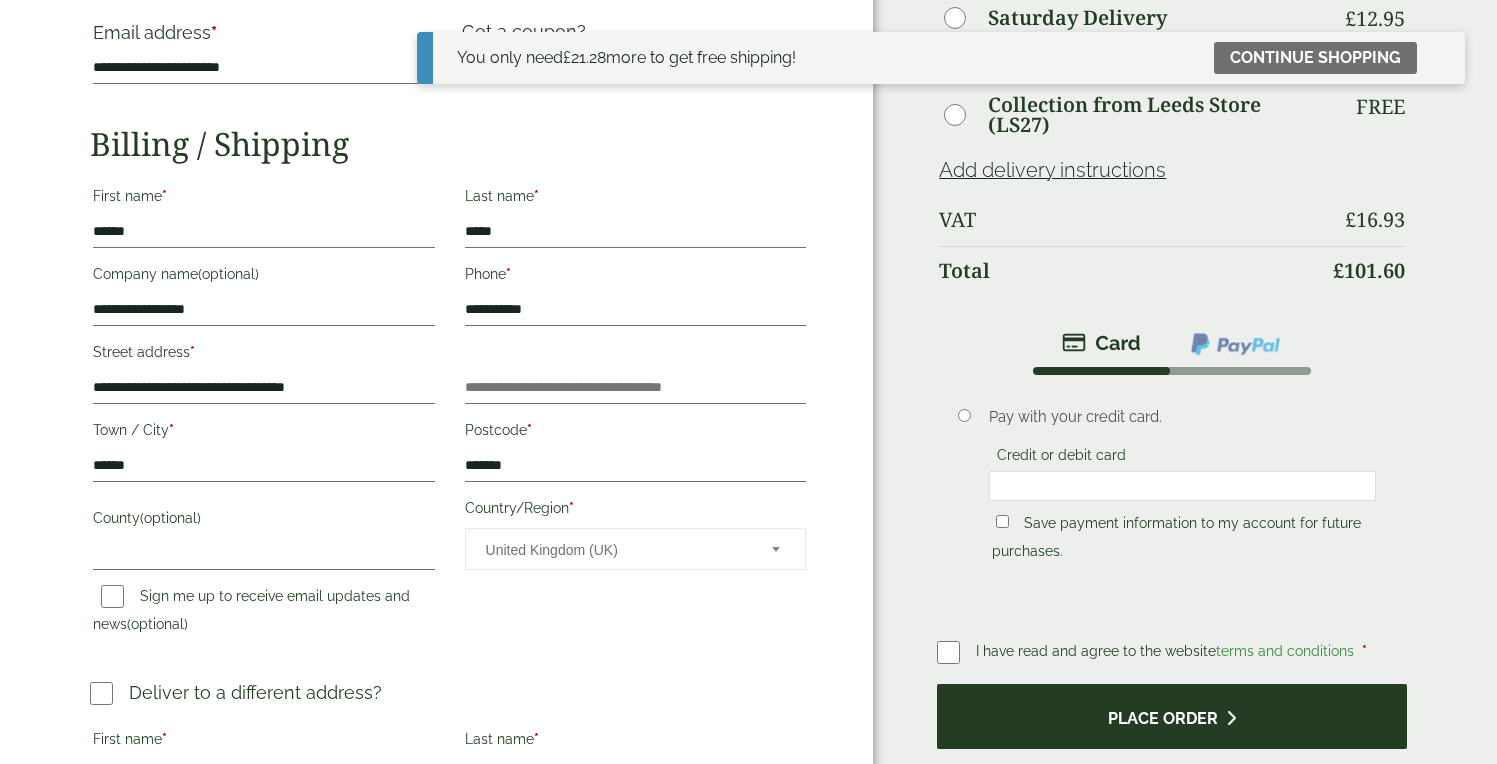 click on "Place order" at bounding box center [1172, 716] 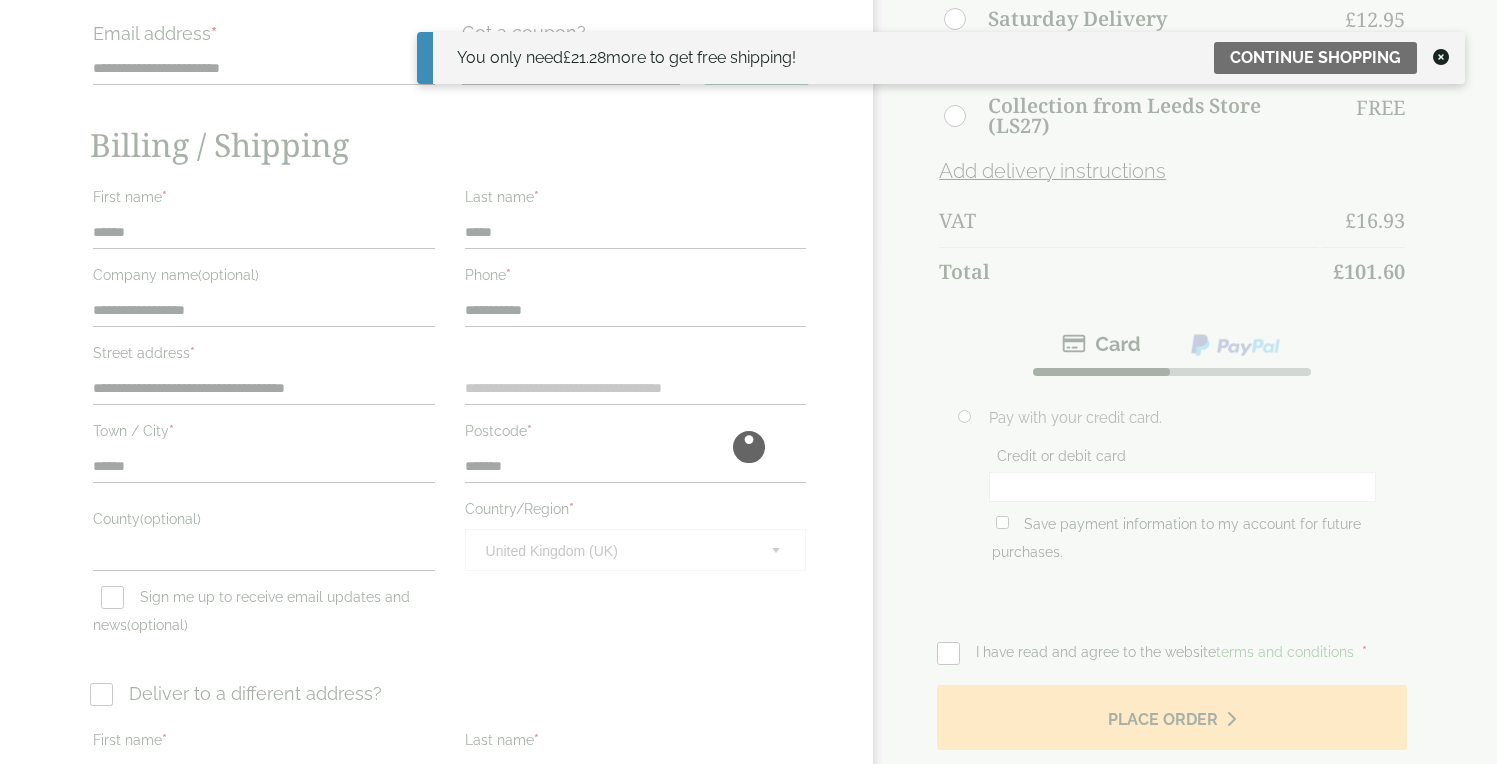 scroll, scrollTop: 253, scrollLeft: 0, axis: vertical 